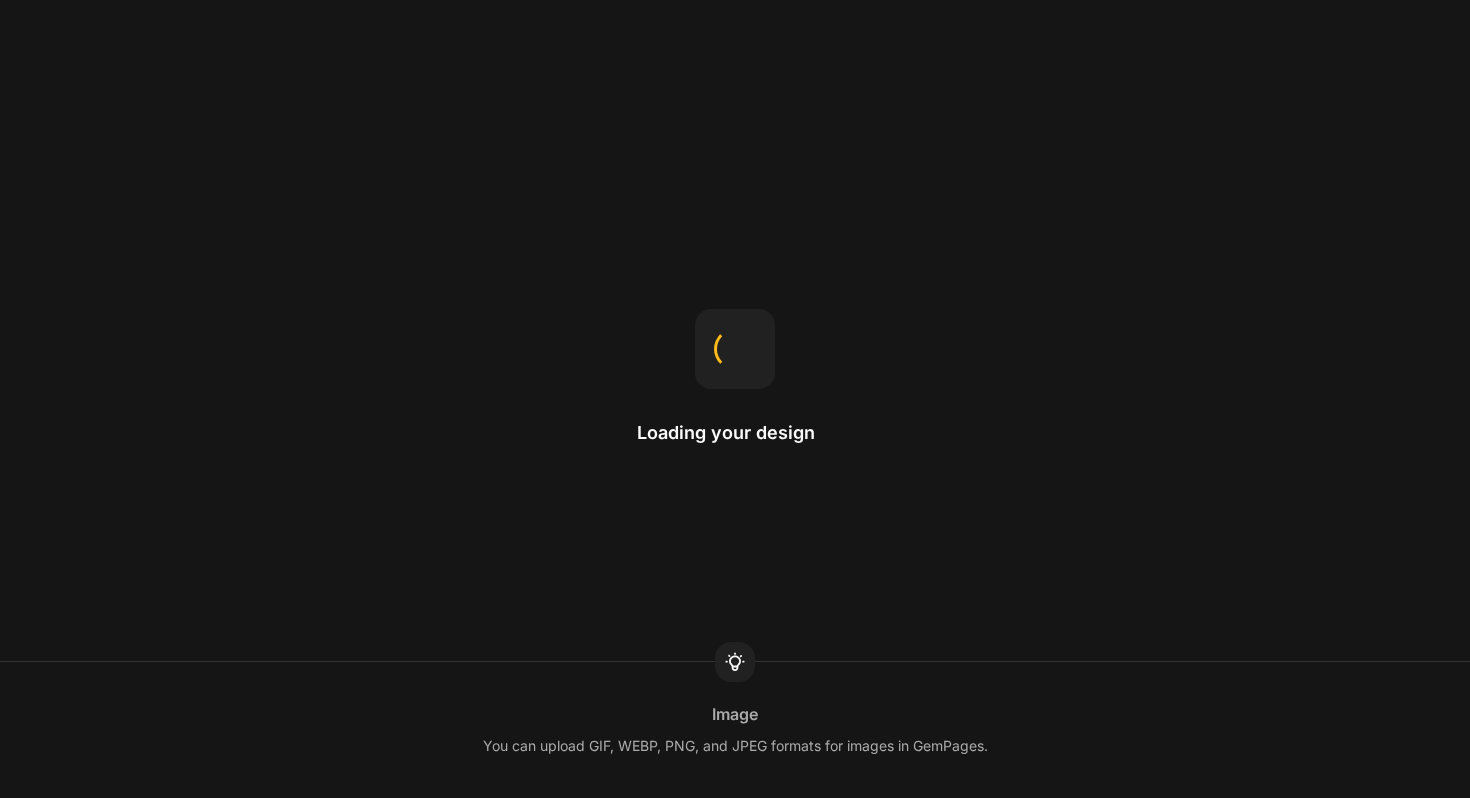 scroll, scrollTop: 0, scrollLeft: 0, axis: both 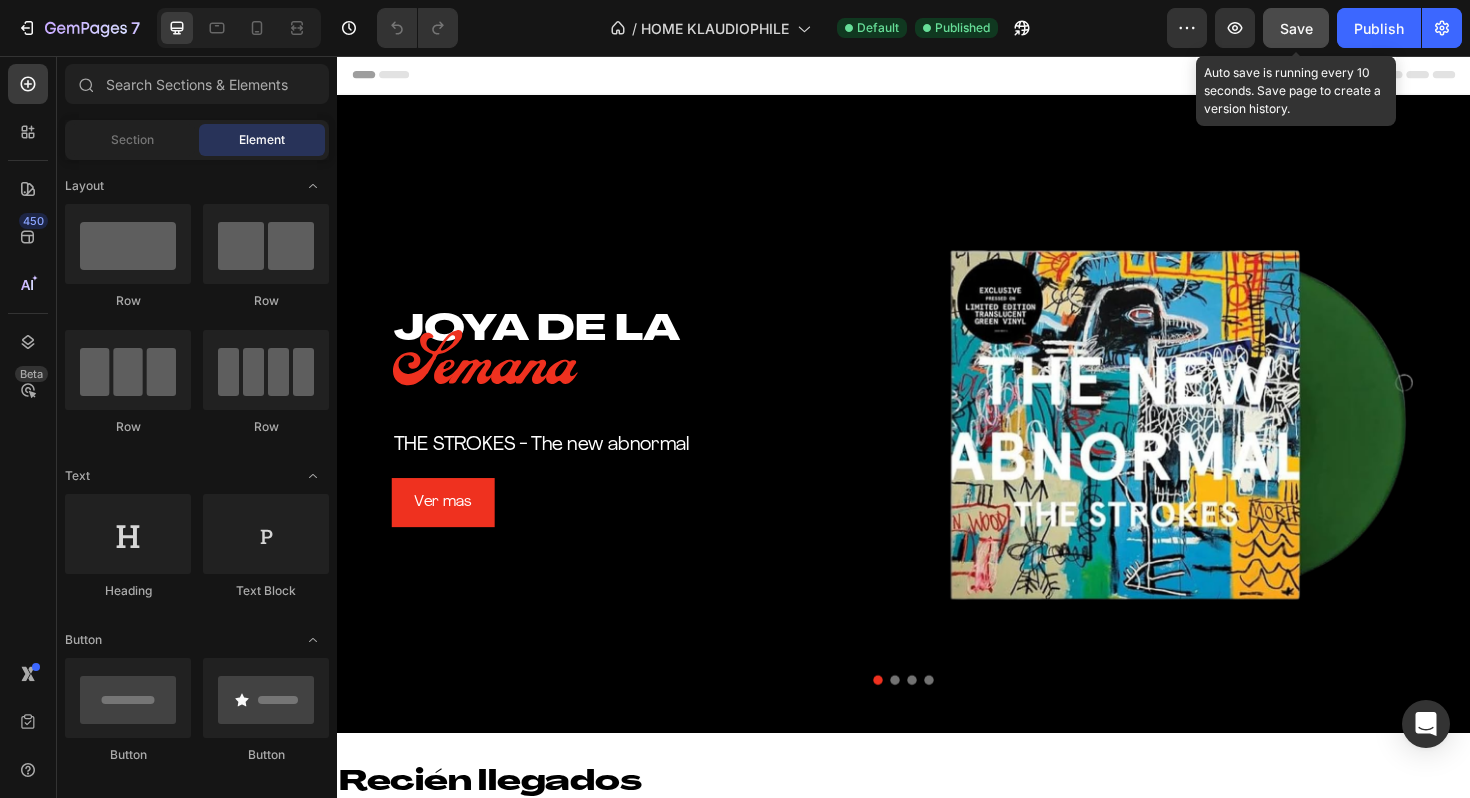 click on "Save" 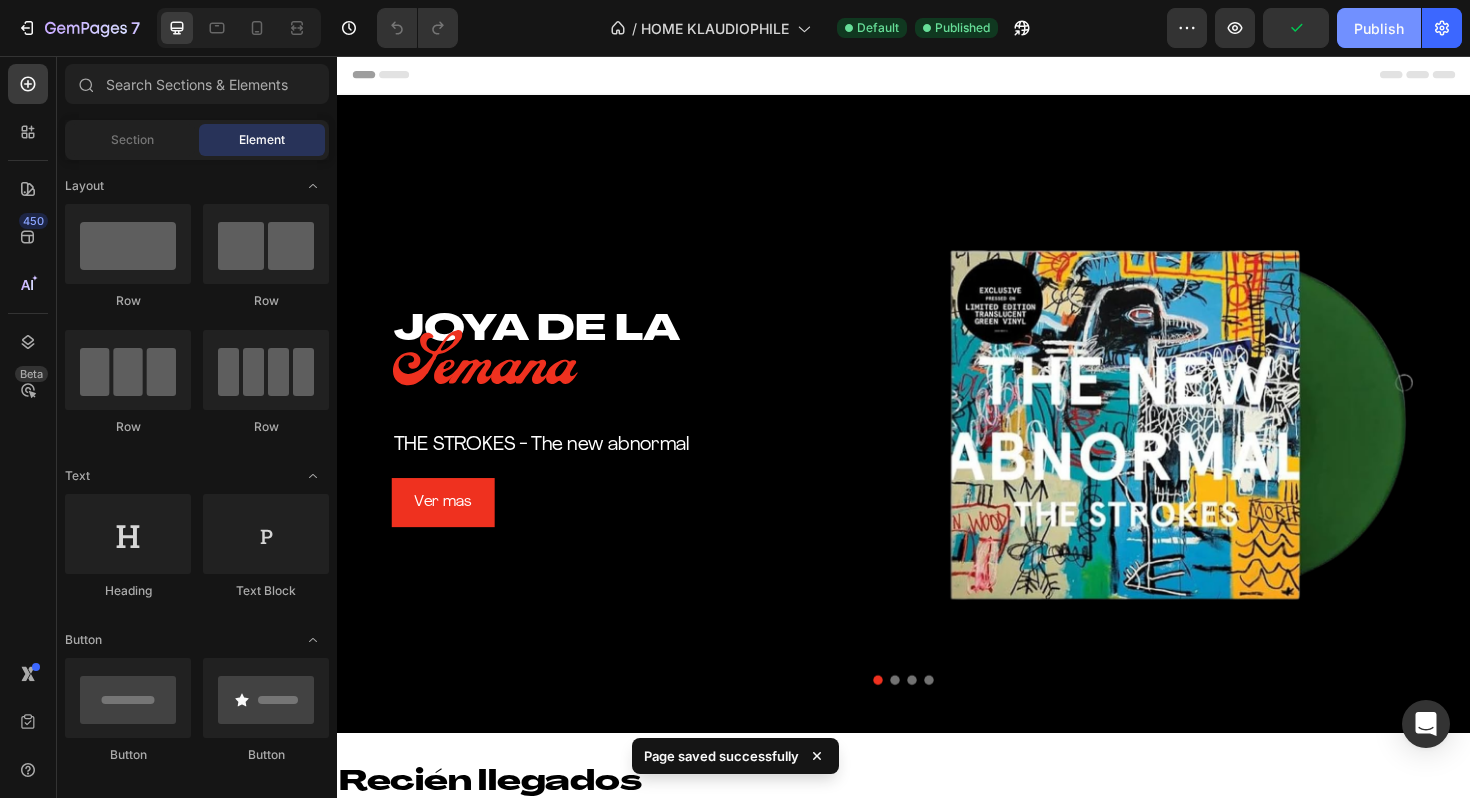 click on "Publish" at bounding box center (1379, 28) 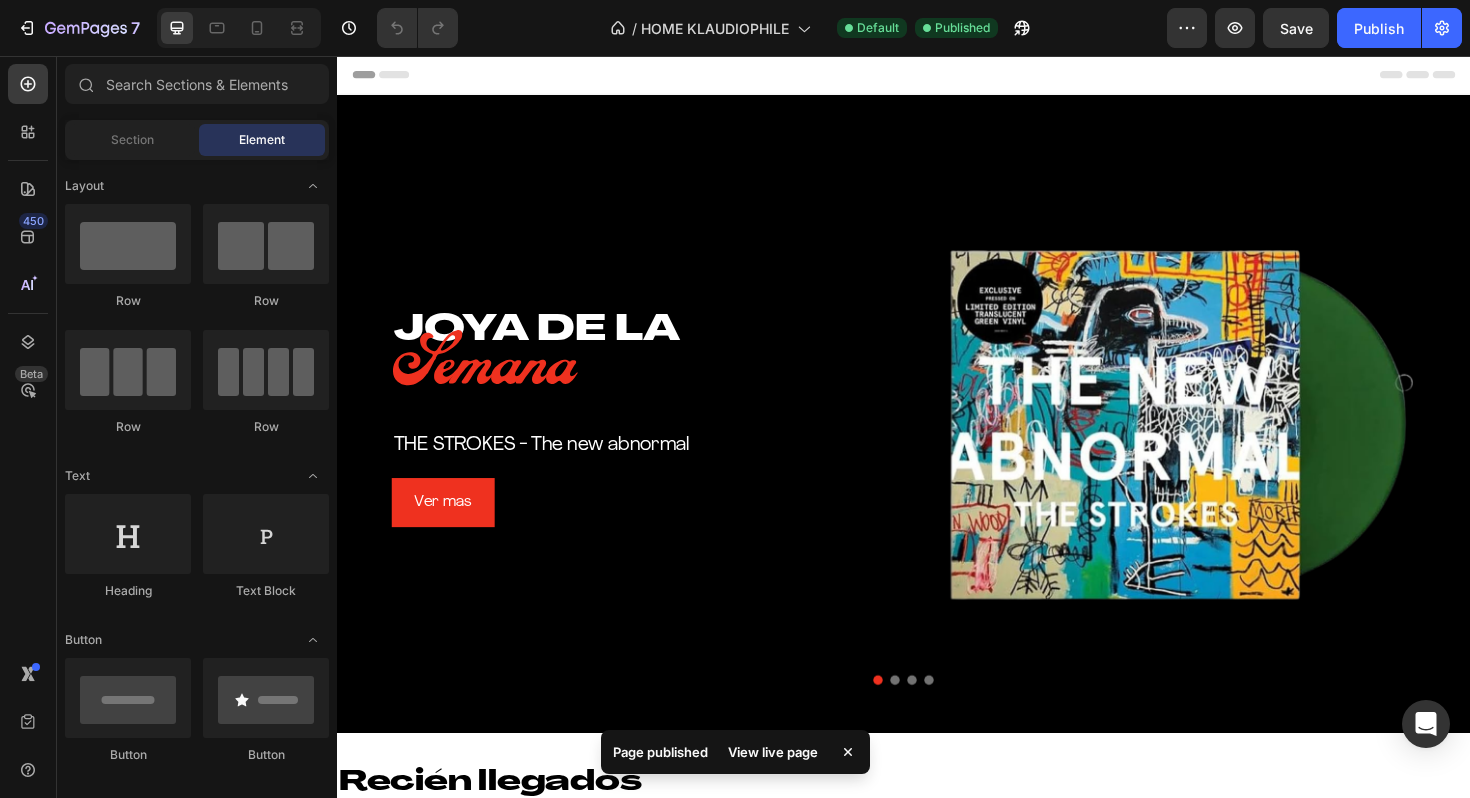 click on "View live page" at bounding box center (773, 752) 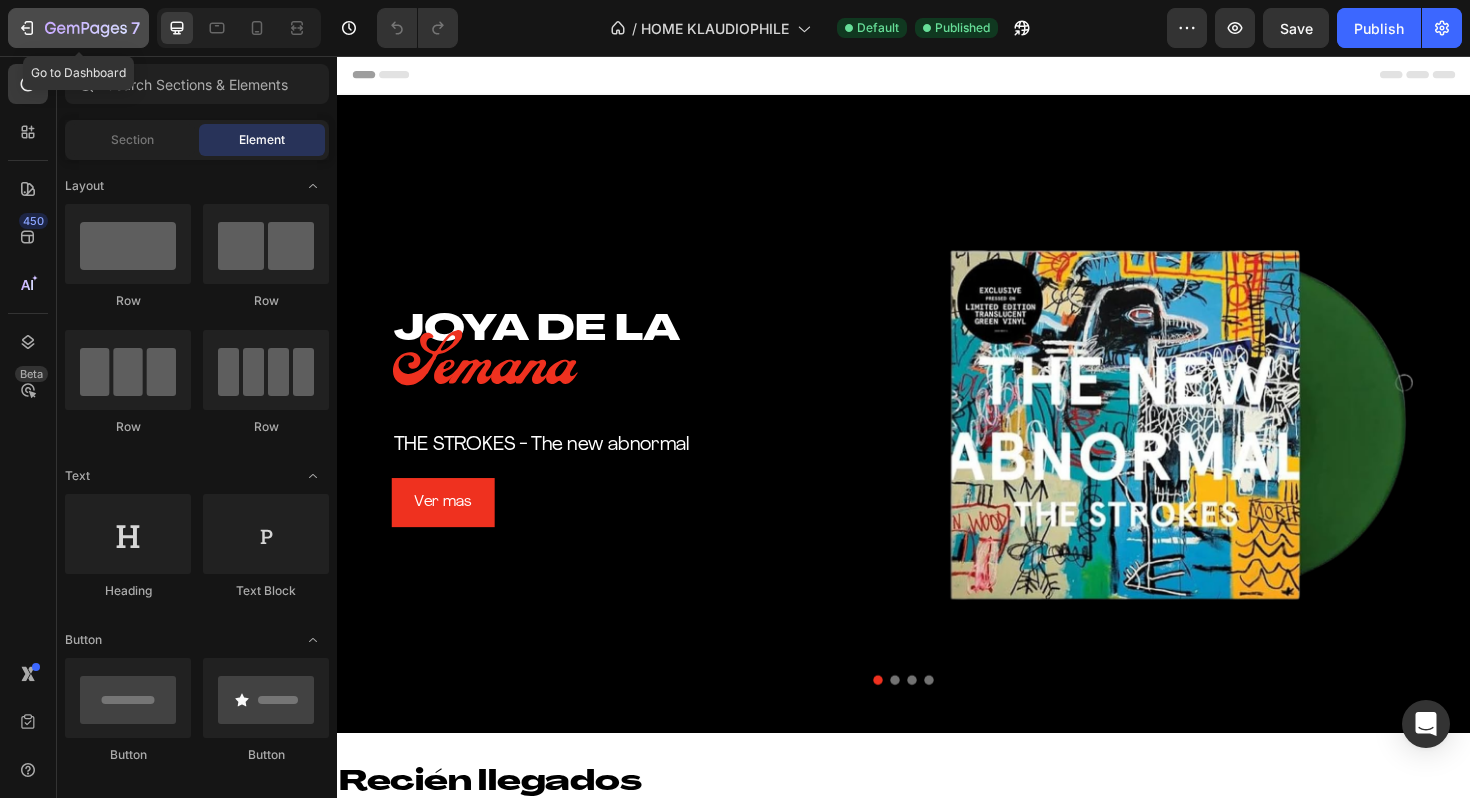 click 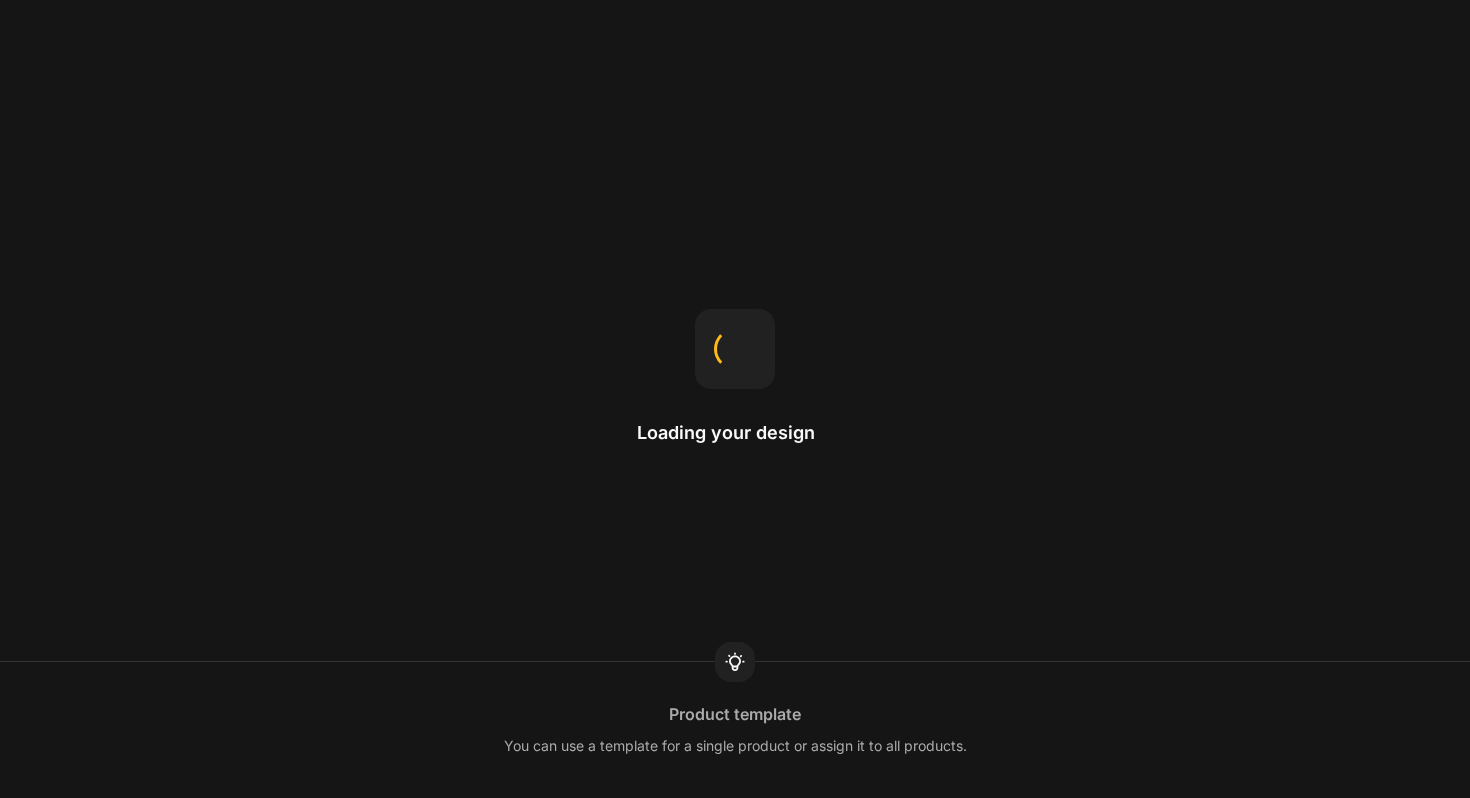 scroll, scrollTop: 0, scrollLeft: 0, axis: both 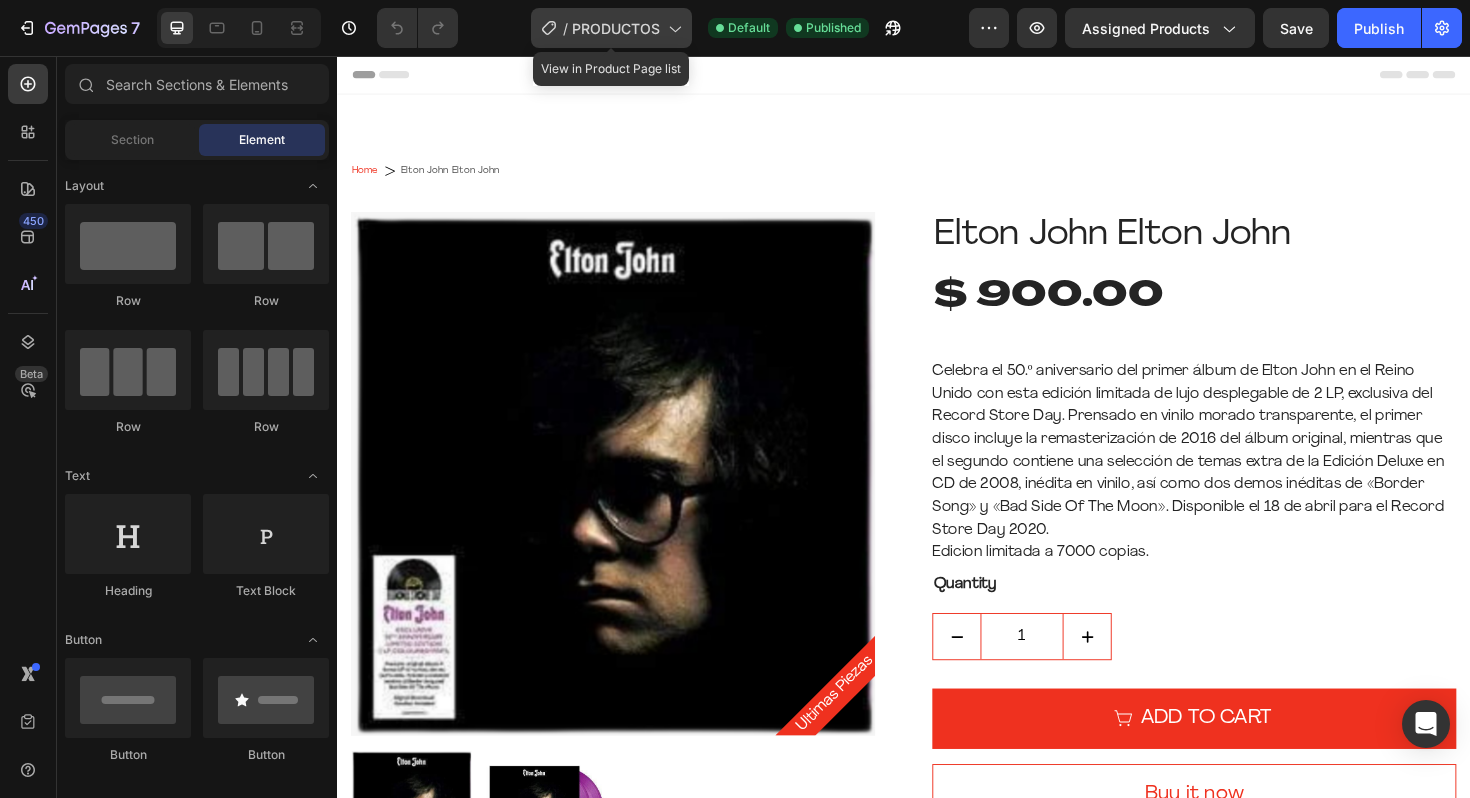 click on "PRODUCTOS" at bounding box center (616, 28) 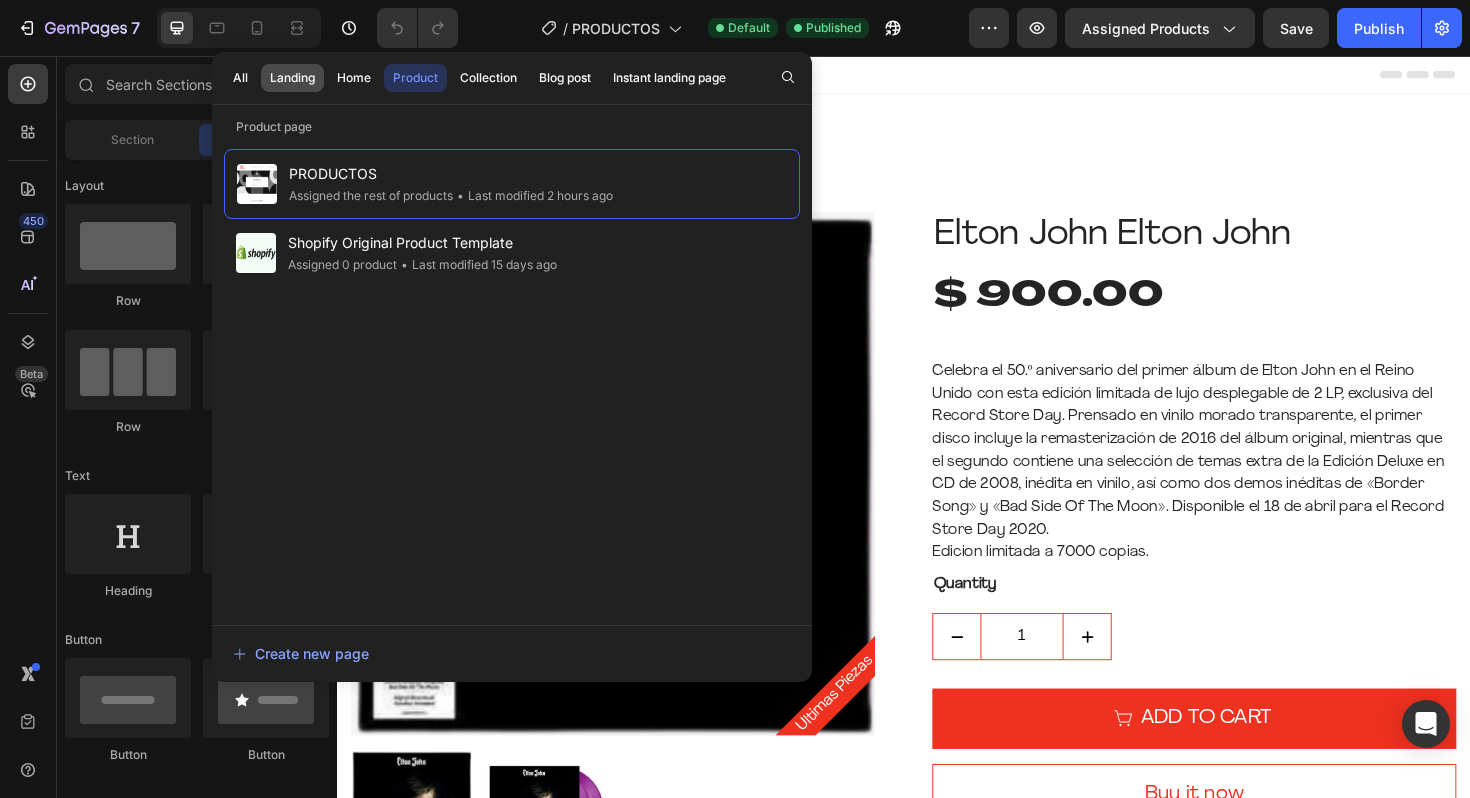 click on "Landing" at bounding box center [292, 78] 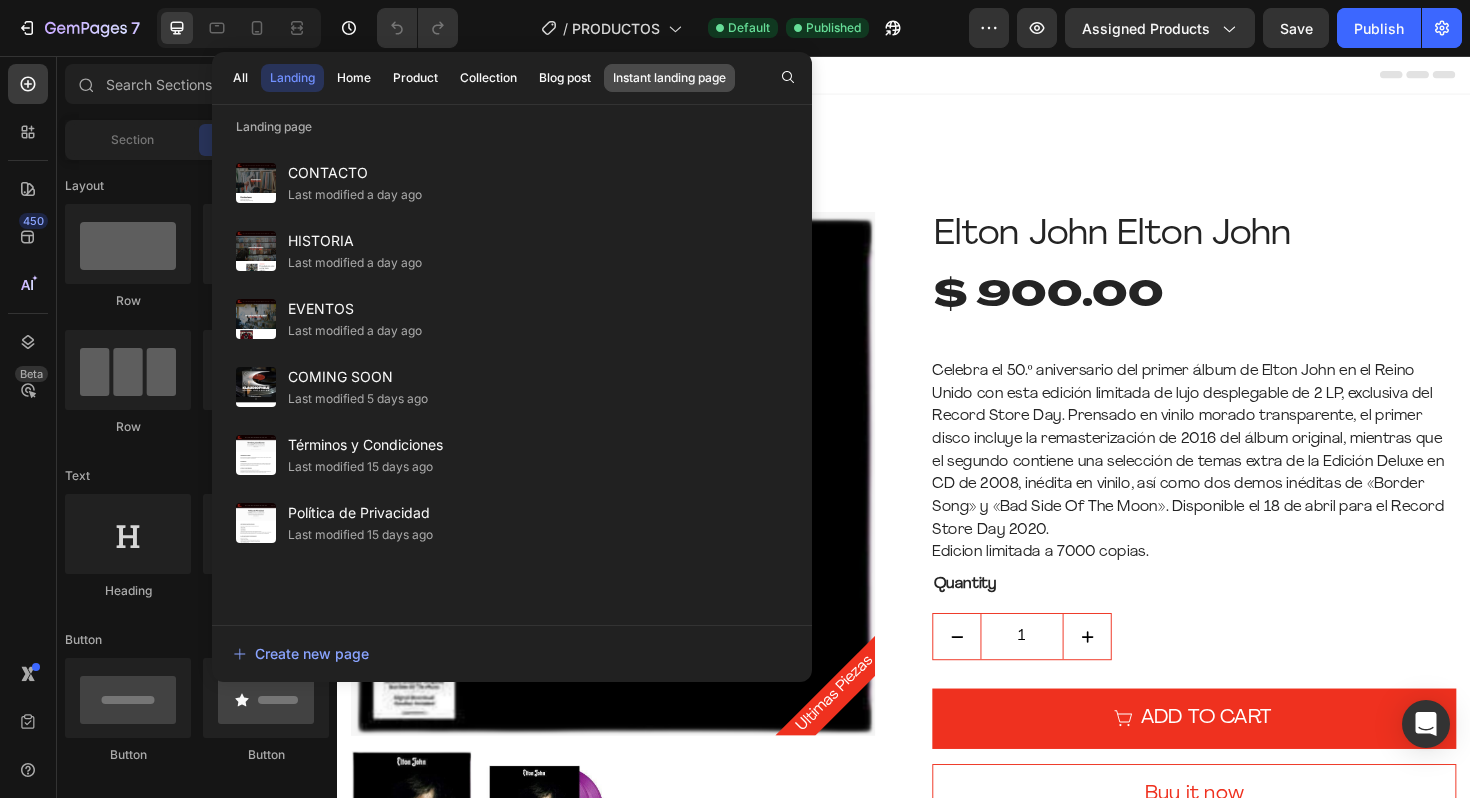 click on "Instant landing page" at bounding box center [669, 78] 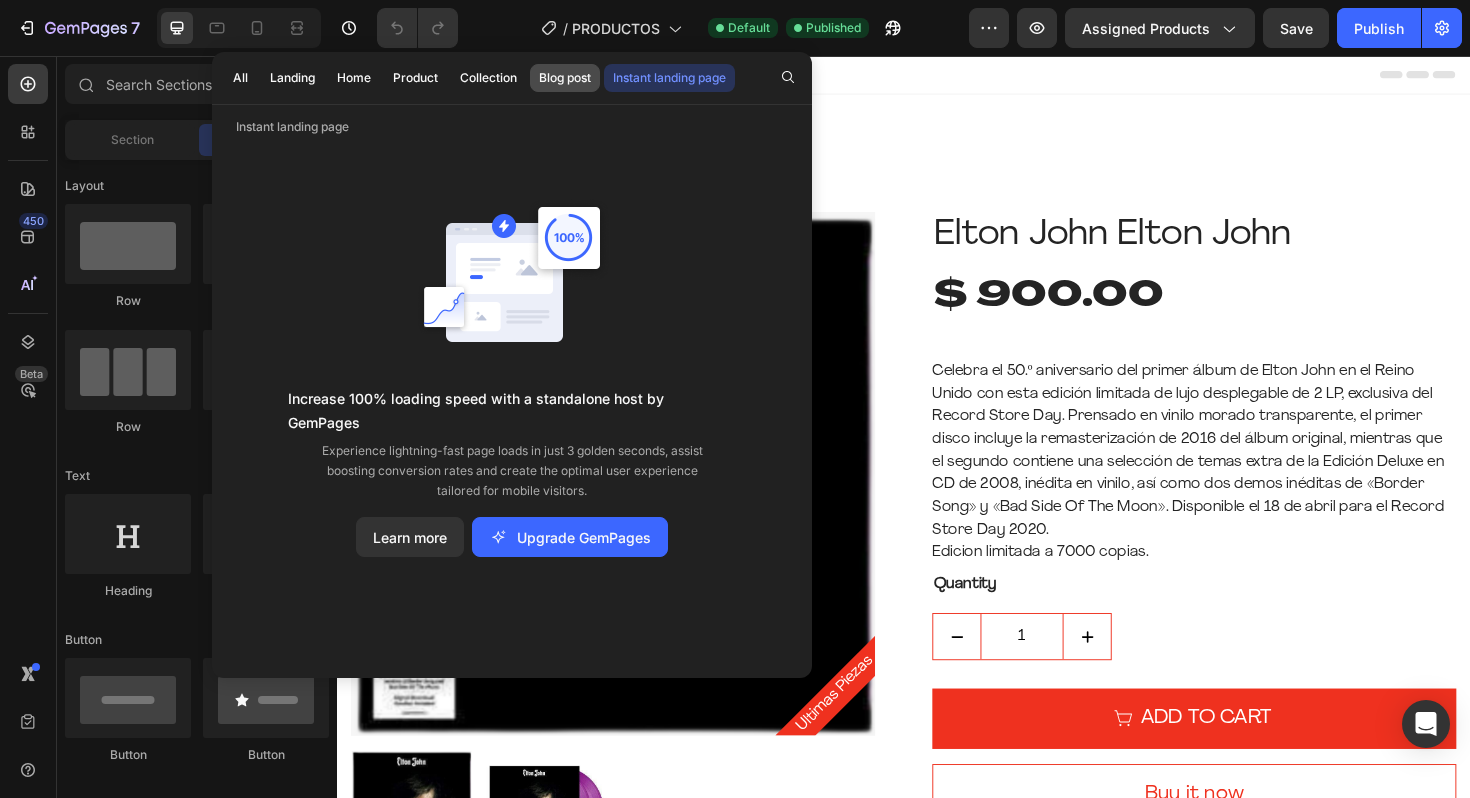 click on "Blog post" at bounding box center [565, 78] 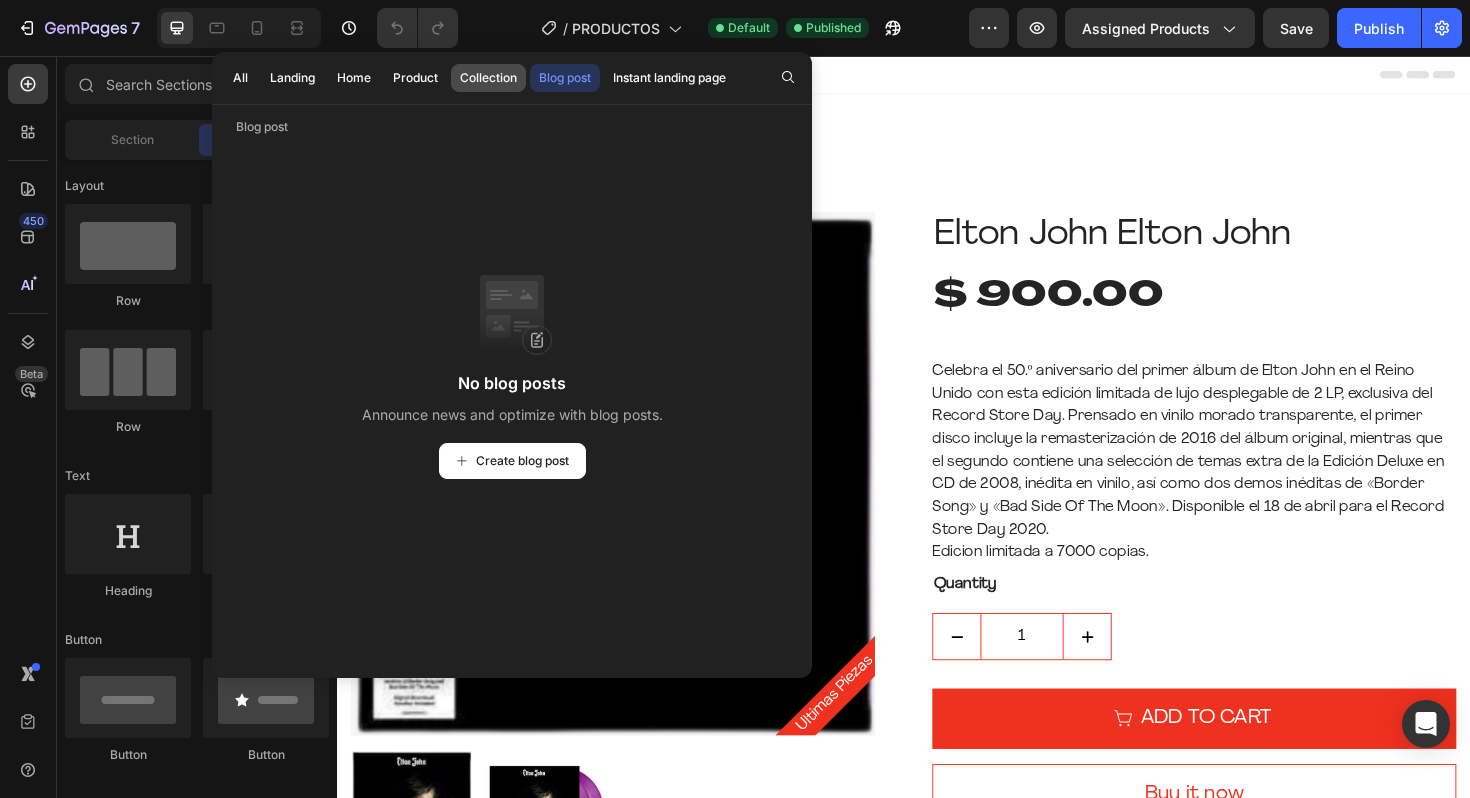 click on "Collection" at bounding box center [488, 78] 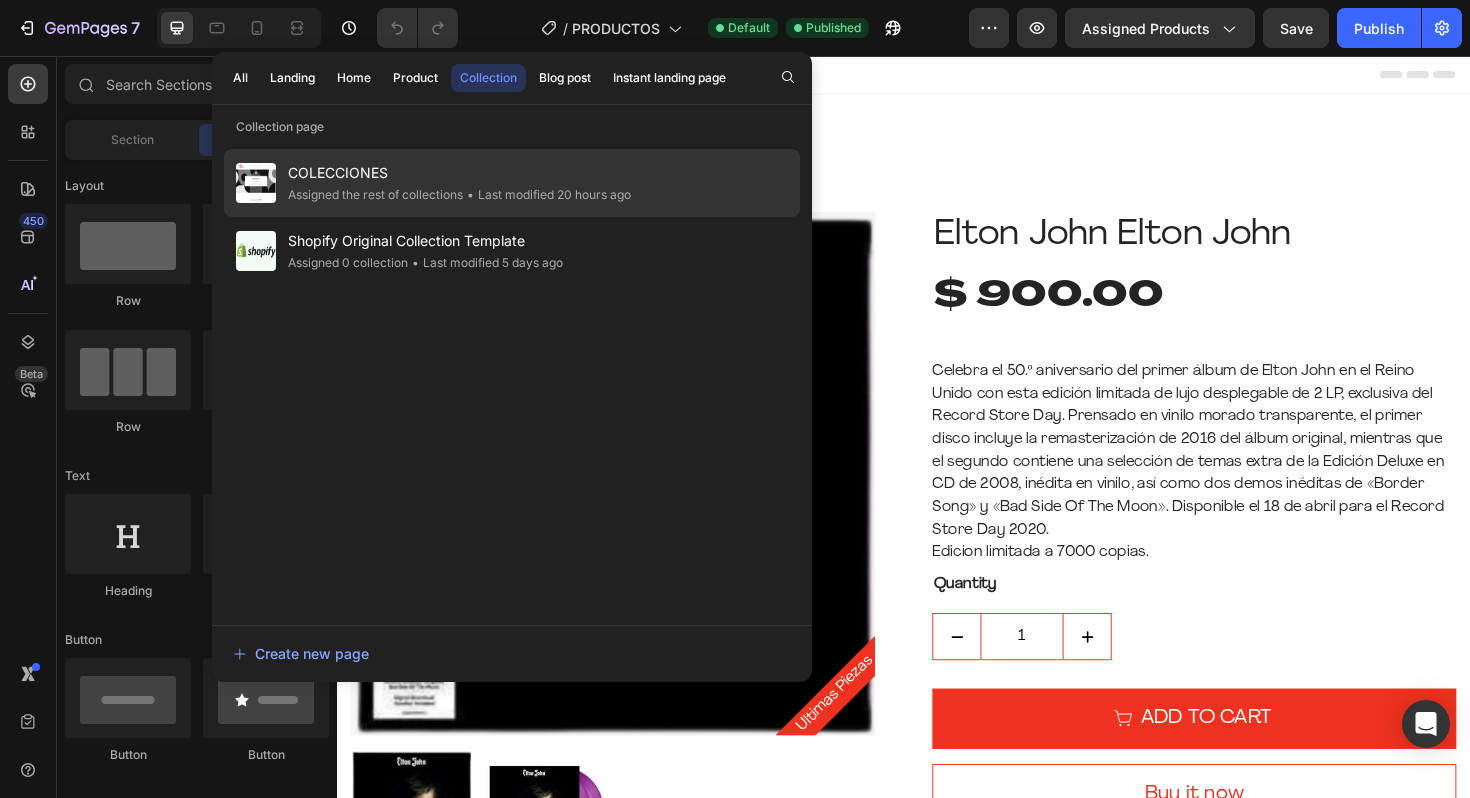 click on "COLECCIONES" at bounding box center (459, 173) 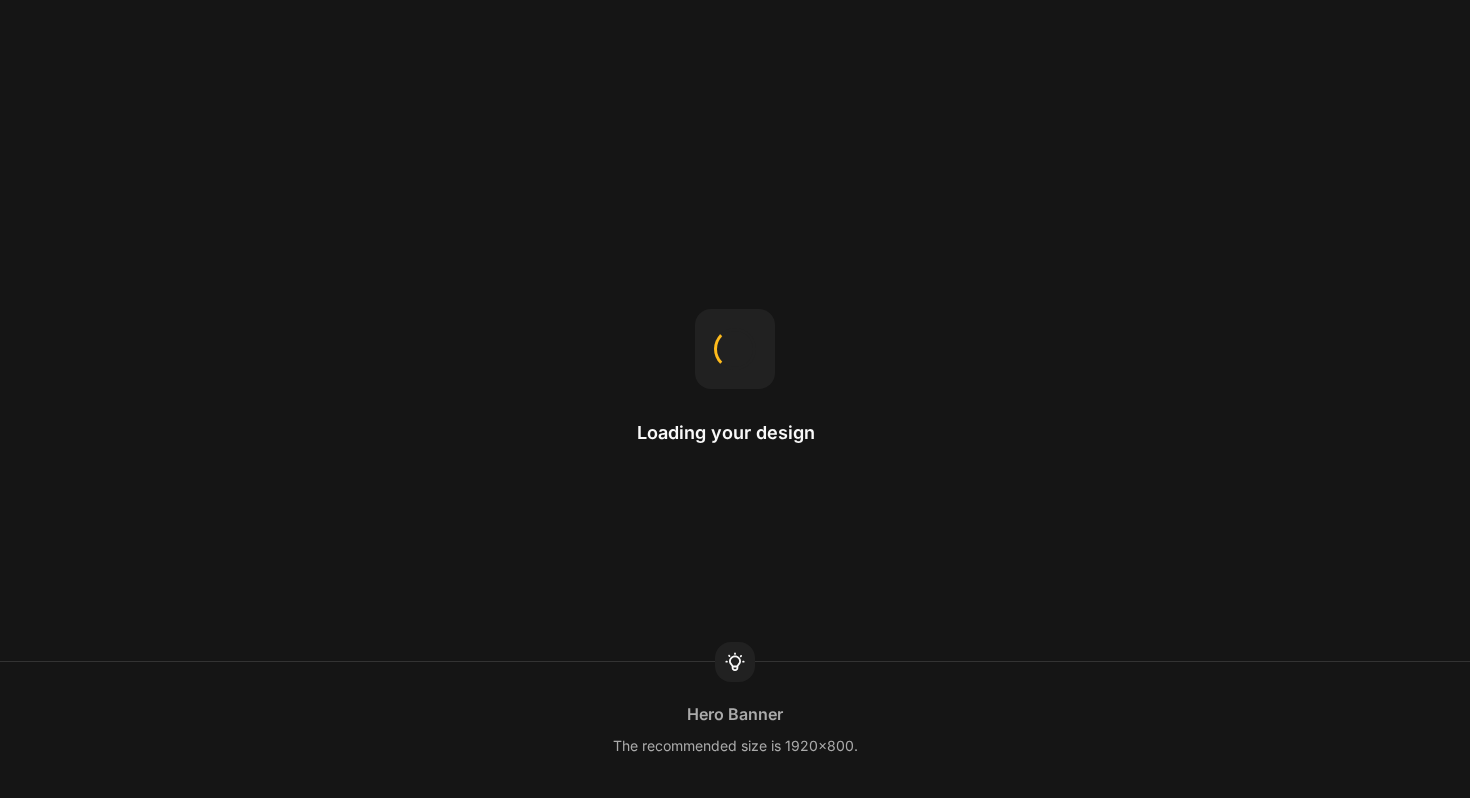scroll, scrollTop: 0, scrollLeft: 0, axis: both 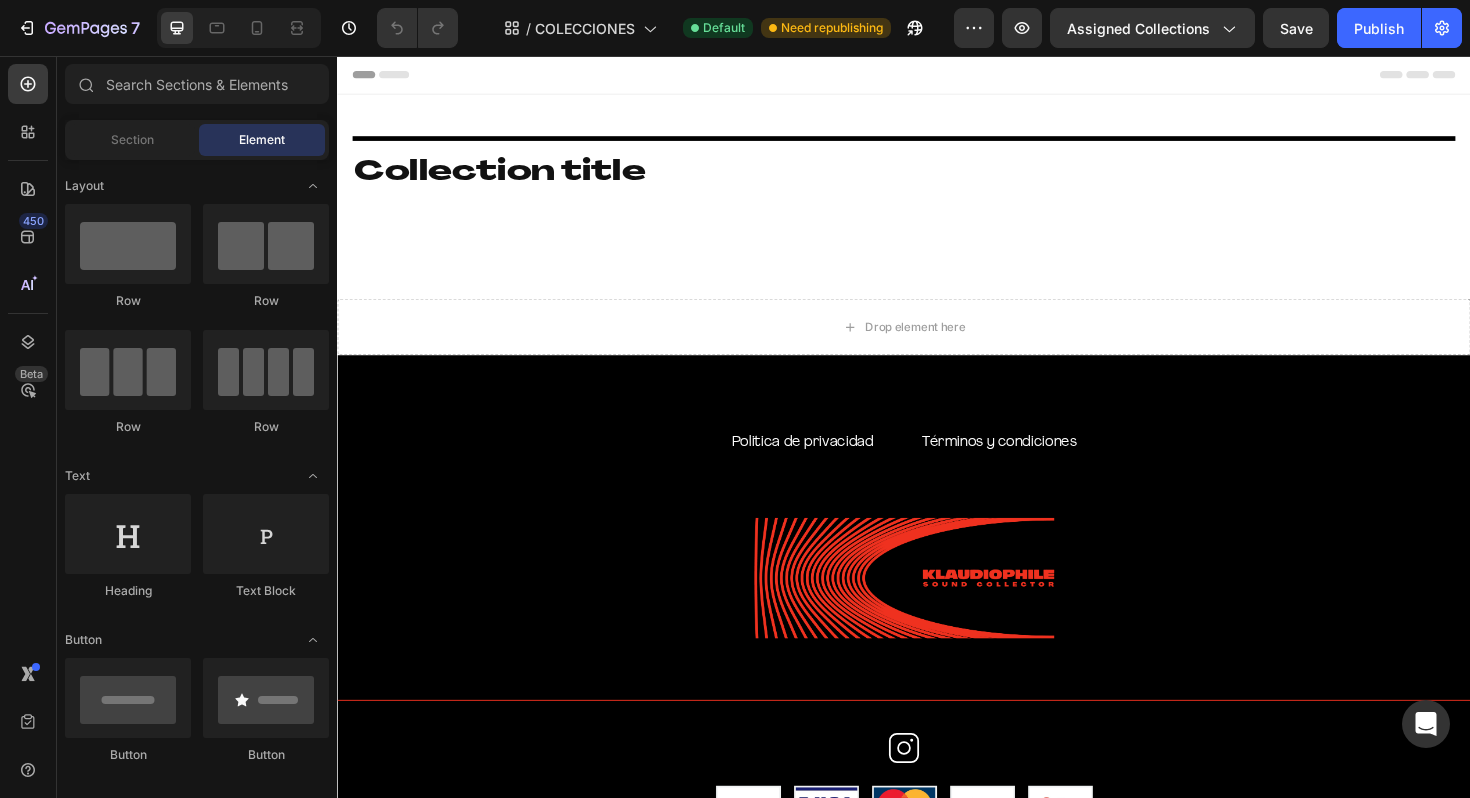 click on "Header" at bounding box center (394, 76) 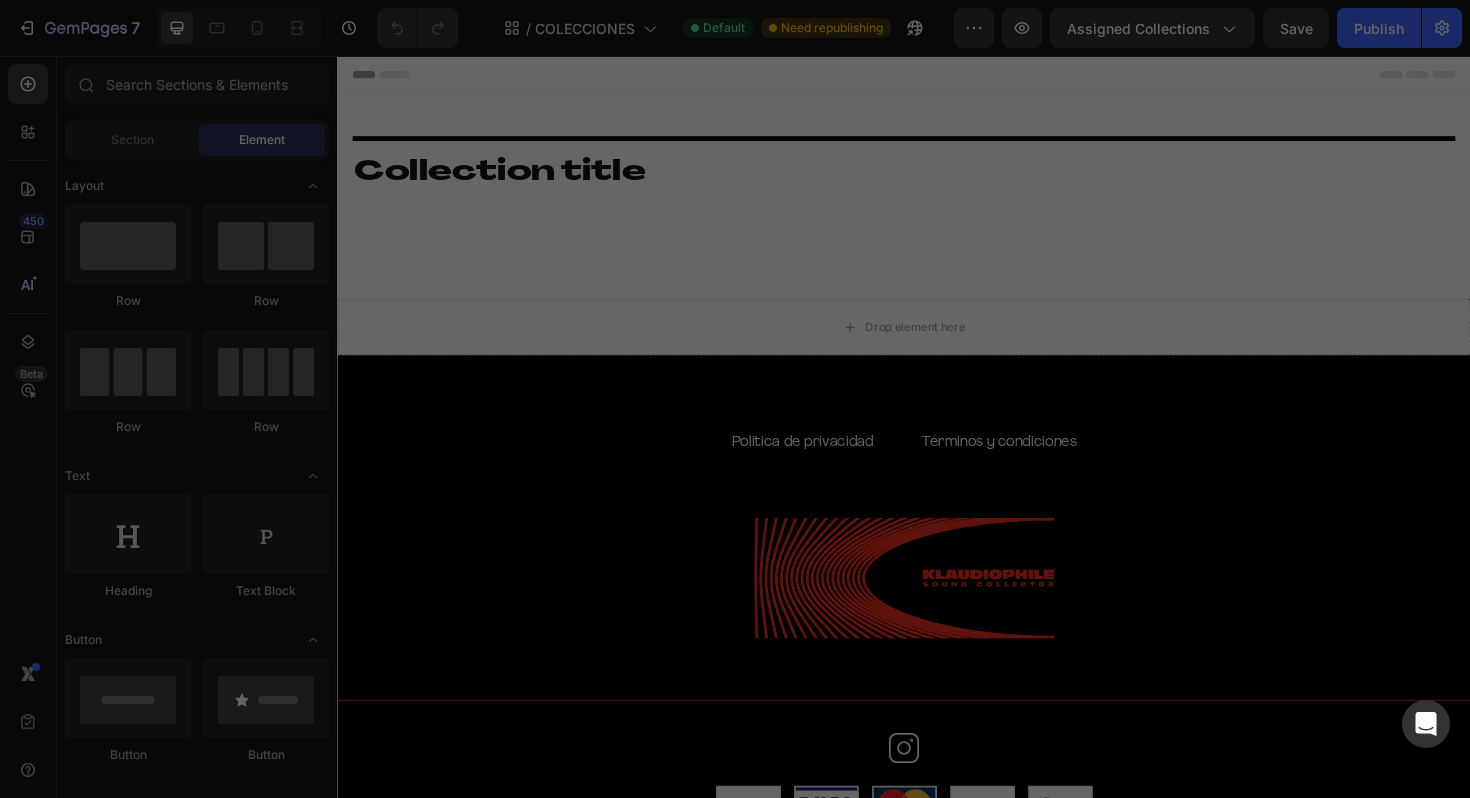click on "Header" at bounding box center [394, 76] 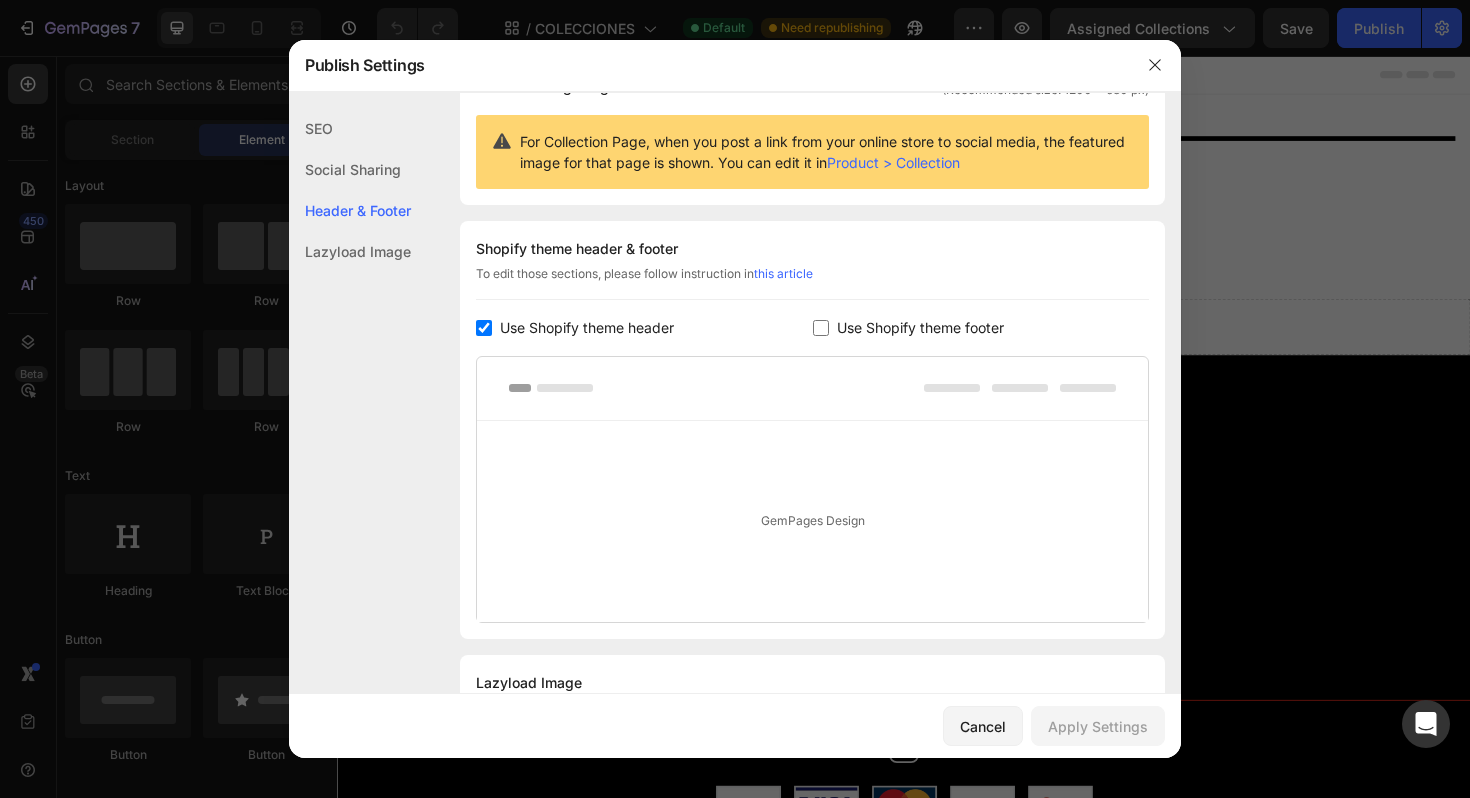 scroll, scrollTop: 275, scrollLeft: 0, axis: vertical 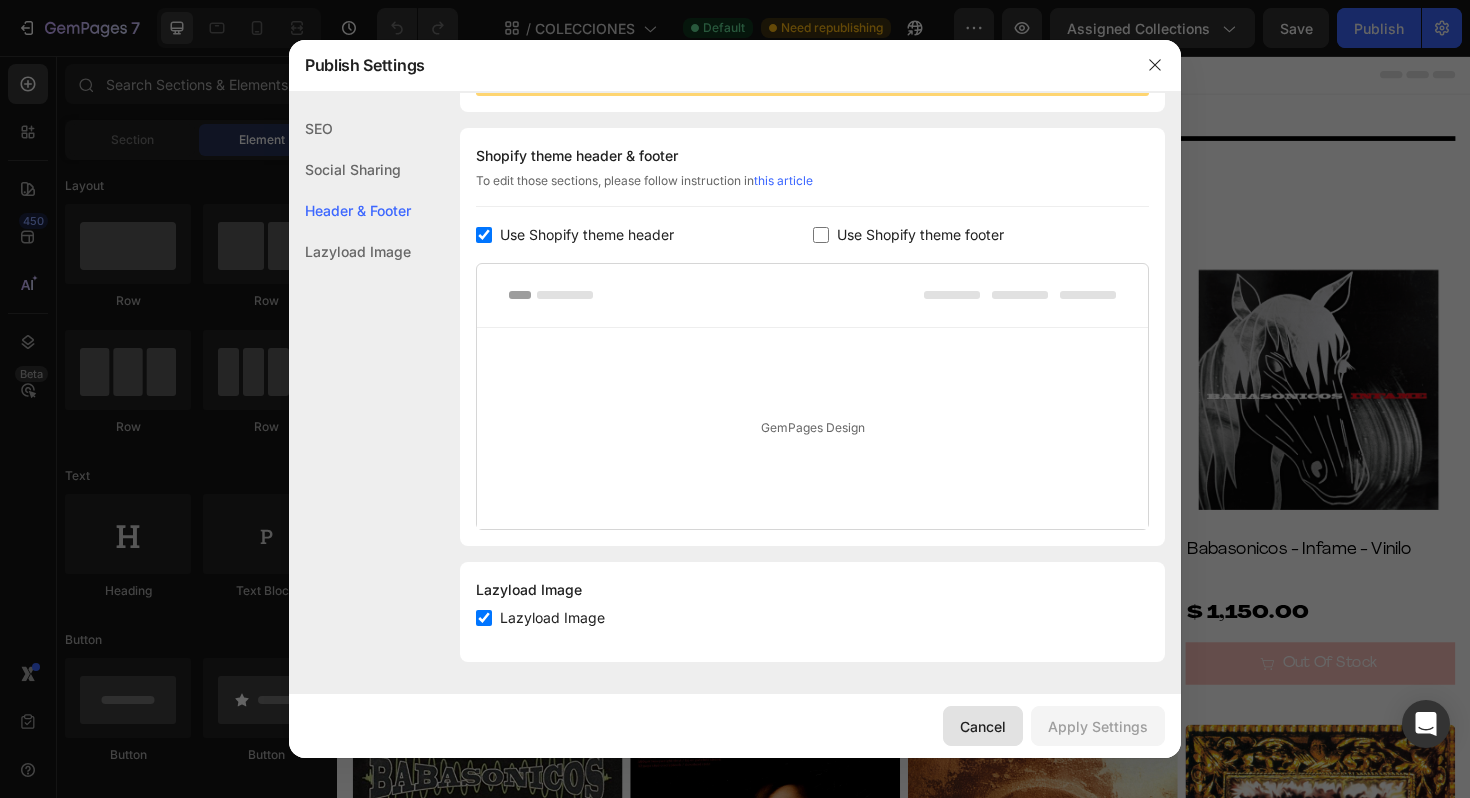 click on "Cancel" 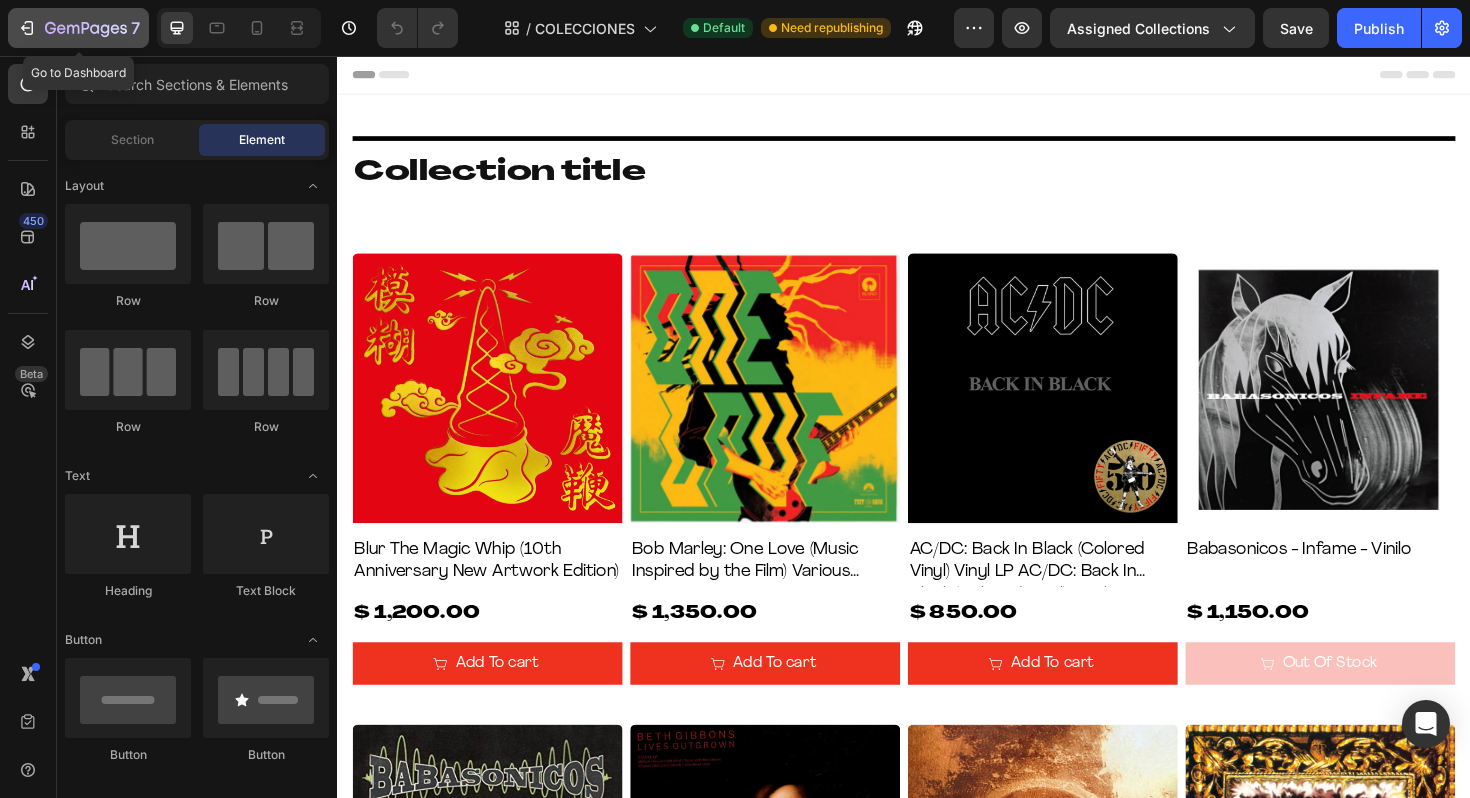 click 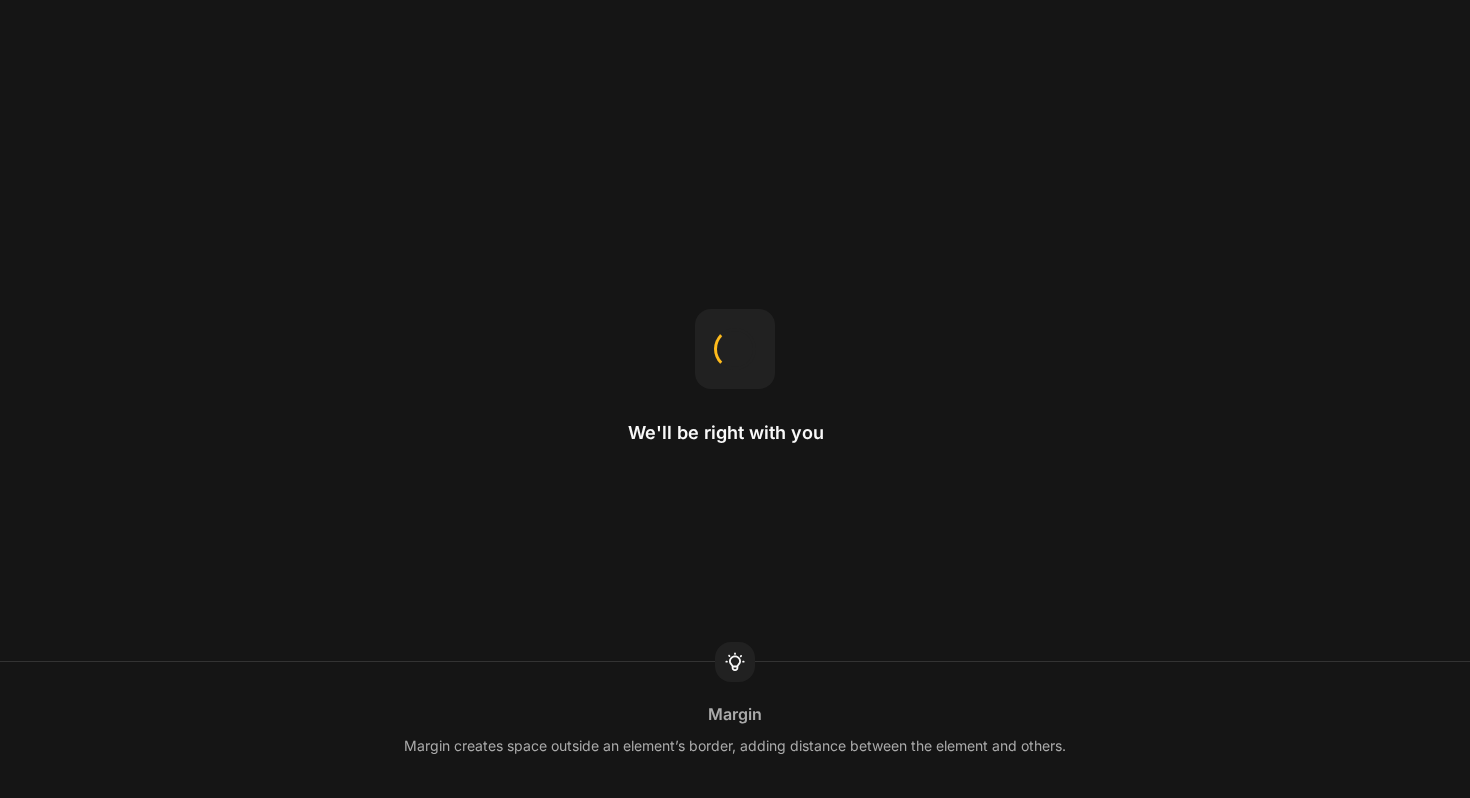 scroll, scrollTop: 0, scrollLeft: 0, axis: both 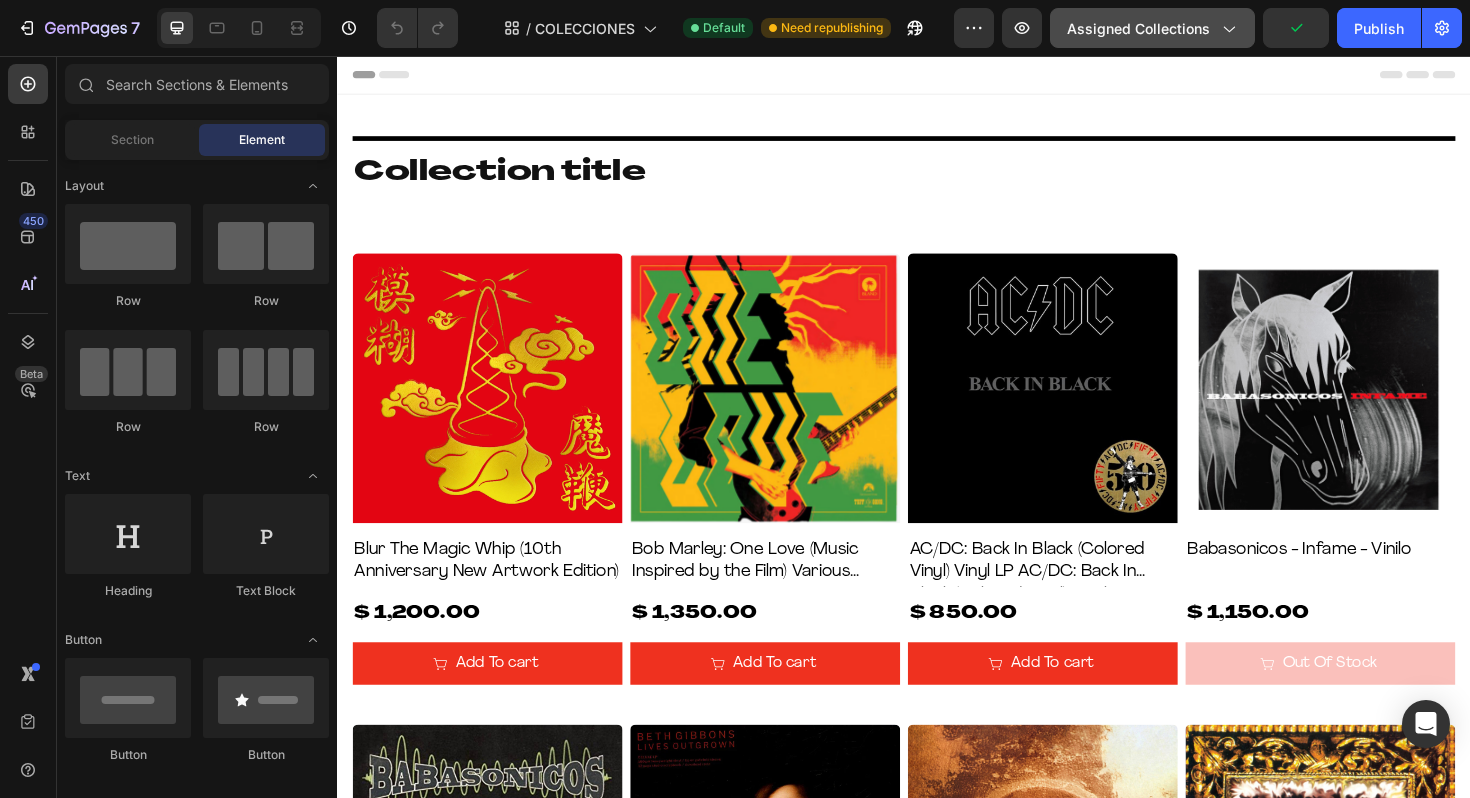 click on "Assigned Collections" 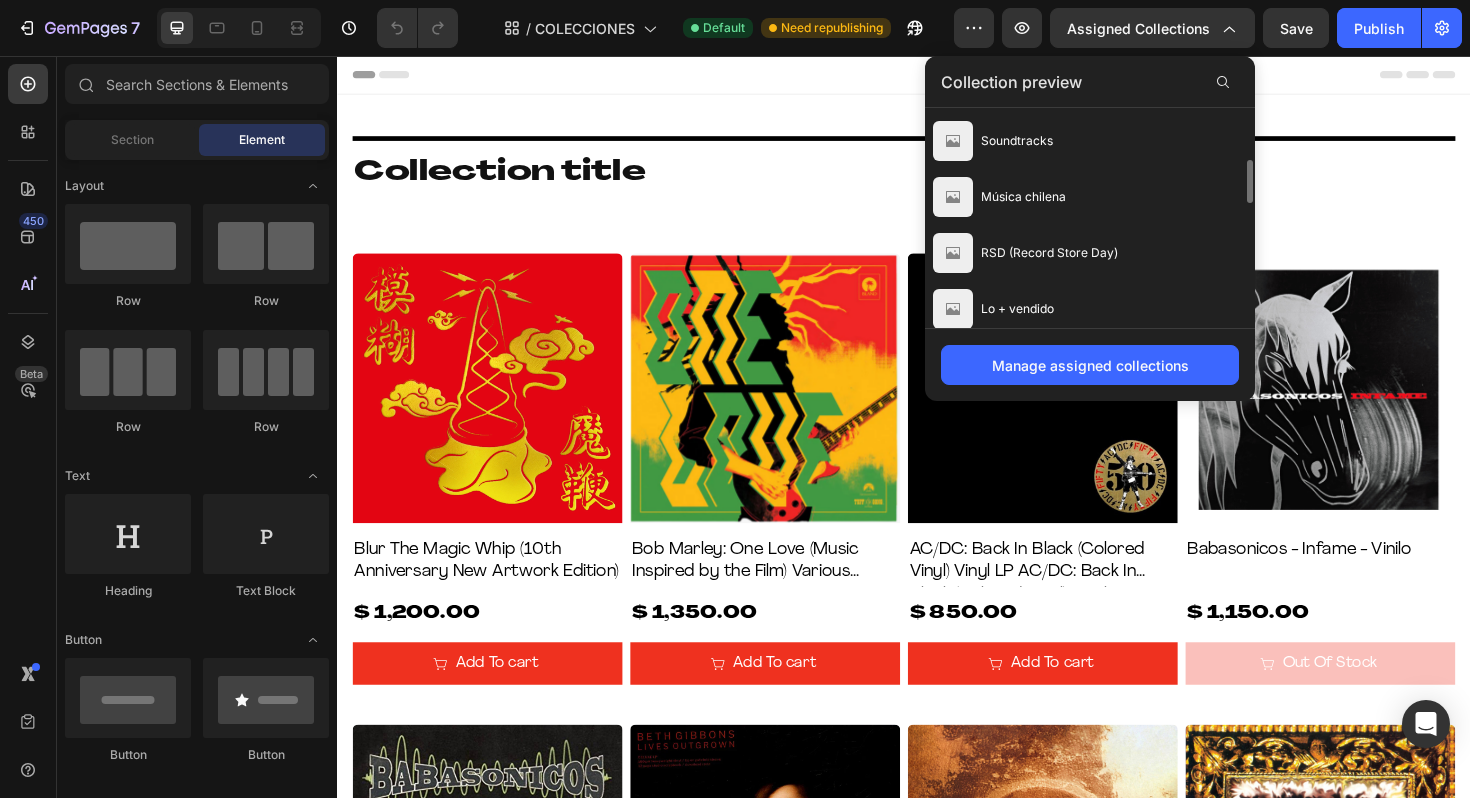 scroll, scrollTop: 593, scrollLeft: 0, axis: vertical 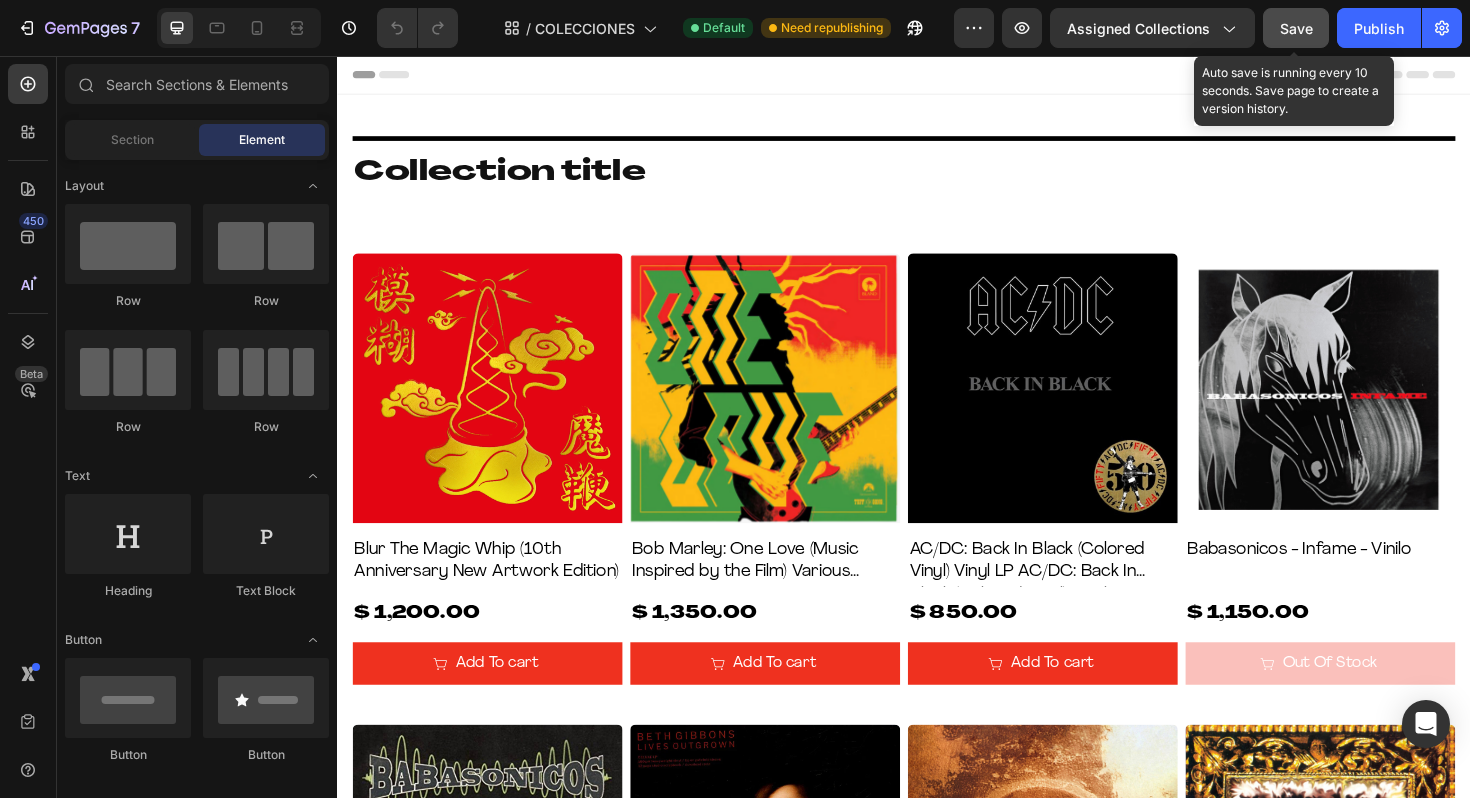 click on "Save" at bounding box center [1296, 28] 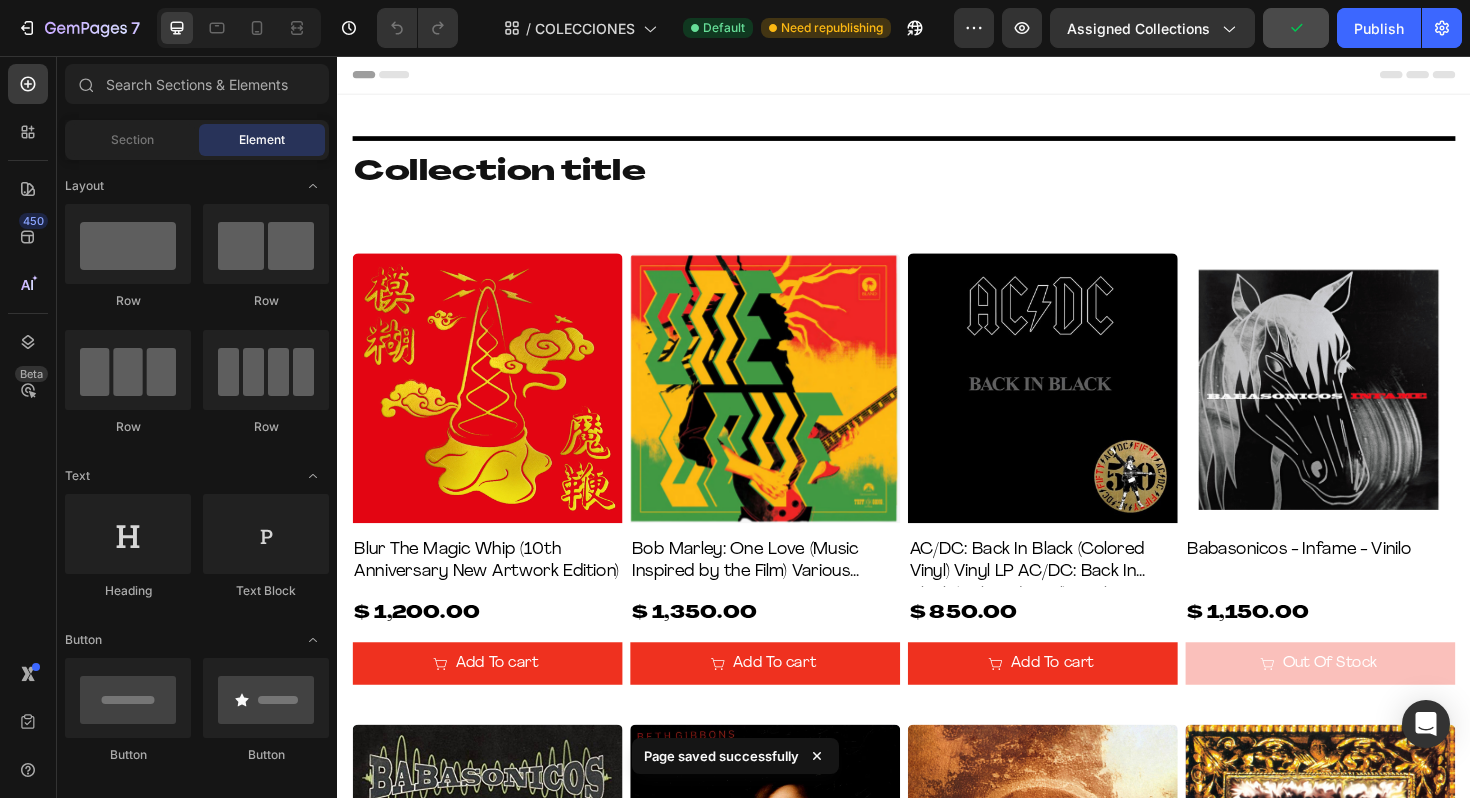 click on "7  Version history  /  COLECCIONES Default Need republishing Preview Assigned Collections  Publish" 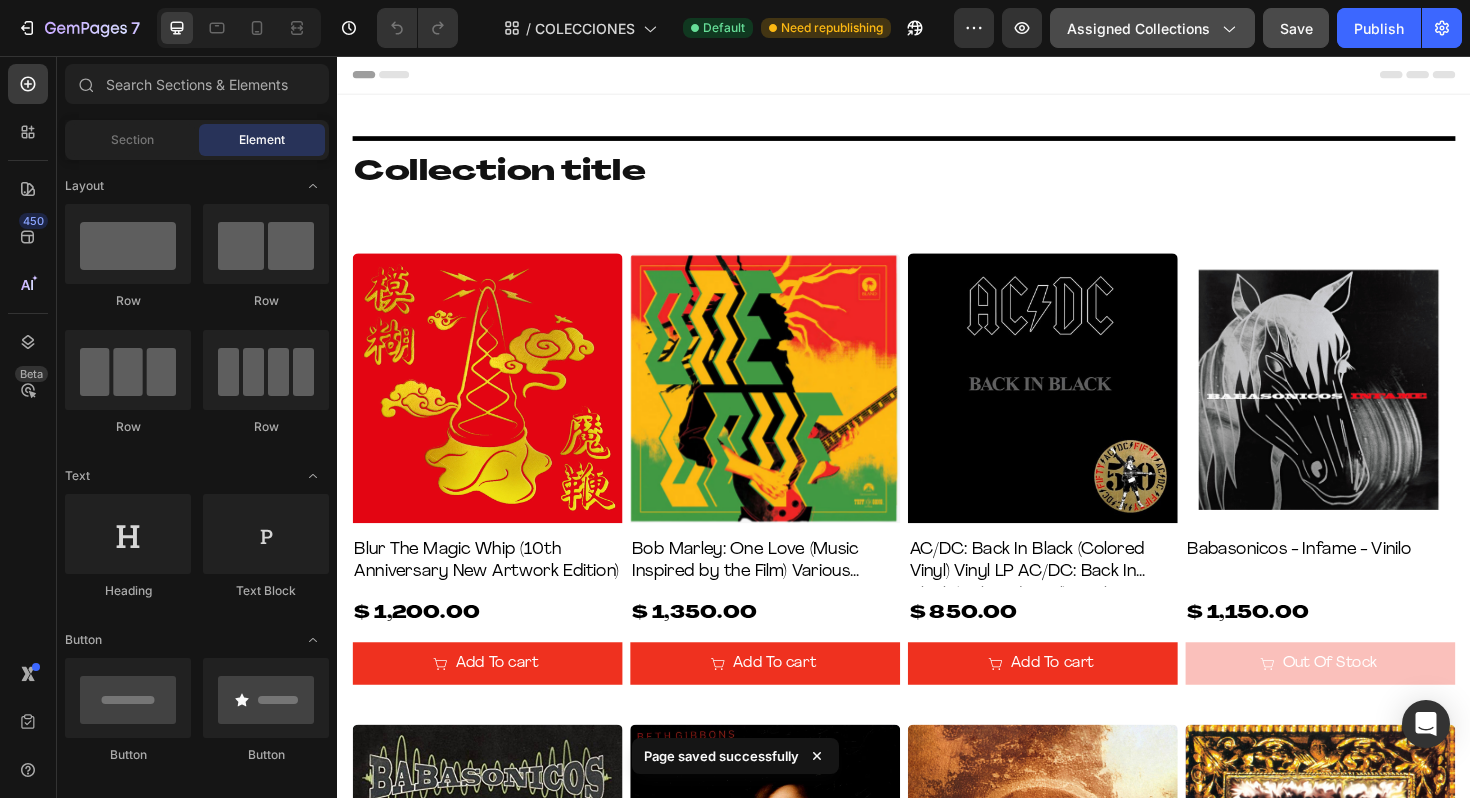 click on "Assigned Collections" 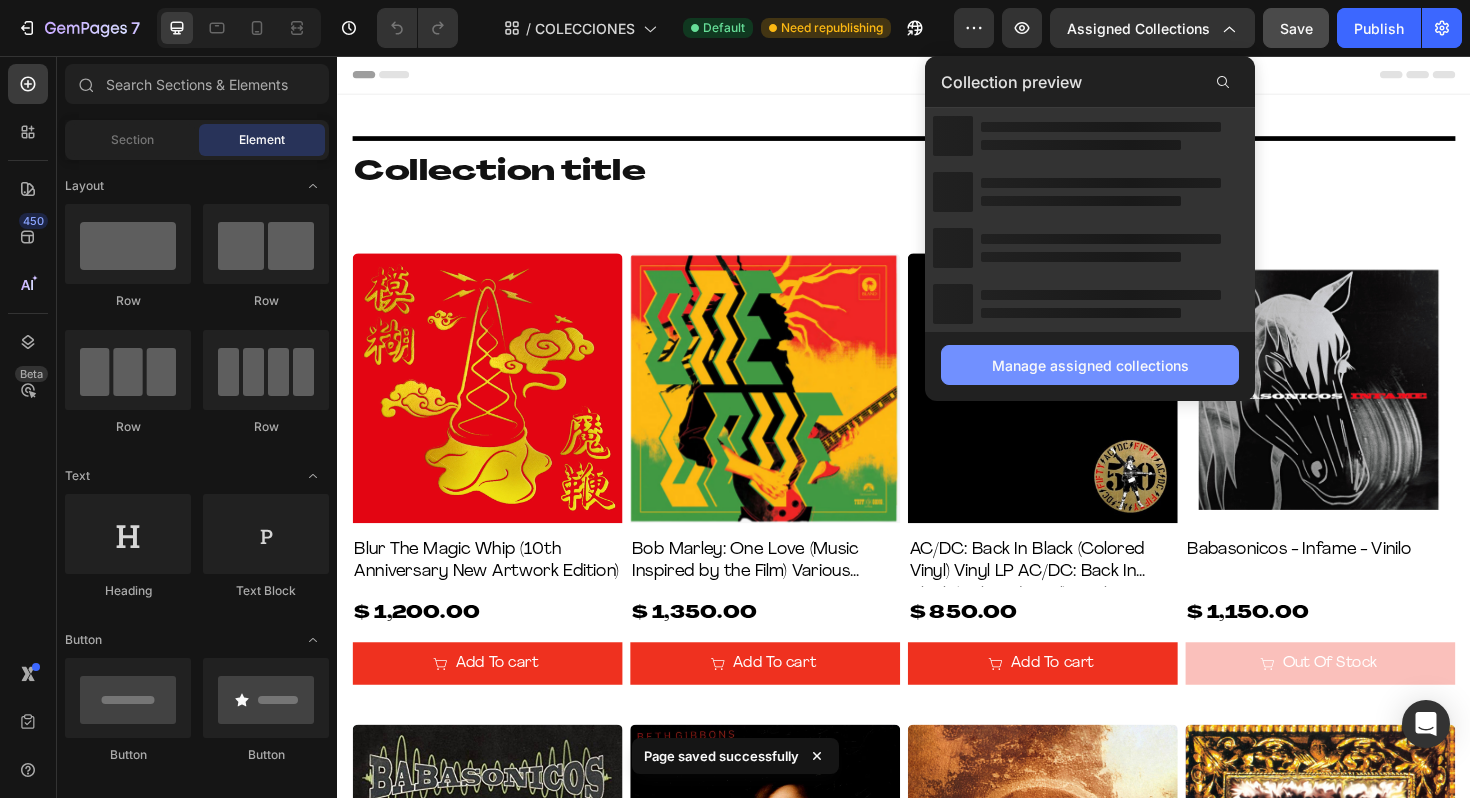 click on "Manage assigned collections" at bounding box center (1090, 365) 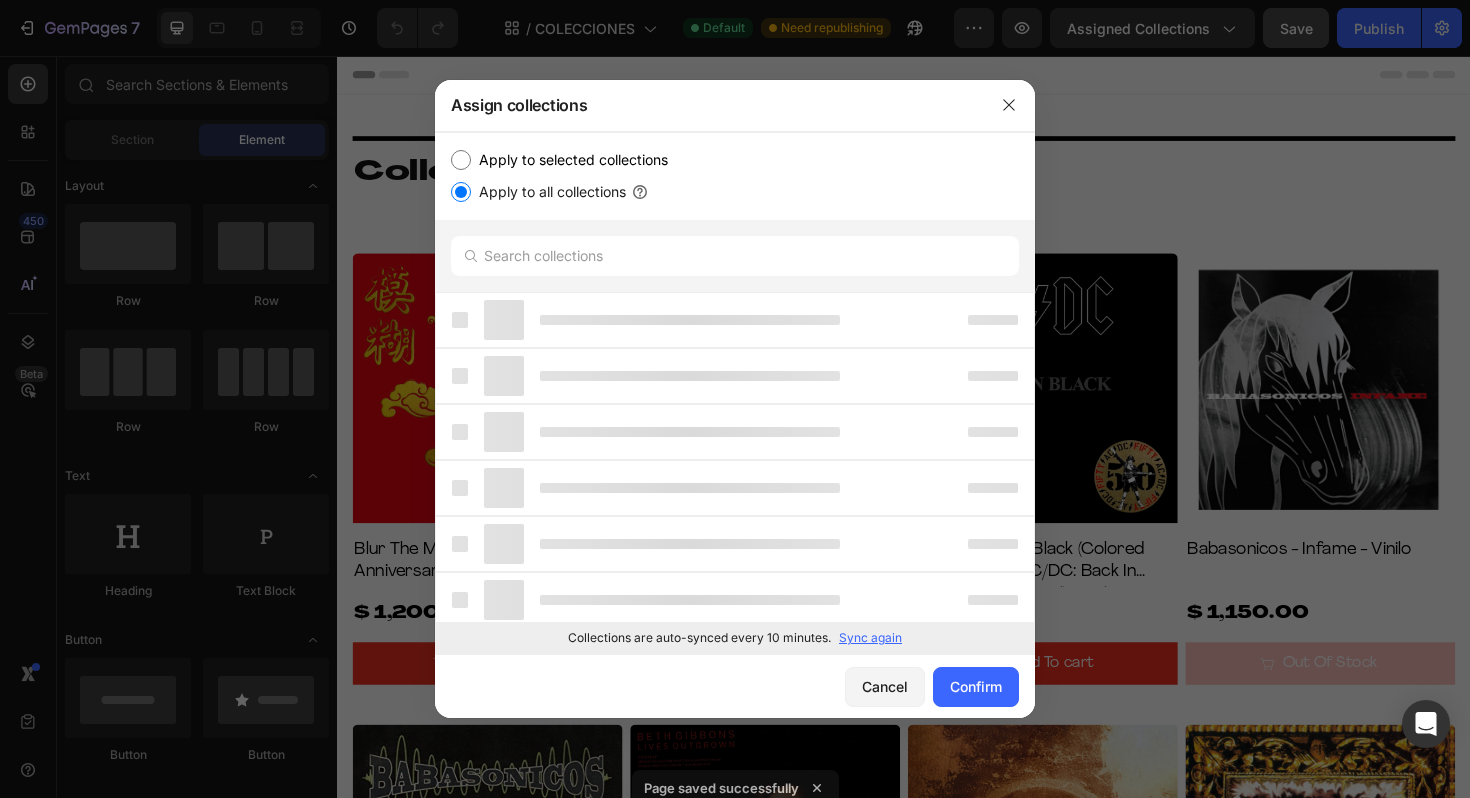 click on "Sync again" at bounding box center [870, 638] 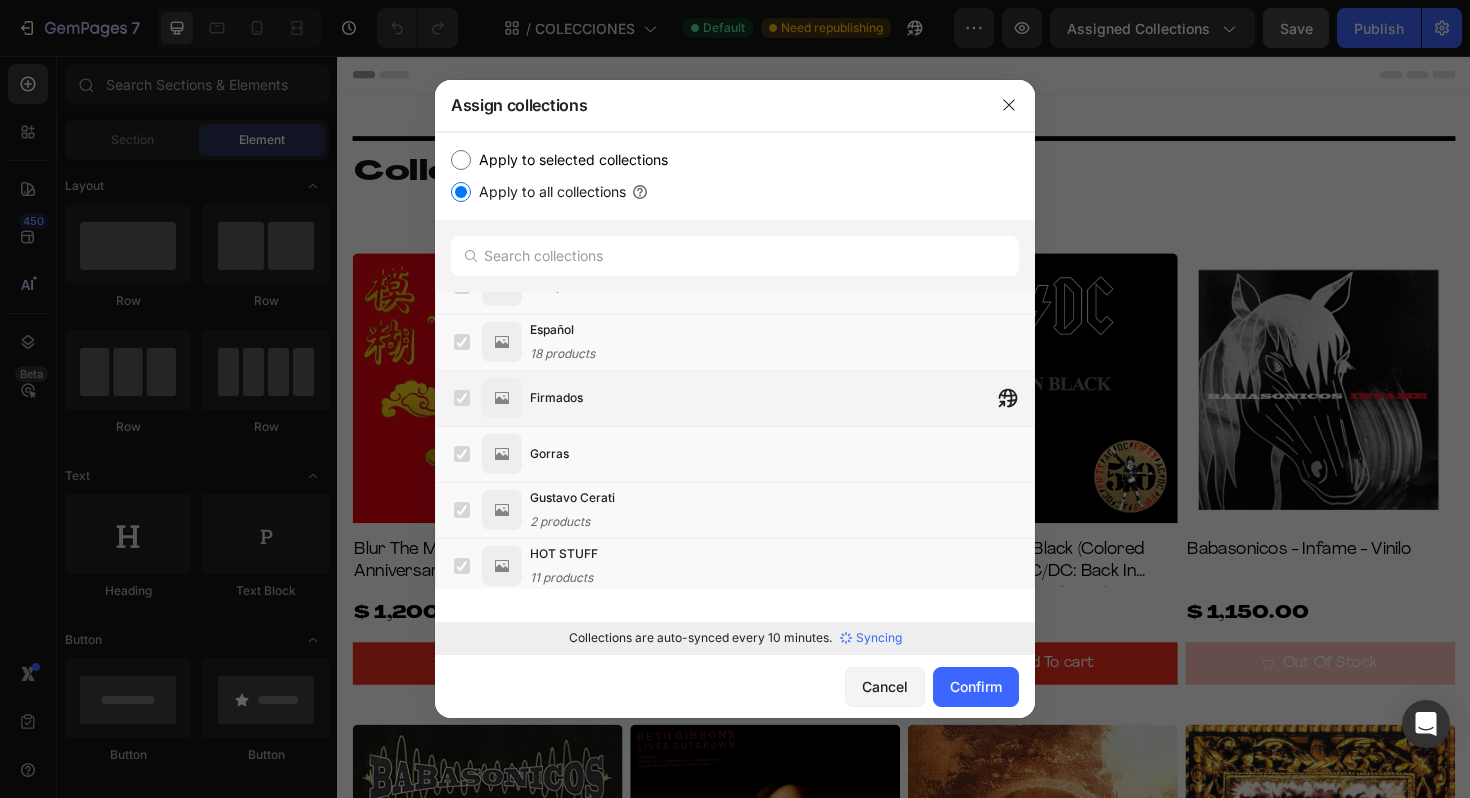 scroll, scrollTop: 1158, scrollLeft: 0, axis: vertical 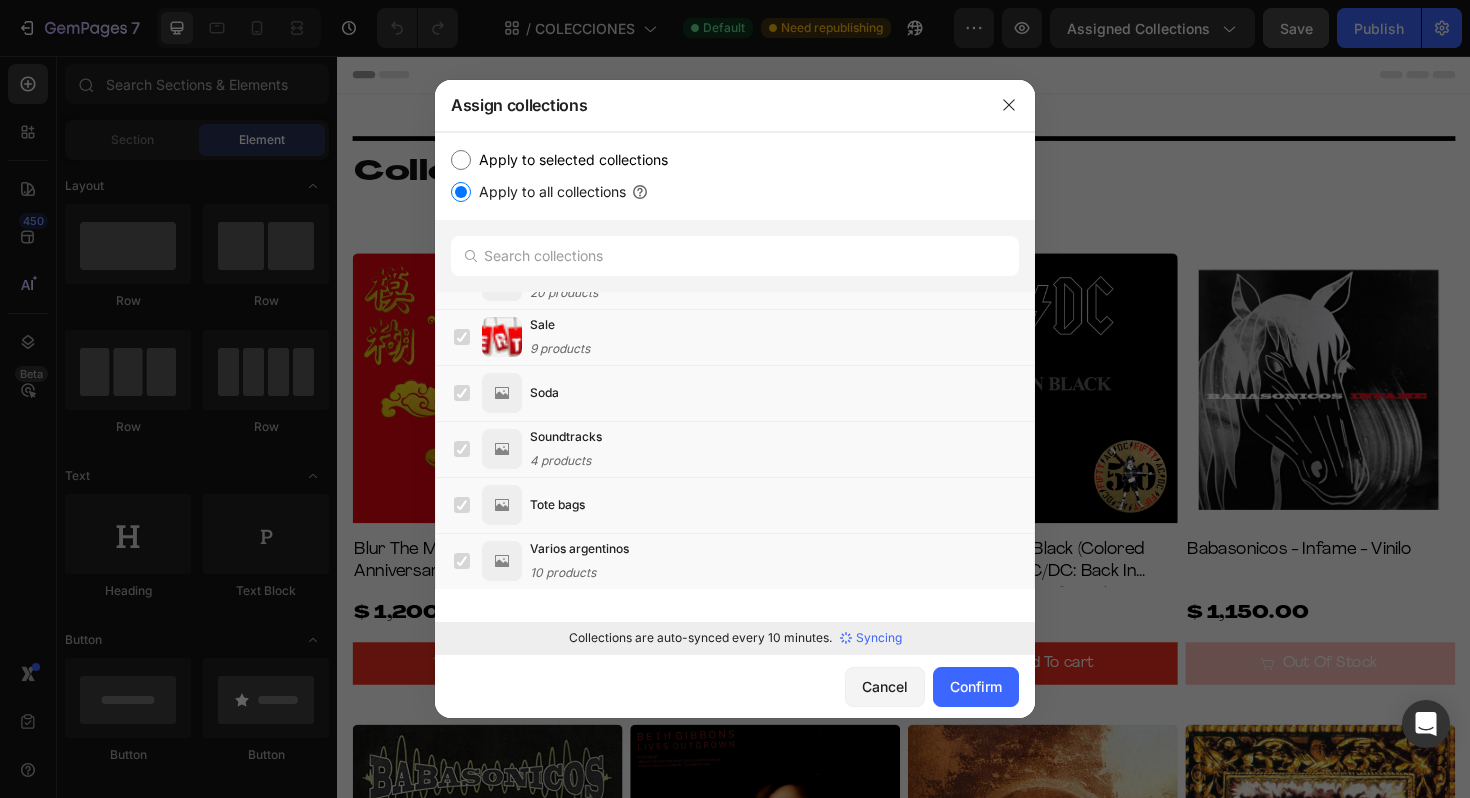 click on "Syncing" at bounding box center [879, 638] 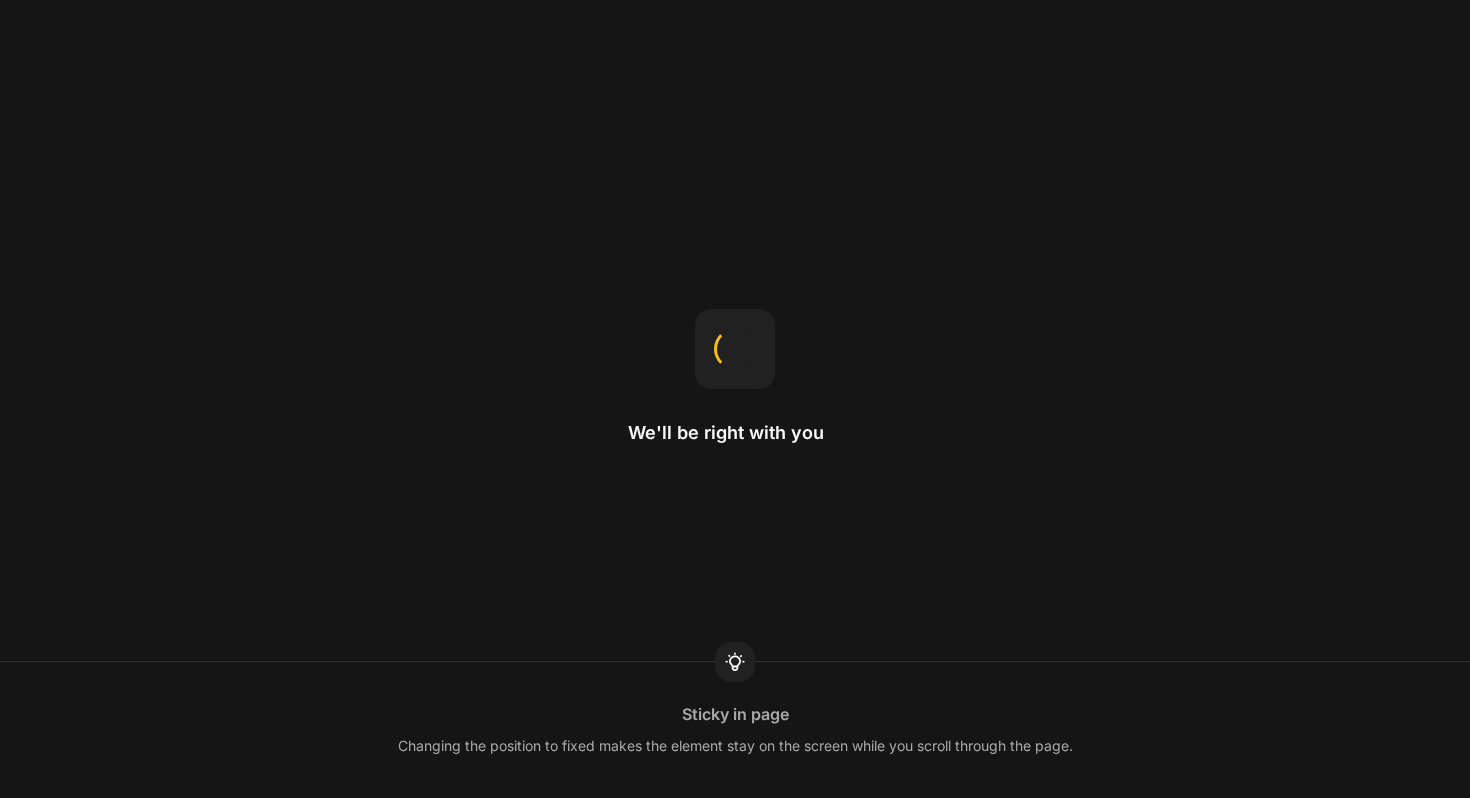 scroll, scrollTop: 0, scrollLeft: 0, axis: both 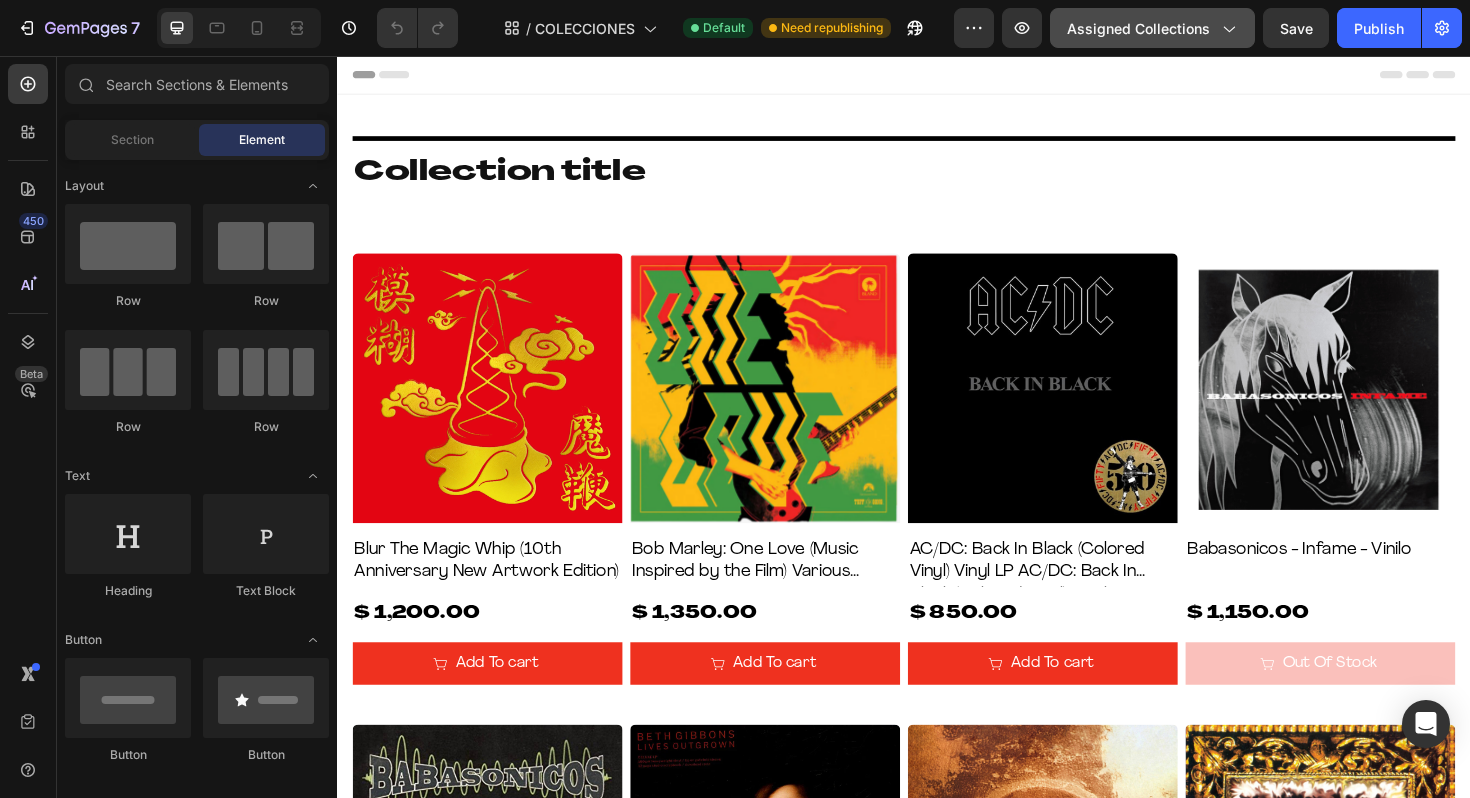 click on "Assigned Collections" at bounding box center (1152, 28) 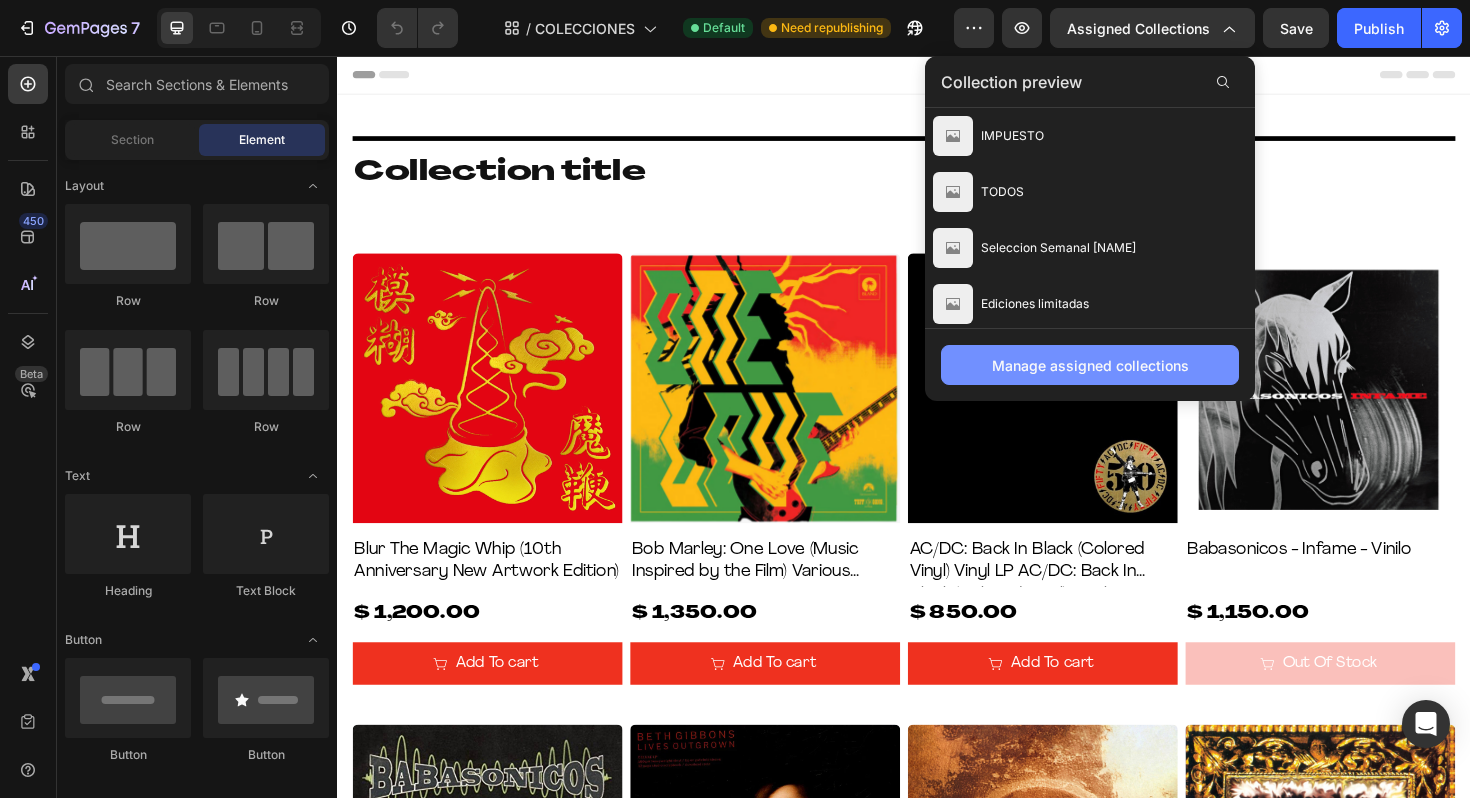 click on "Manage assigned collections" at bounding box center [1090, 365] 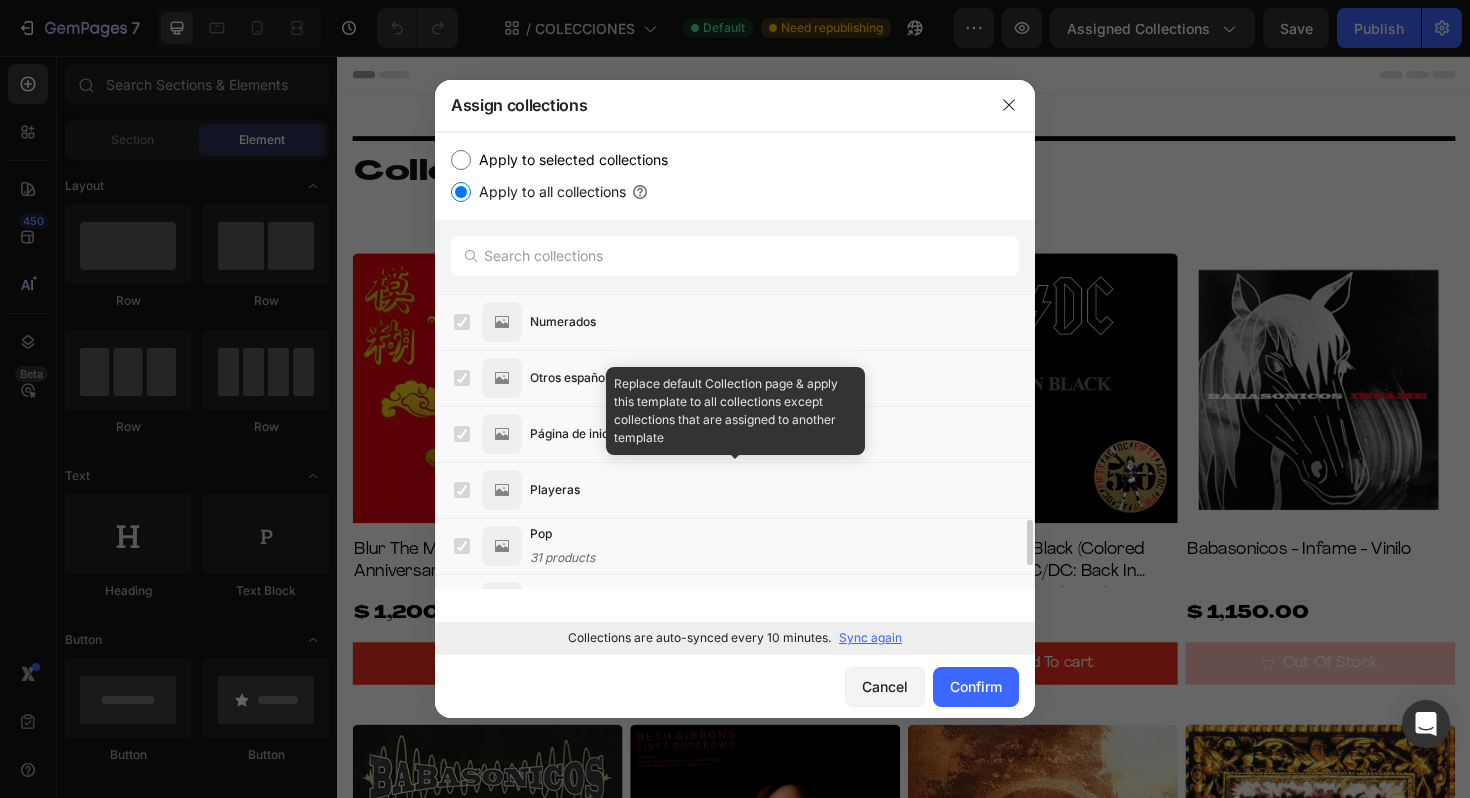 scroll, scrollTop: 1662, scrollLeft: 0, axis: vertical 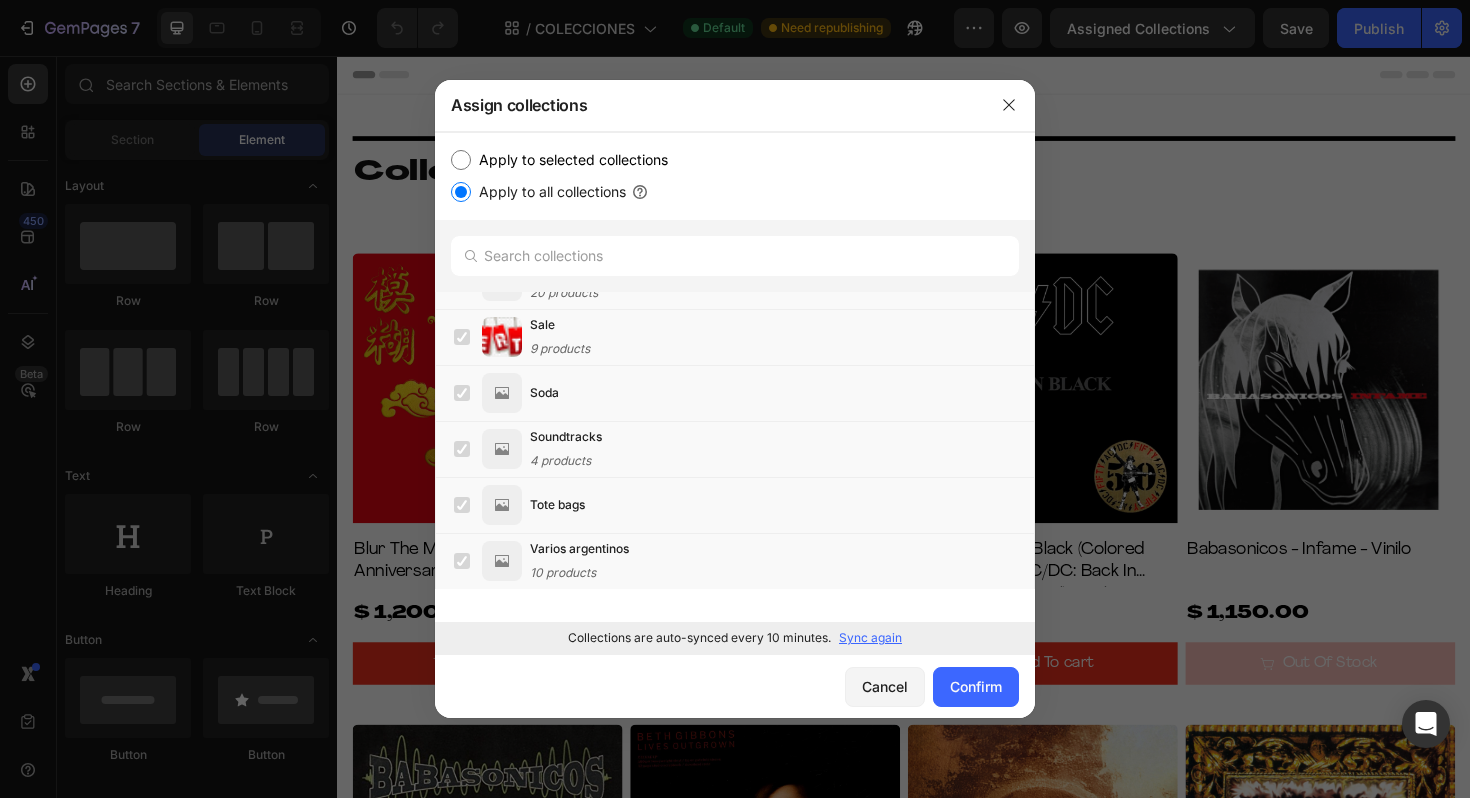 click on "Collections are auto-synced every 10 minutes. Sync again" 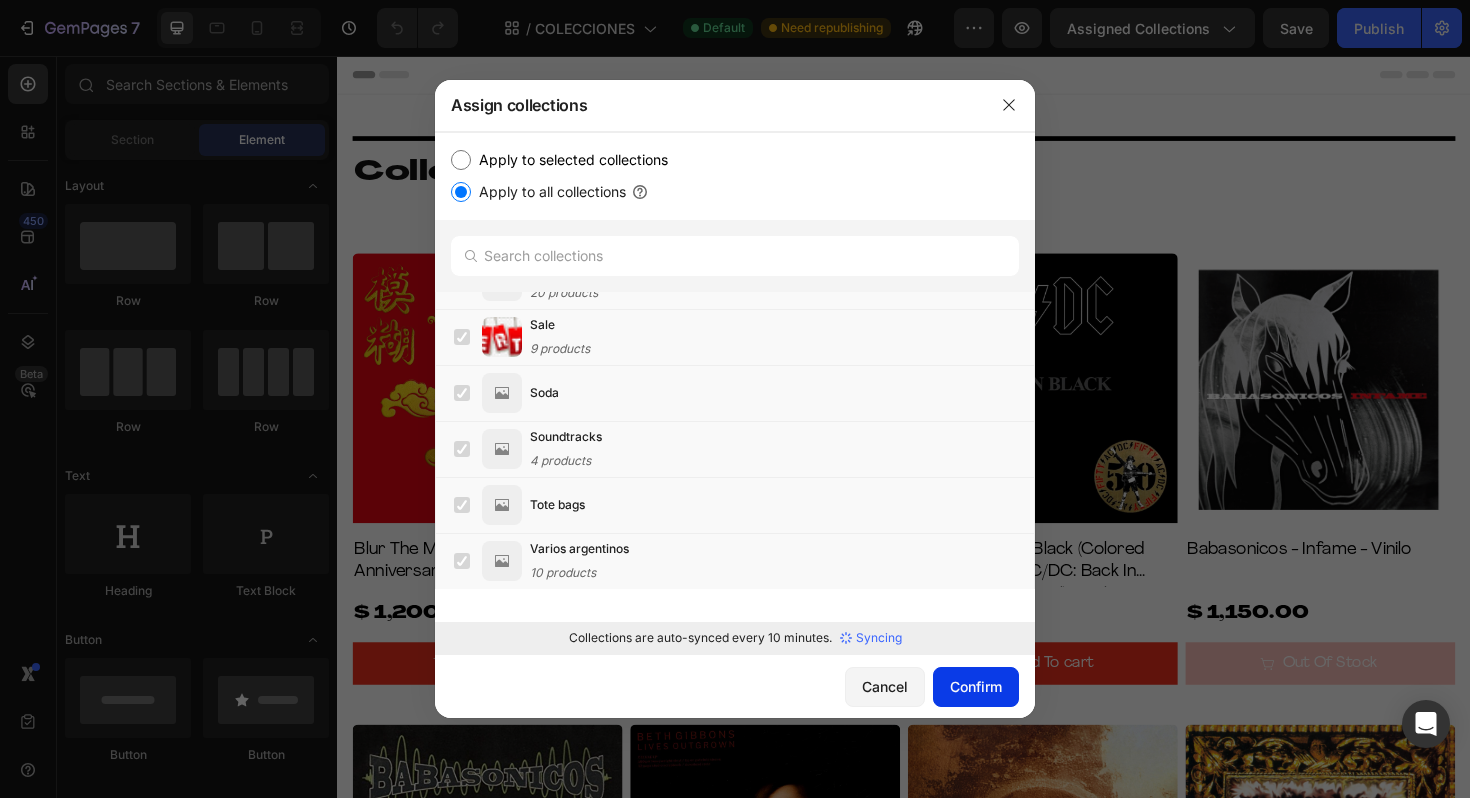 click on "Confirm" at bounding box center (976, 686) 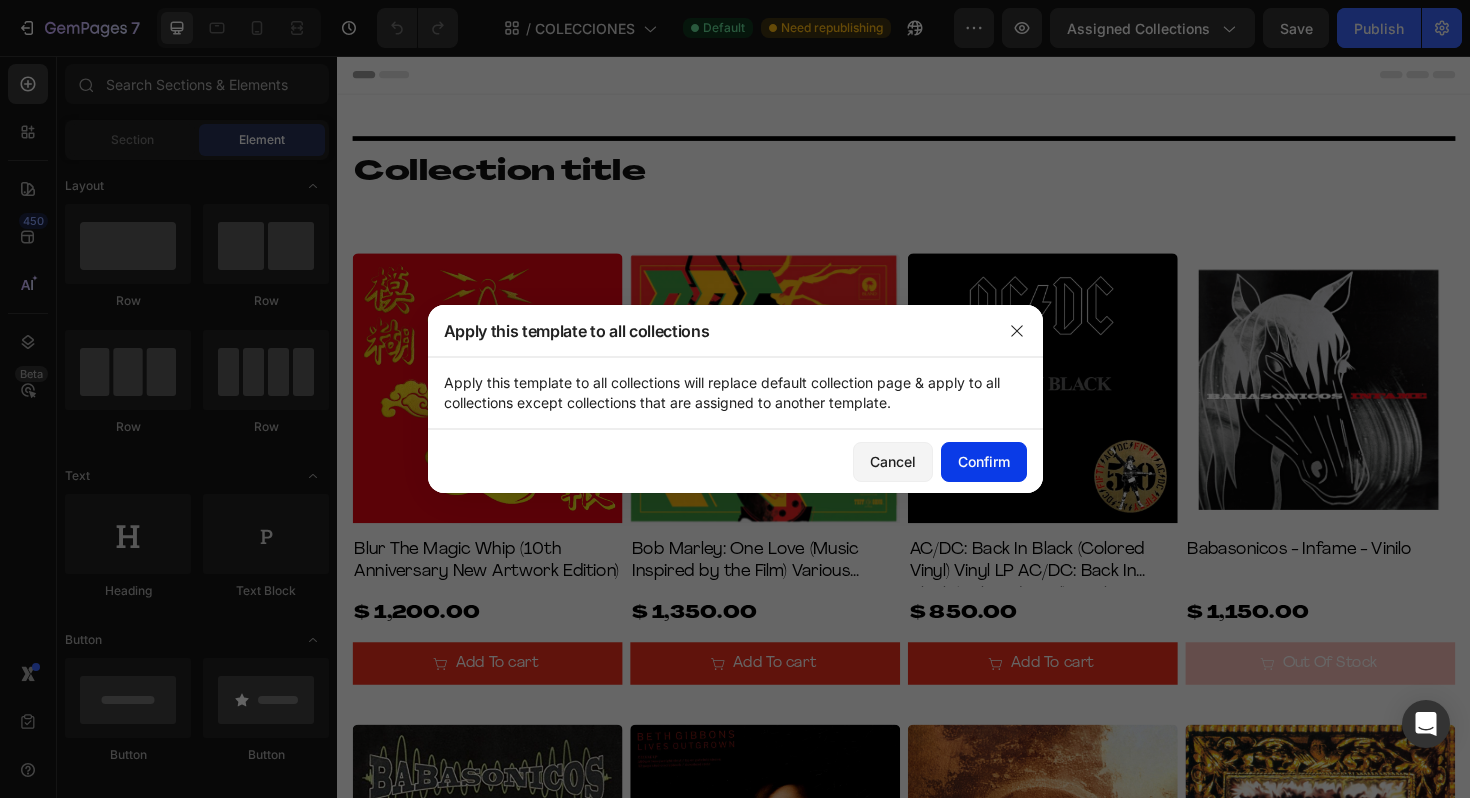 click on "Confirm" 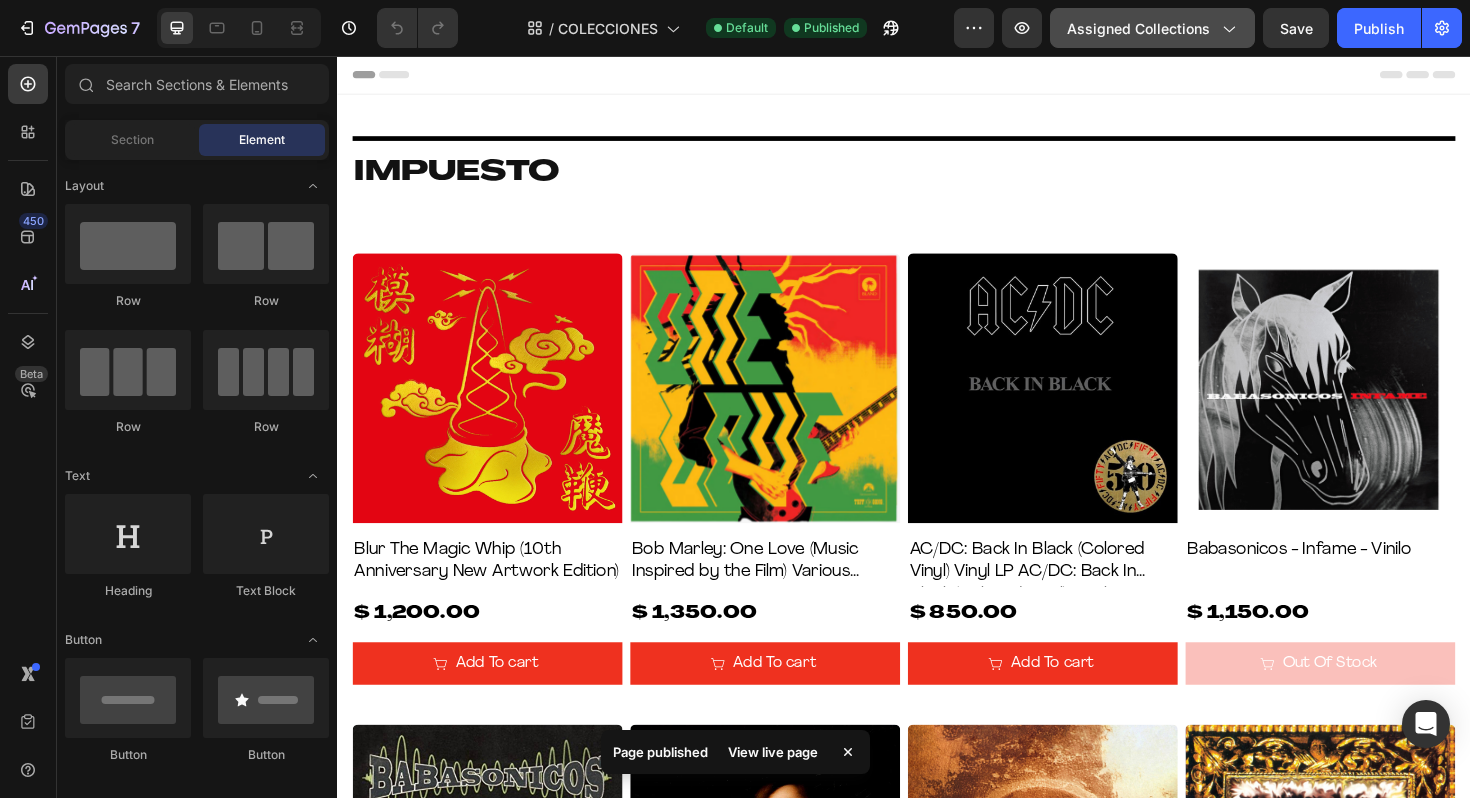 click 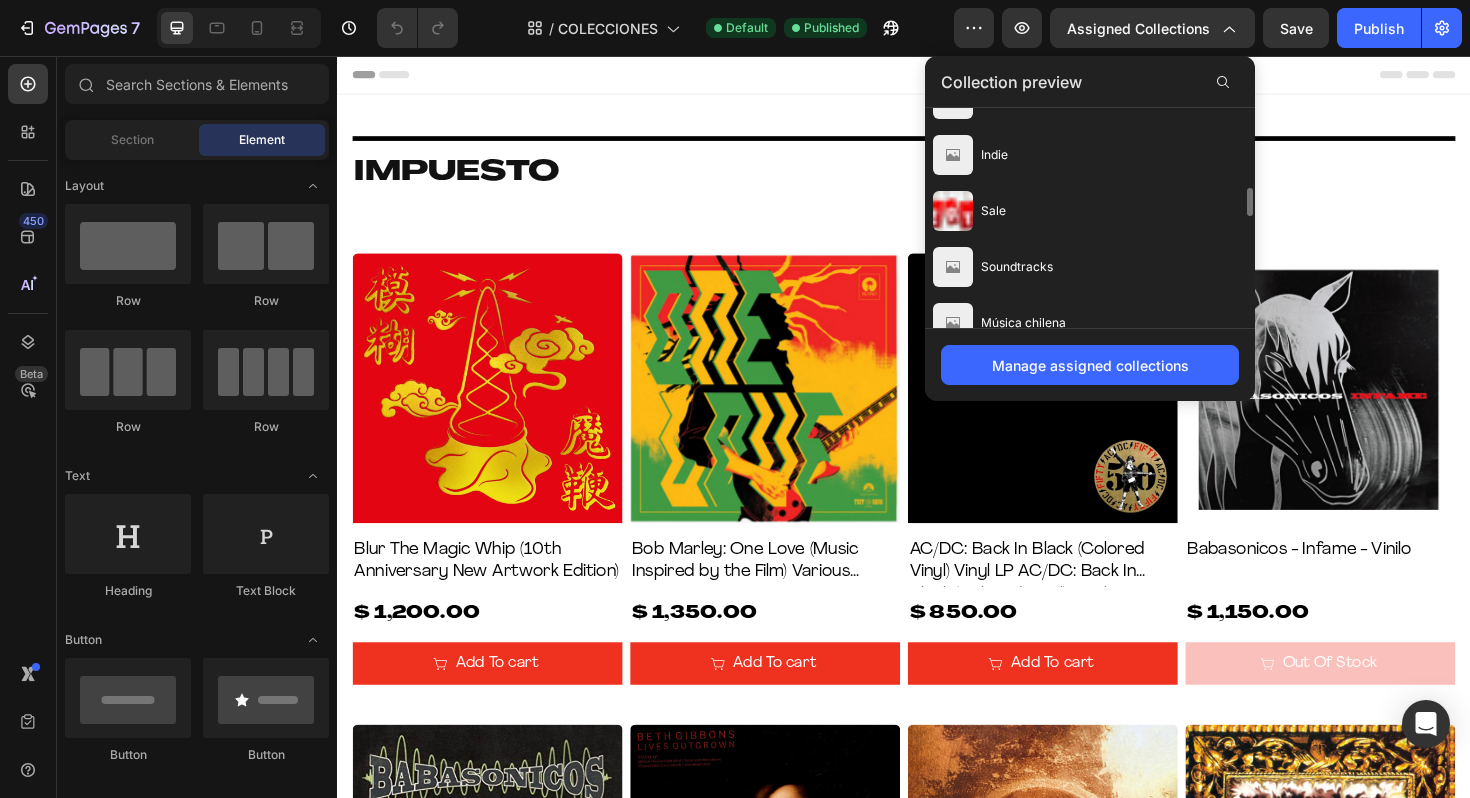 scroll, scrollTop: 525, scrollLeft: 0, axis: vertical 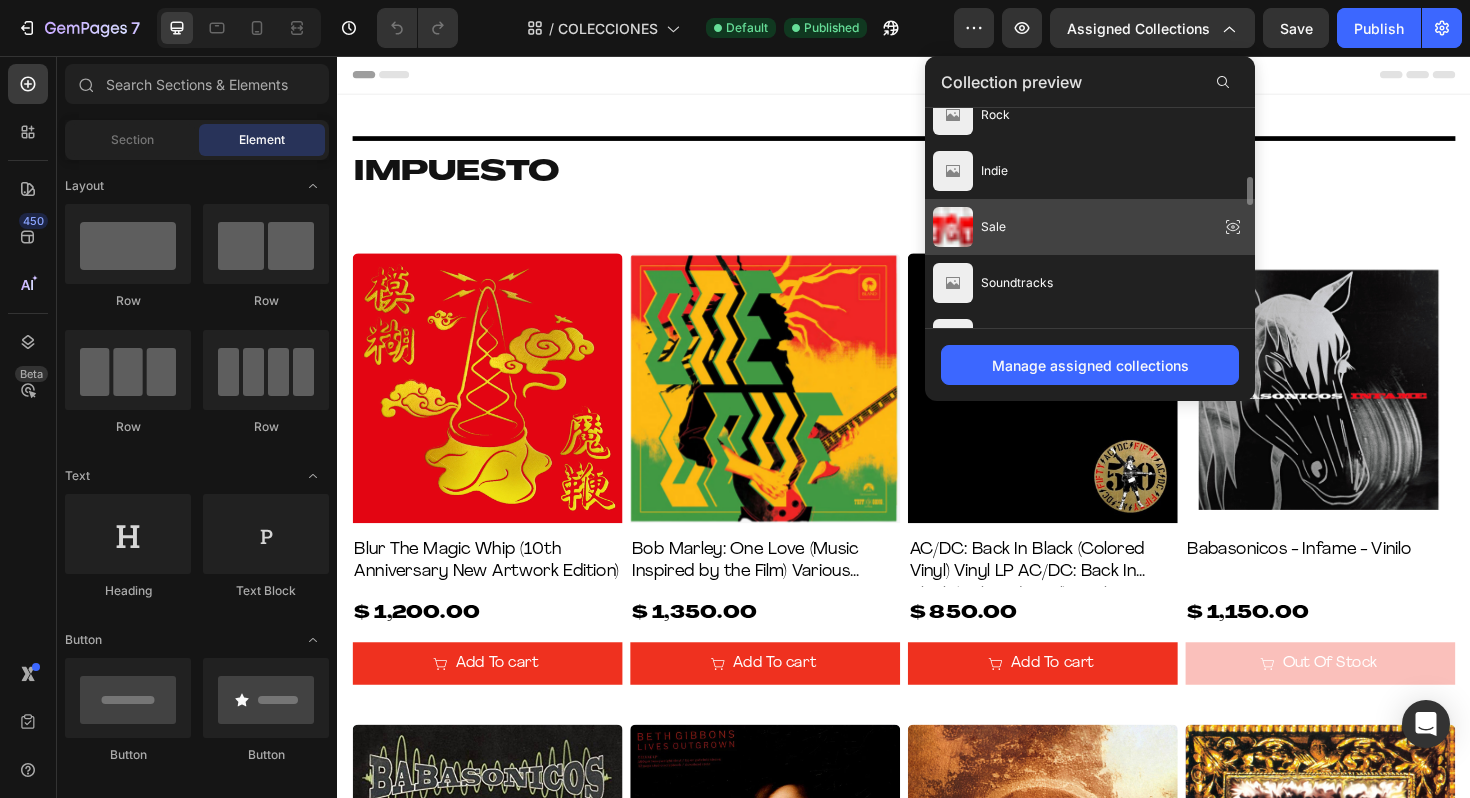 click on "Sale" 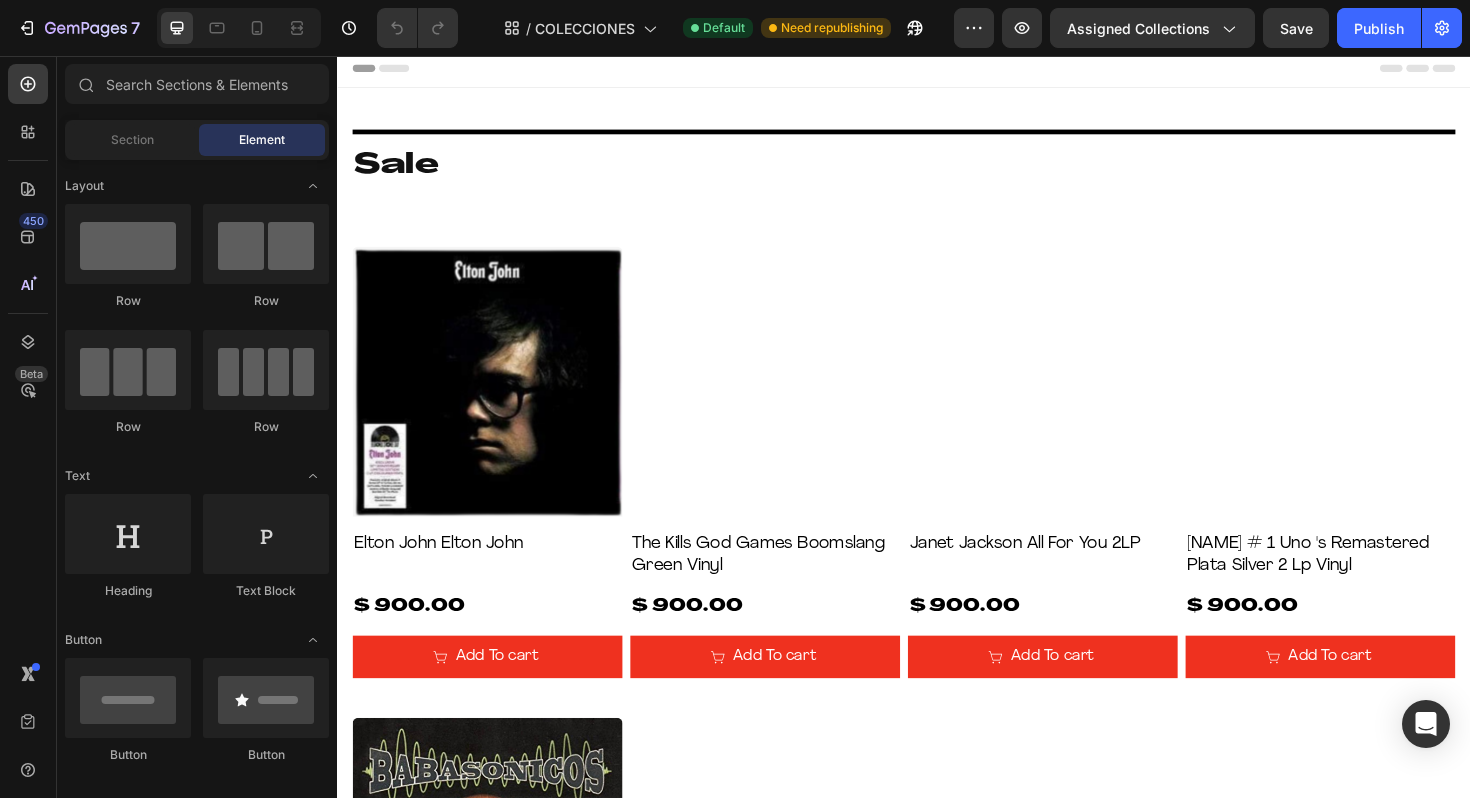 scroll, scrollTop: 0, scrollLeft: 0, axis: both 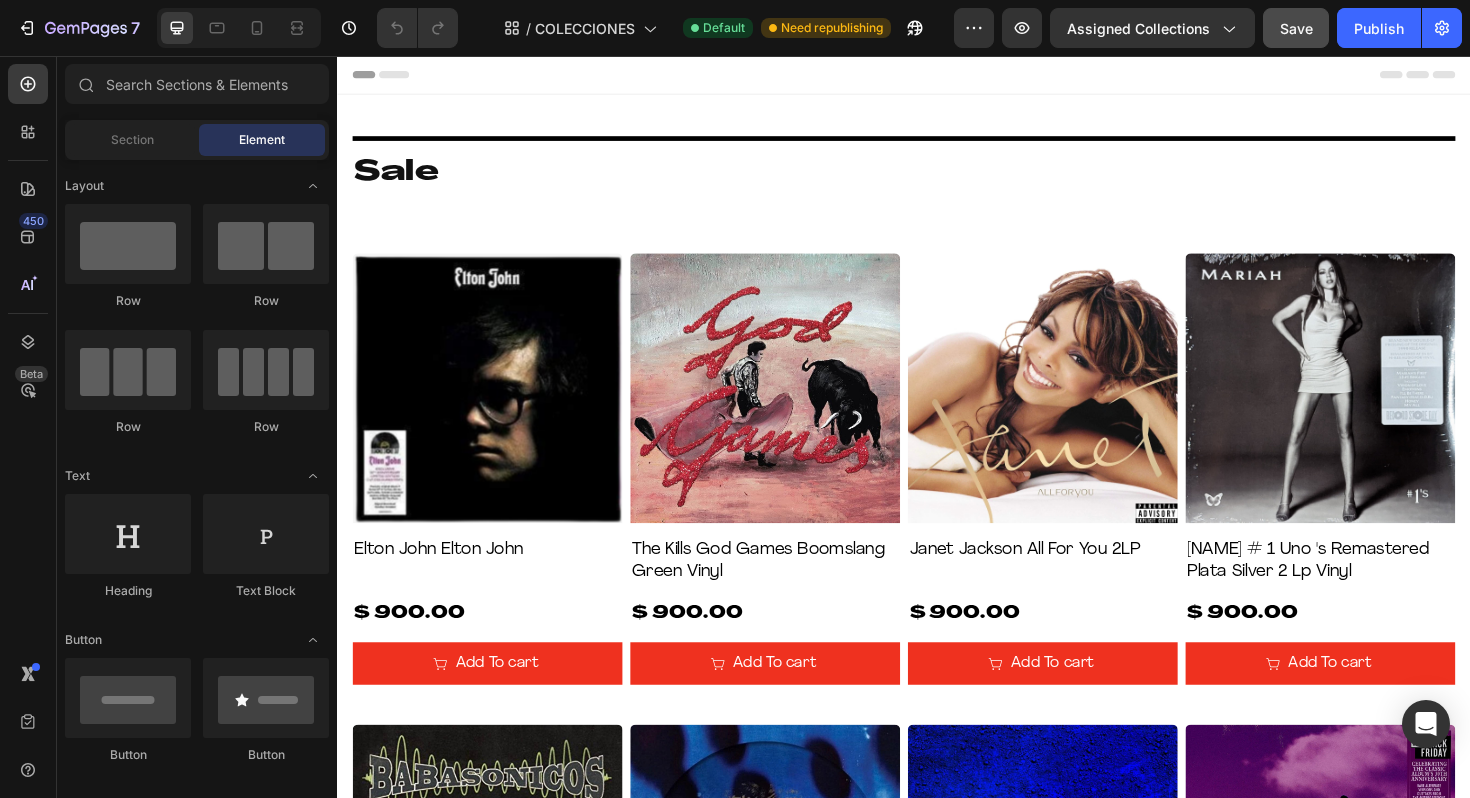 click on "Save" at bounding box center (1296, 28) 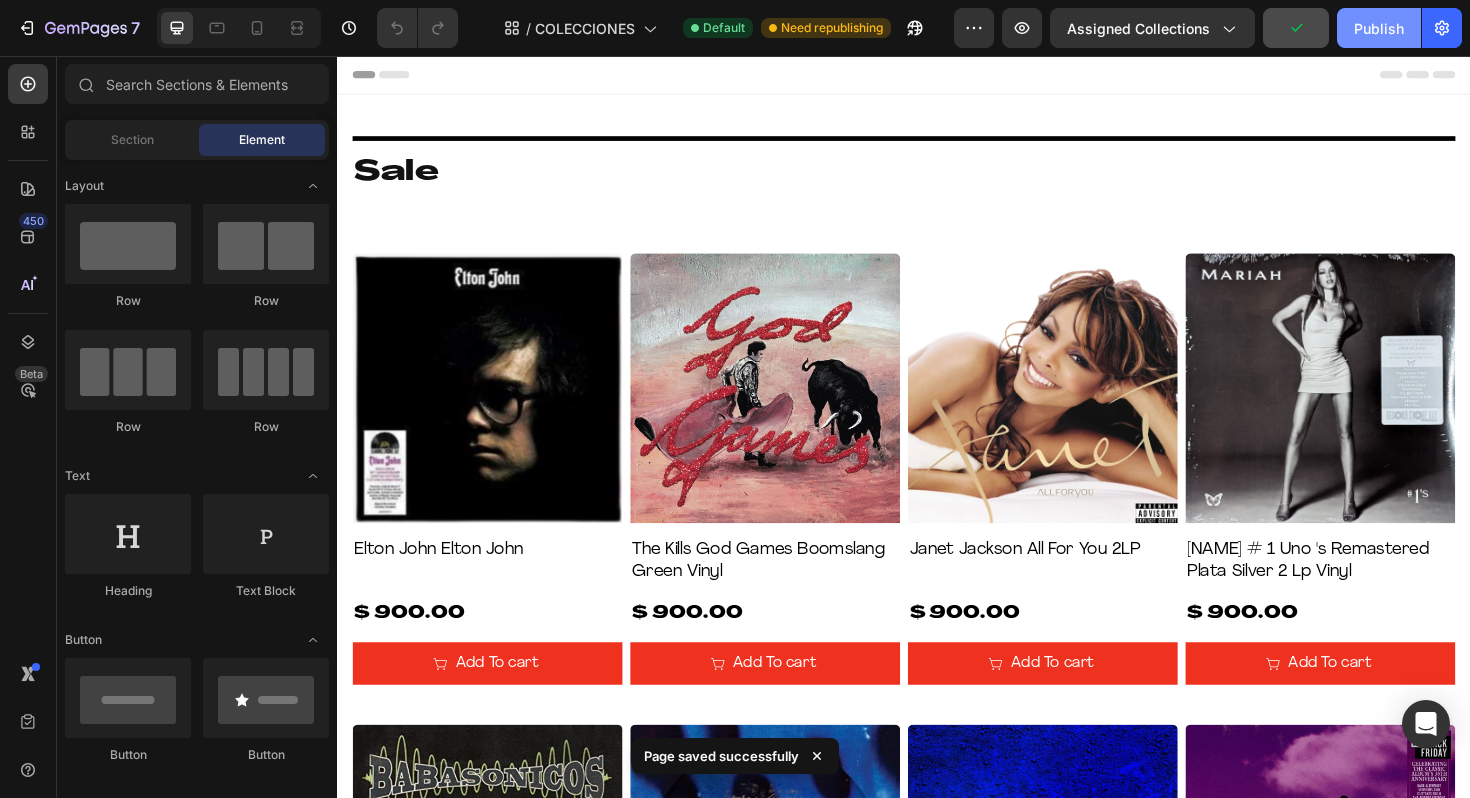 click on "Publish" at bounding box center (1379, 28) 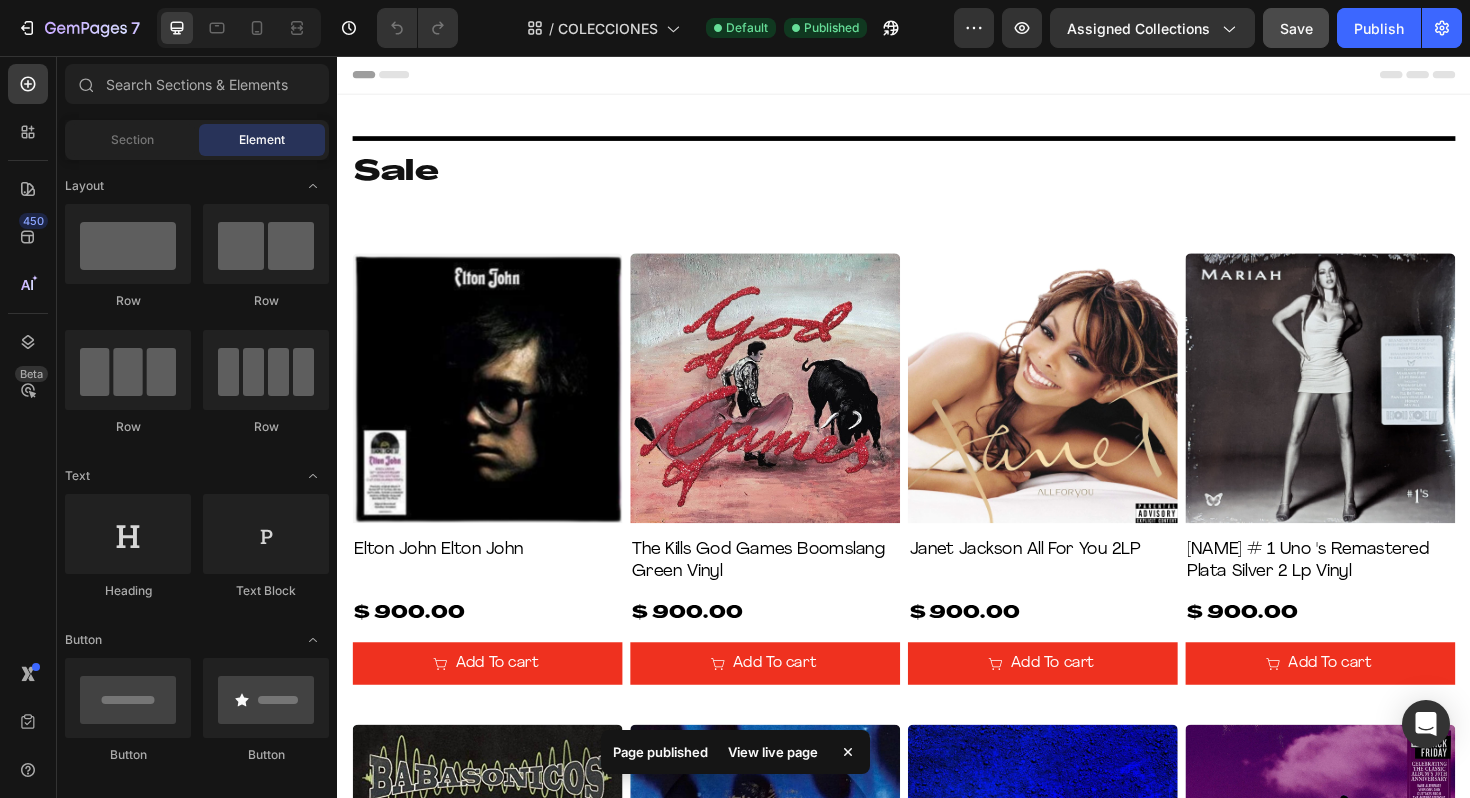 click on "View live page" at bounding box center [773, 752] 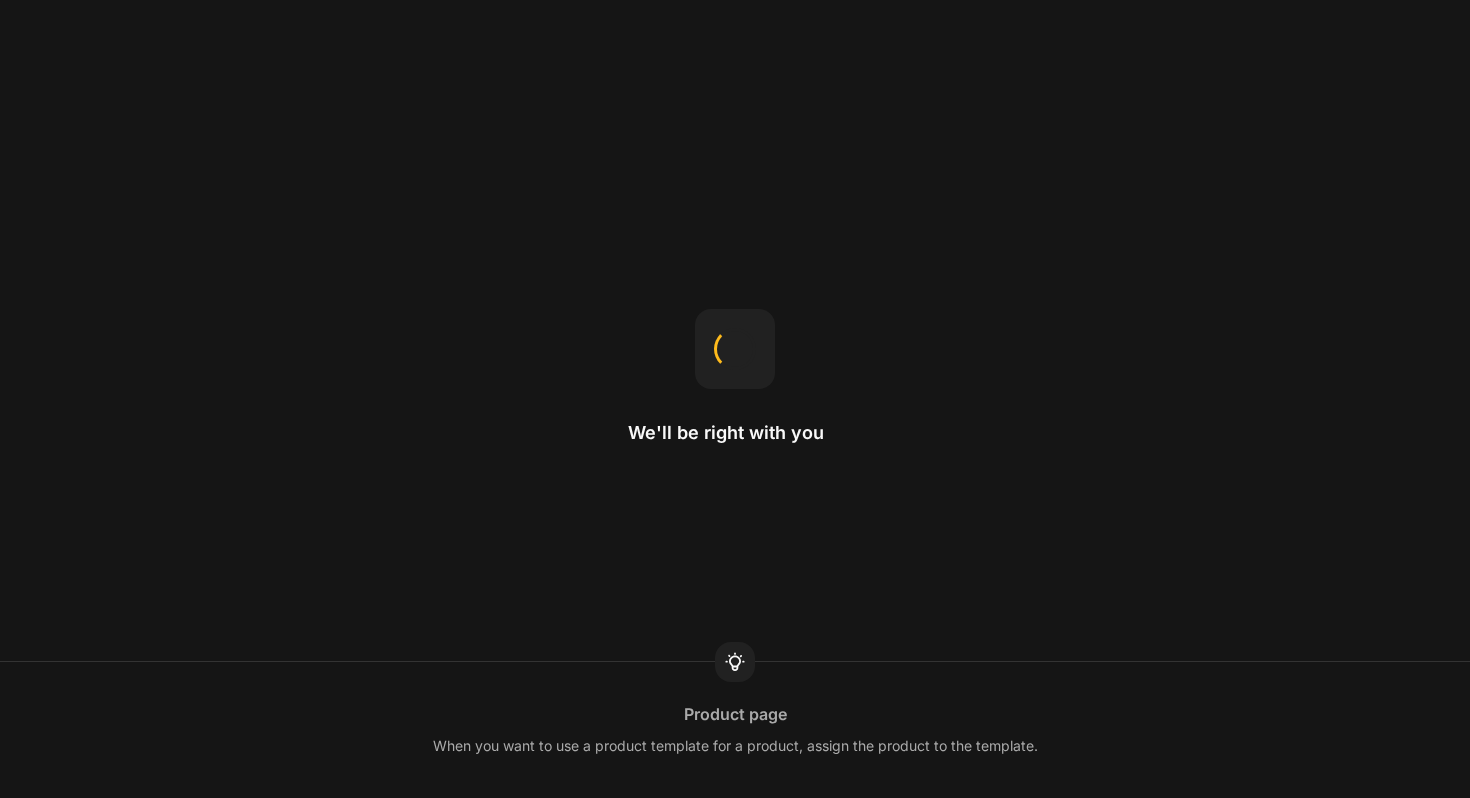 scroll, scrollTop: 0, scrollLeft: 0, axis: both 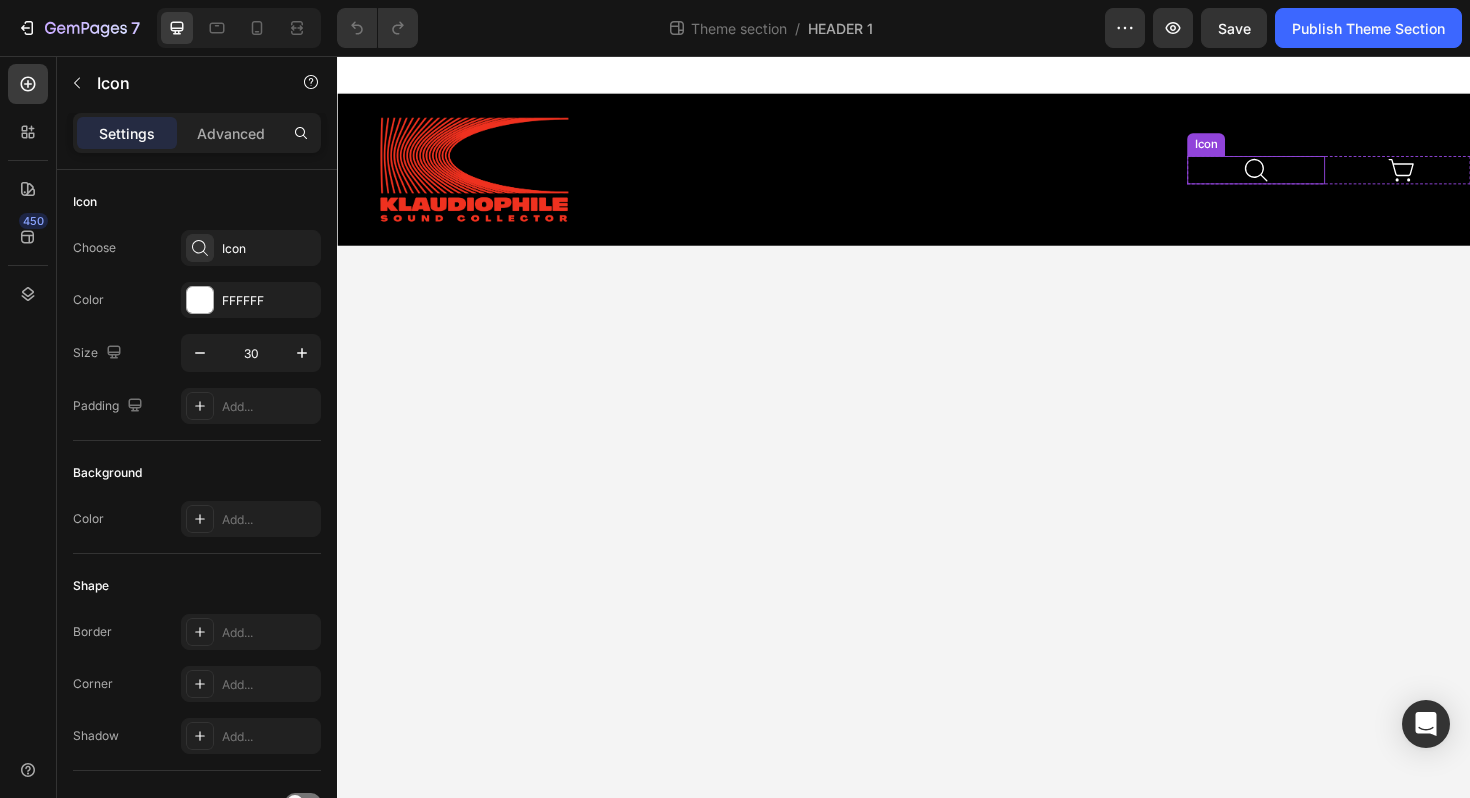 click 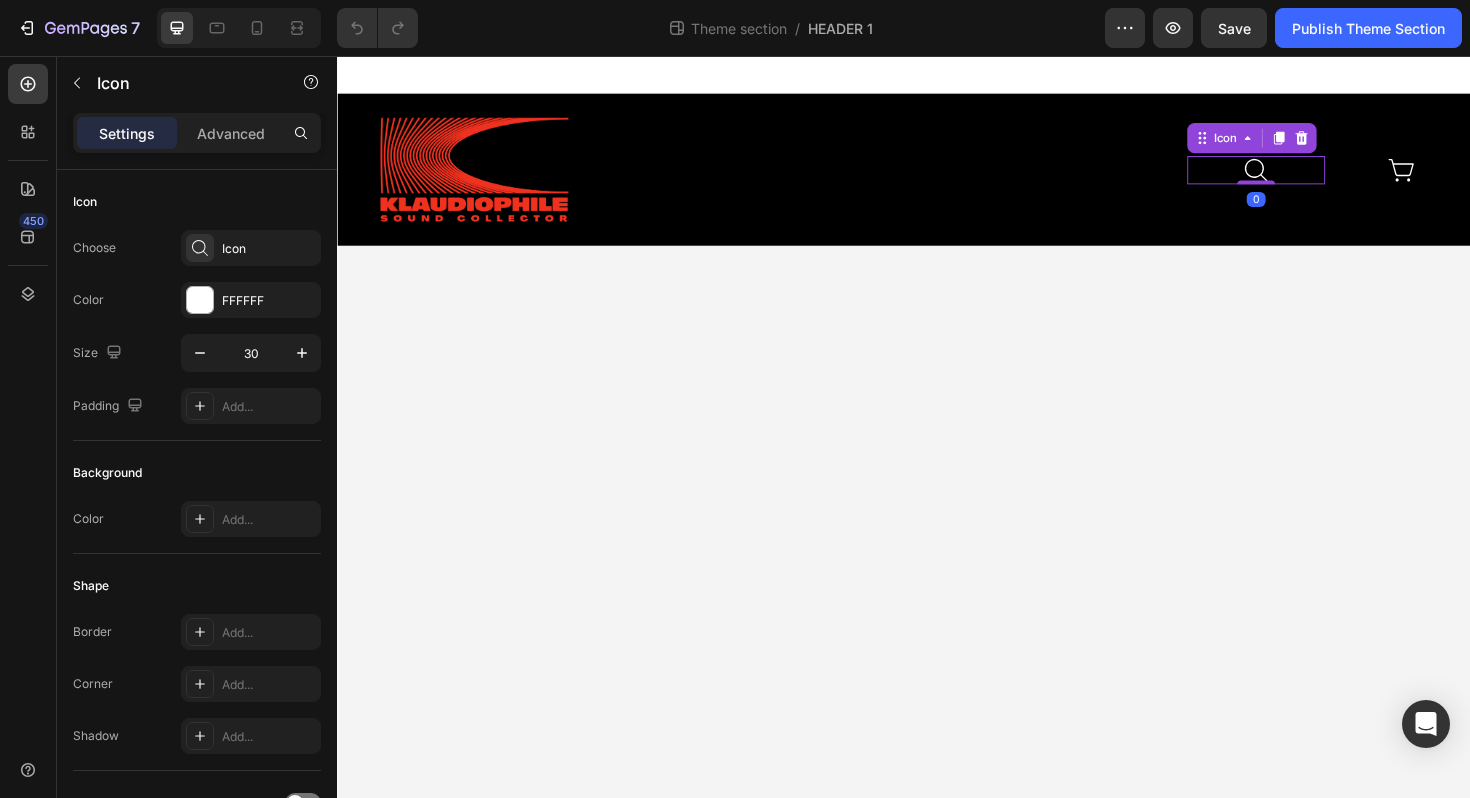 scroll, scrollTop: 0, scrollLeft: 0, axis: both 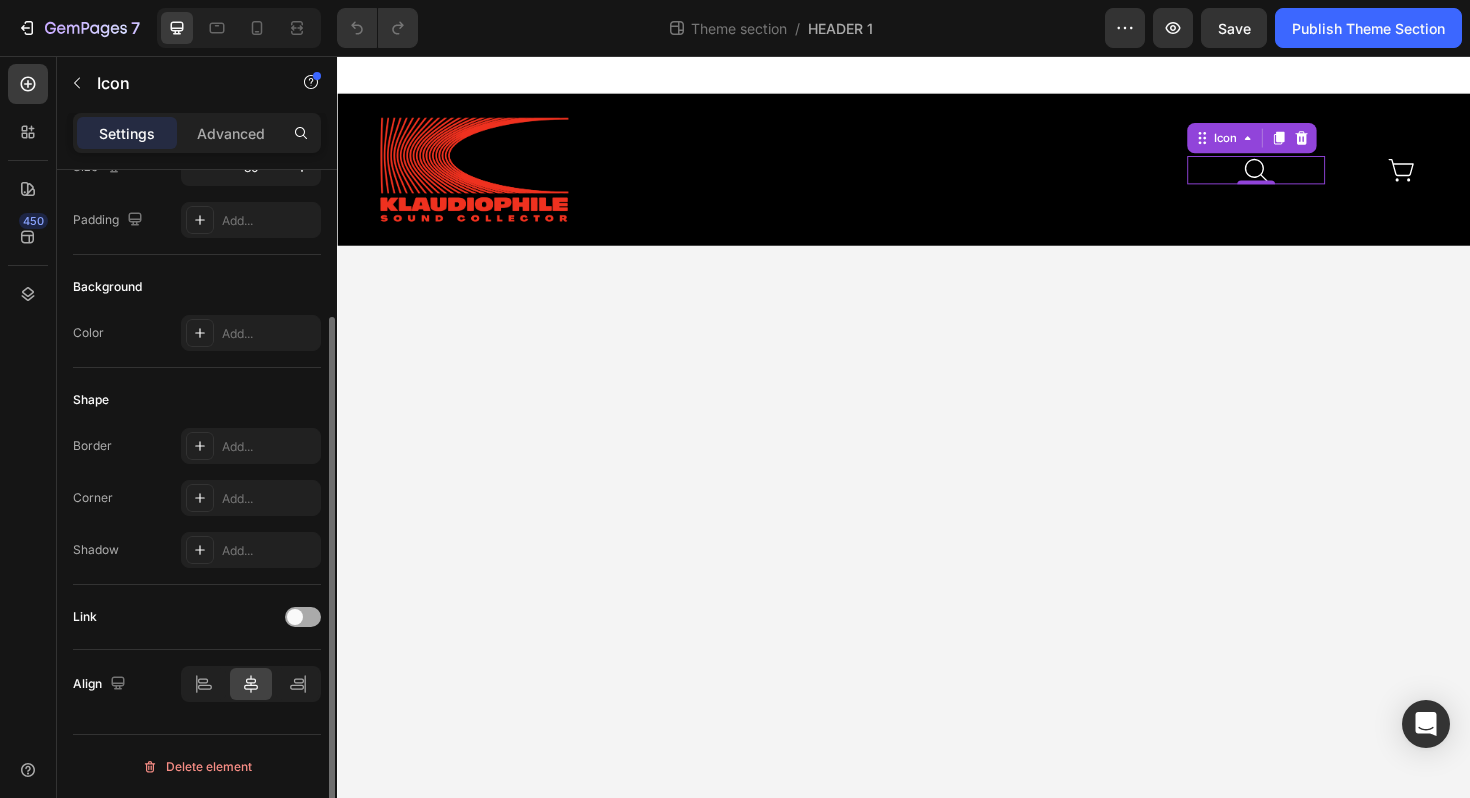 click at bounding box center [295, 617] 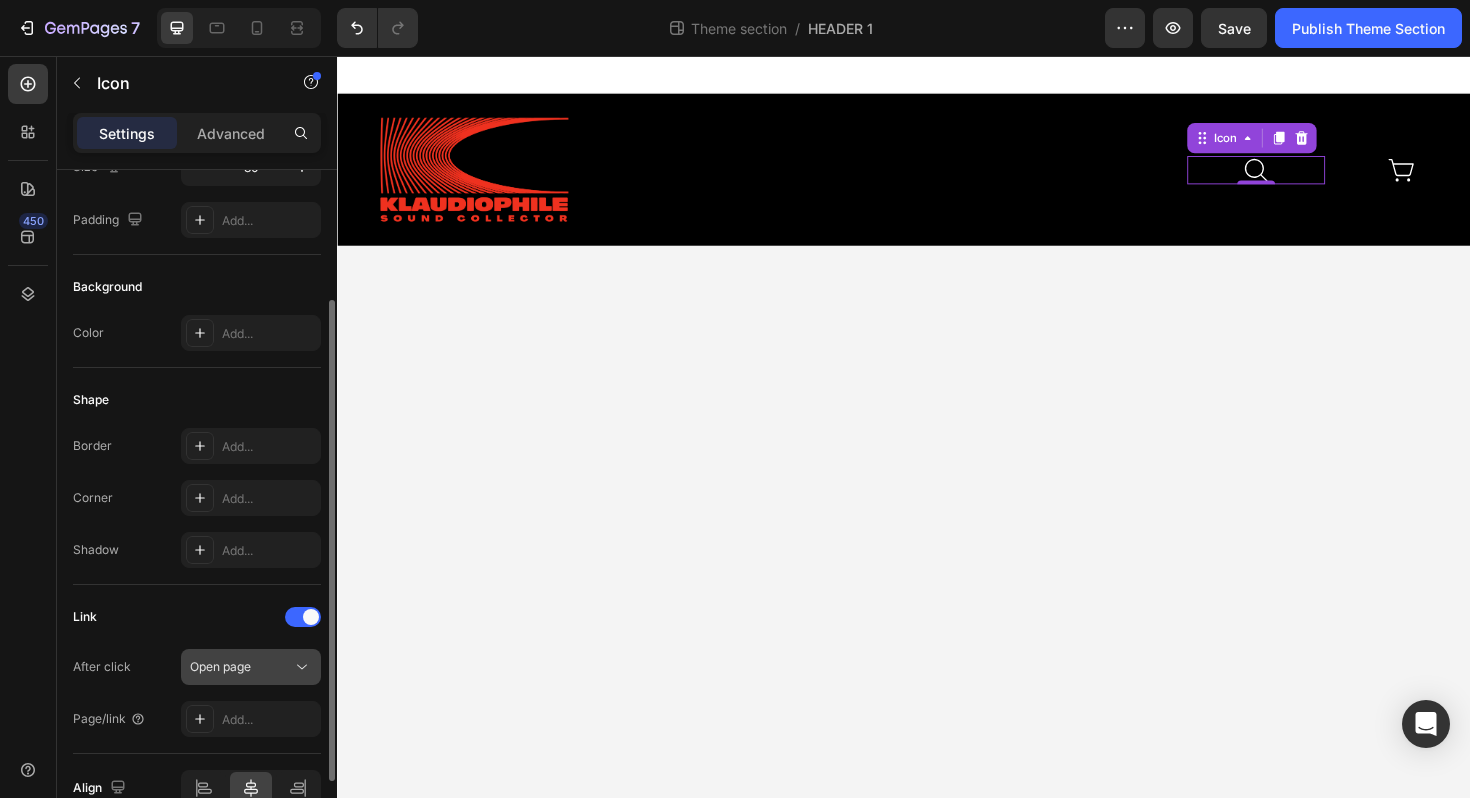 click 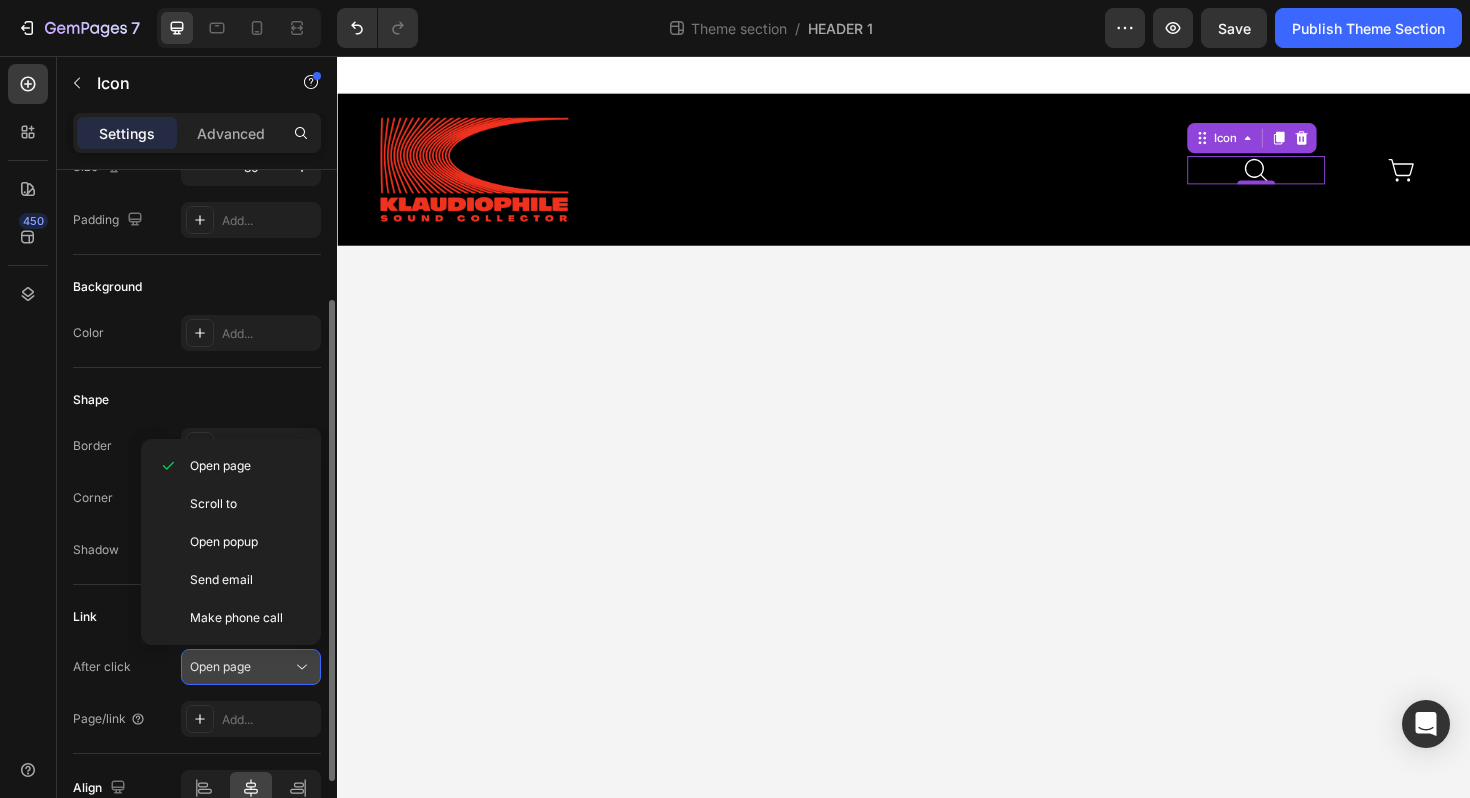 click 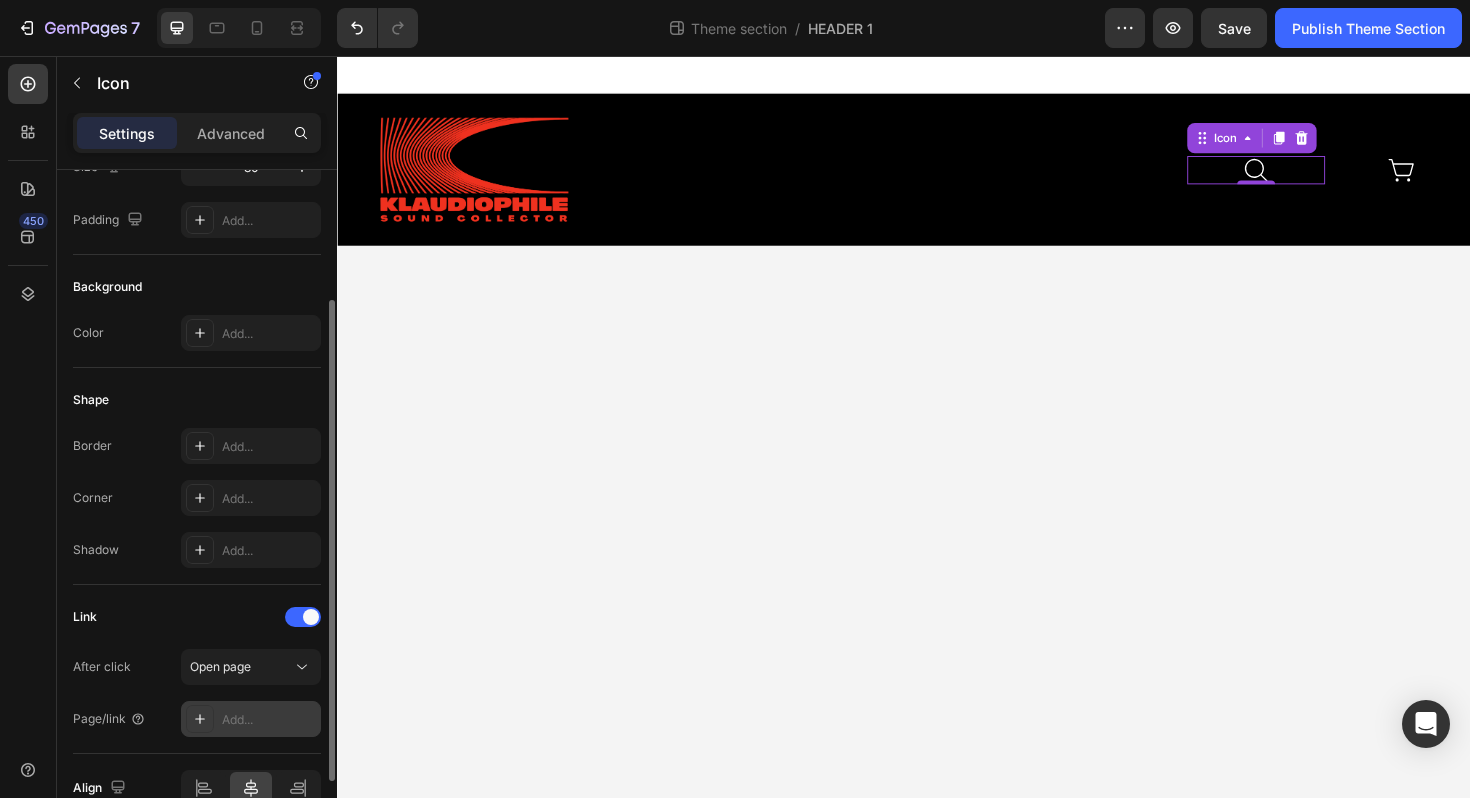 click 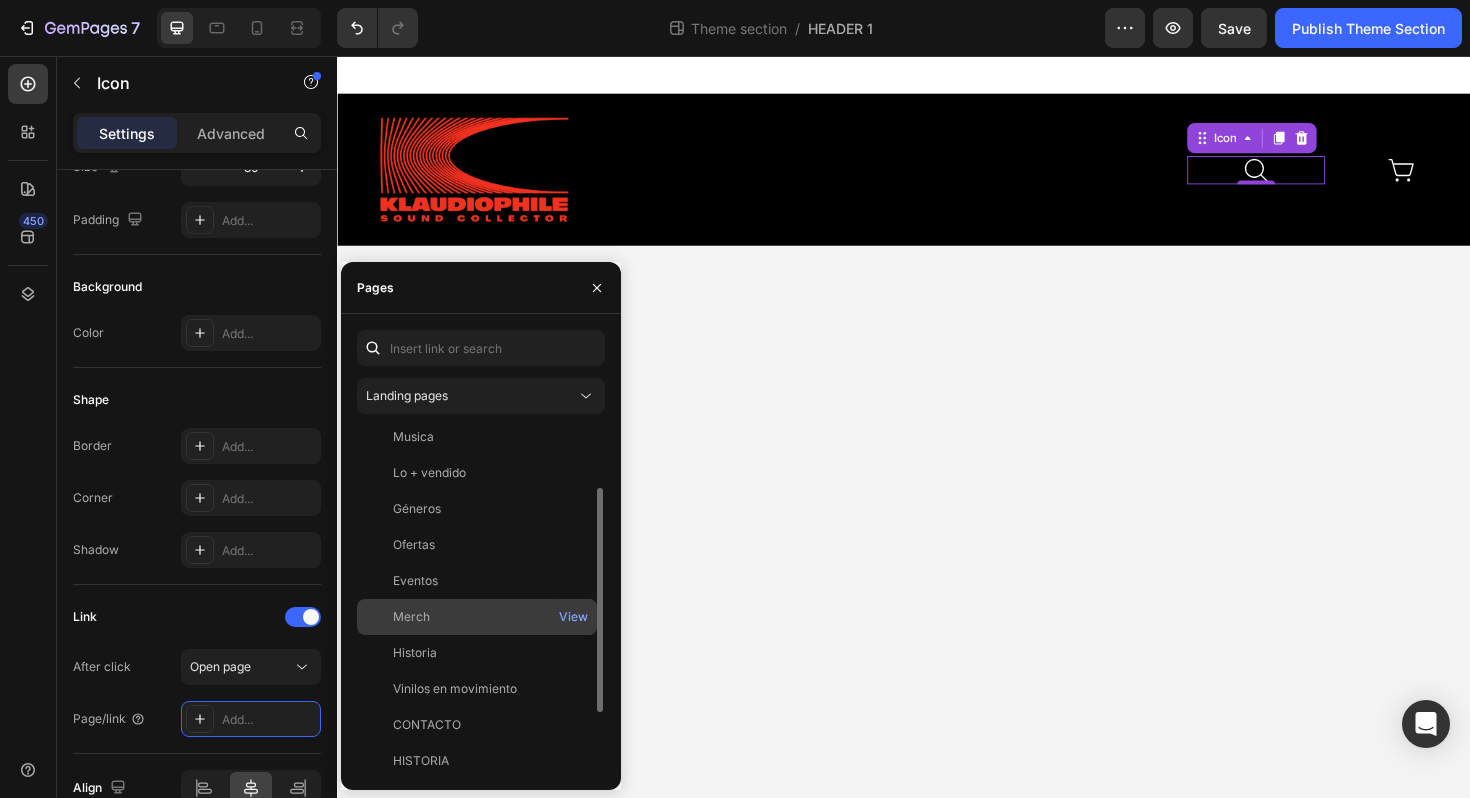 scroll, scrollTop: 68, scrollLeft: 0, axis: vertical 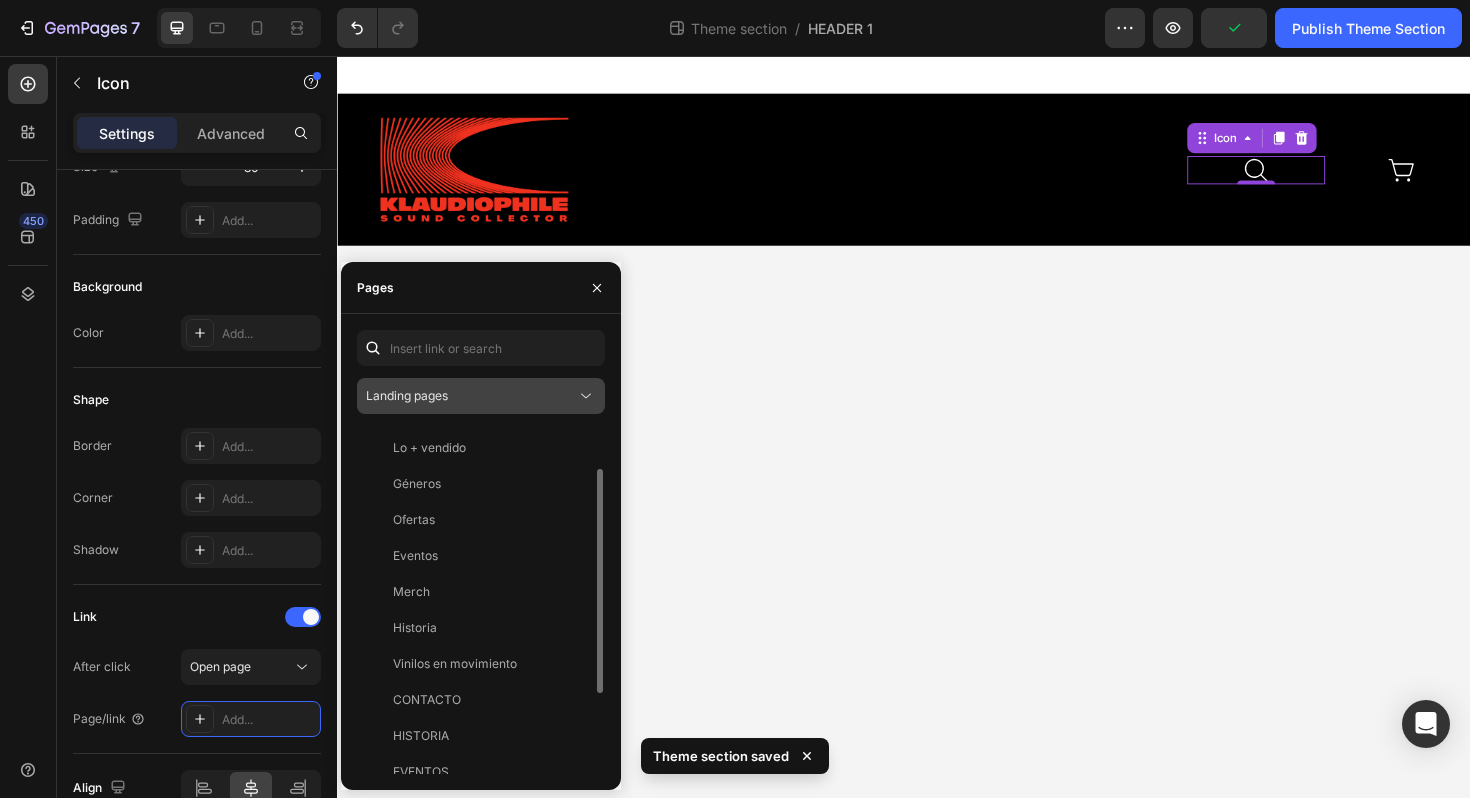 click on "Landing pages" 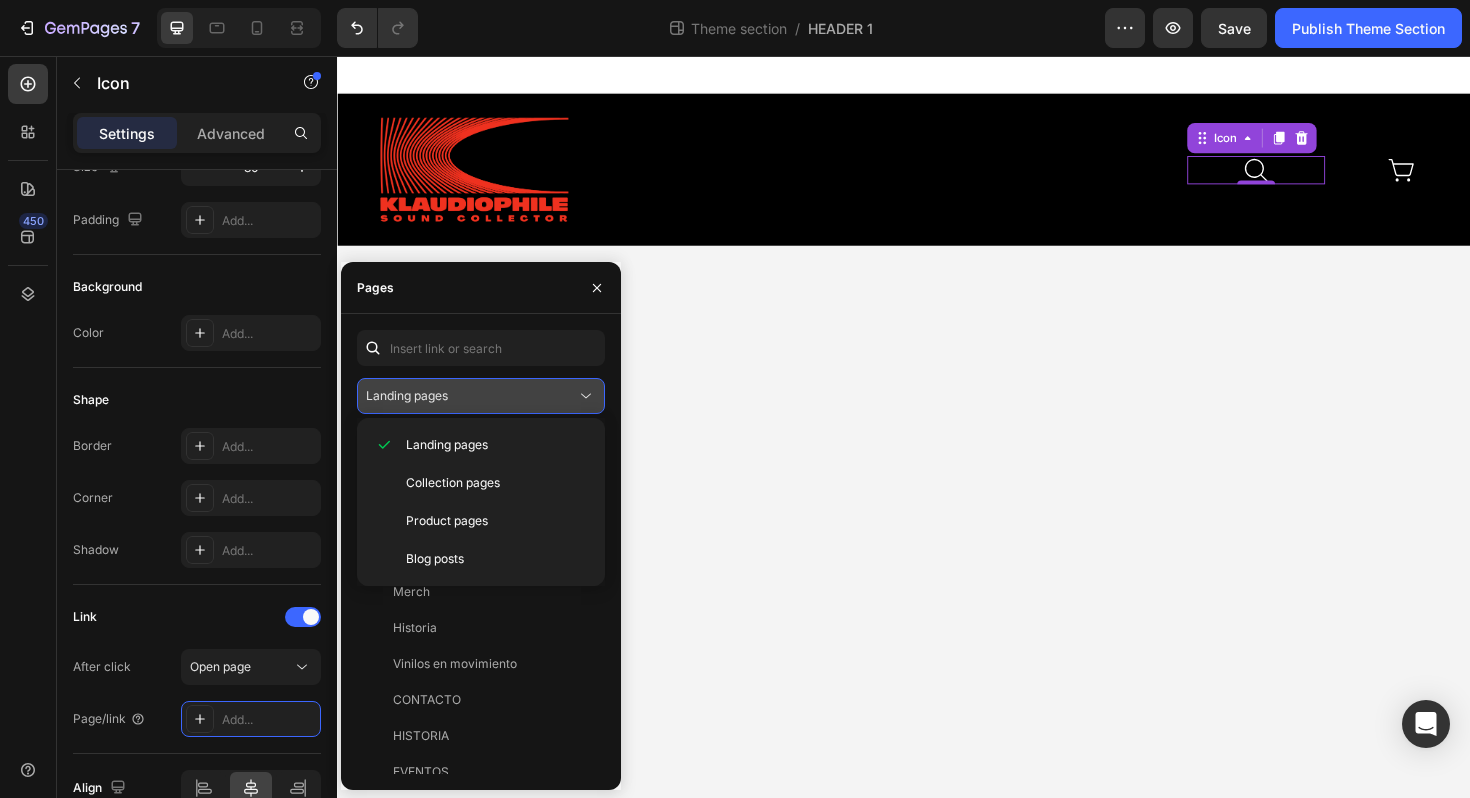 click on "Landing pages" at bounding box center [471, 396] 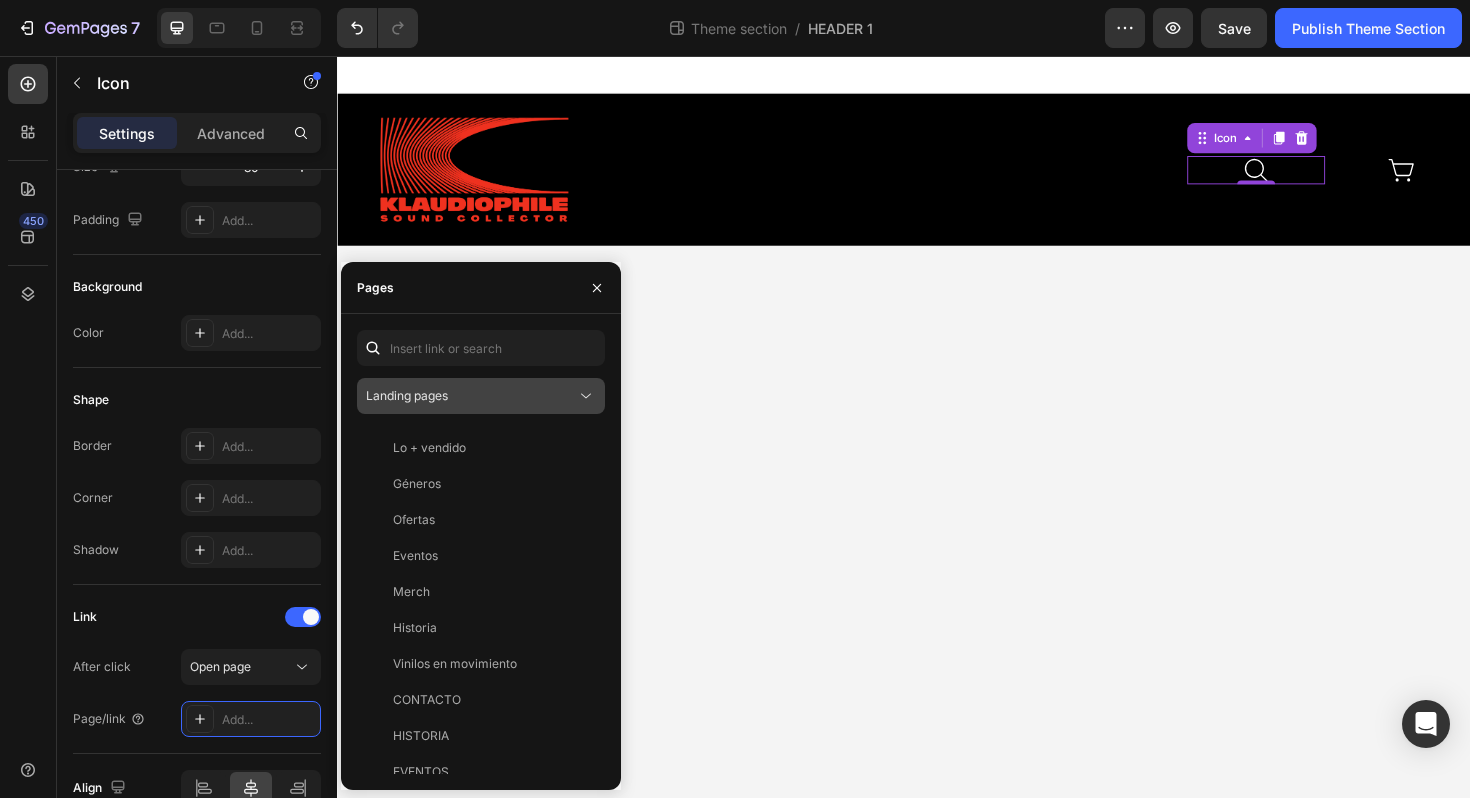 click on "Landing pages" at bounding box center [471, 396] 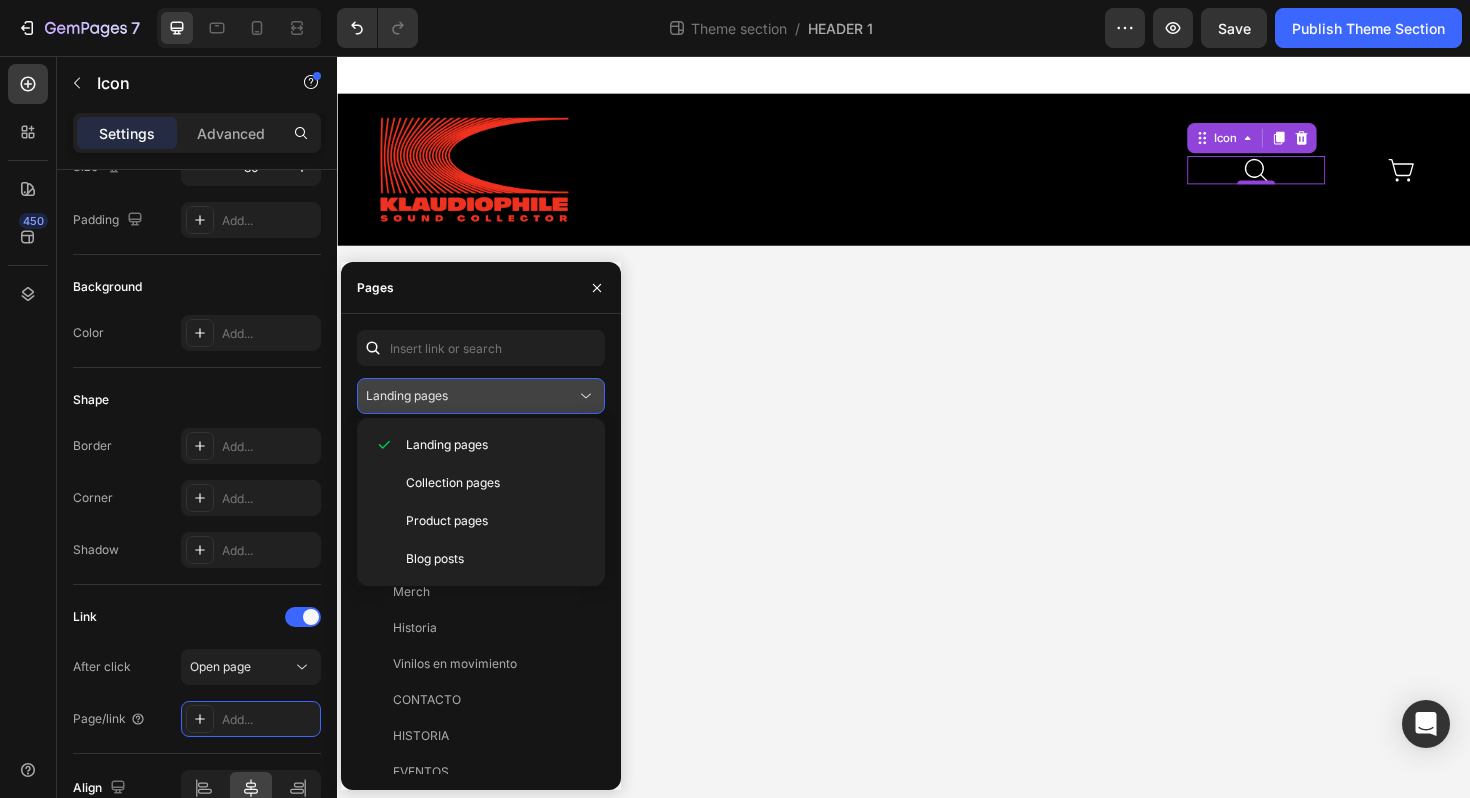 click on "Landing pages" at bounding box center [471, 396] 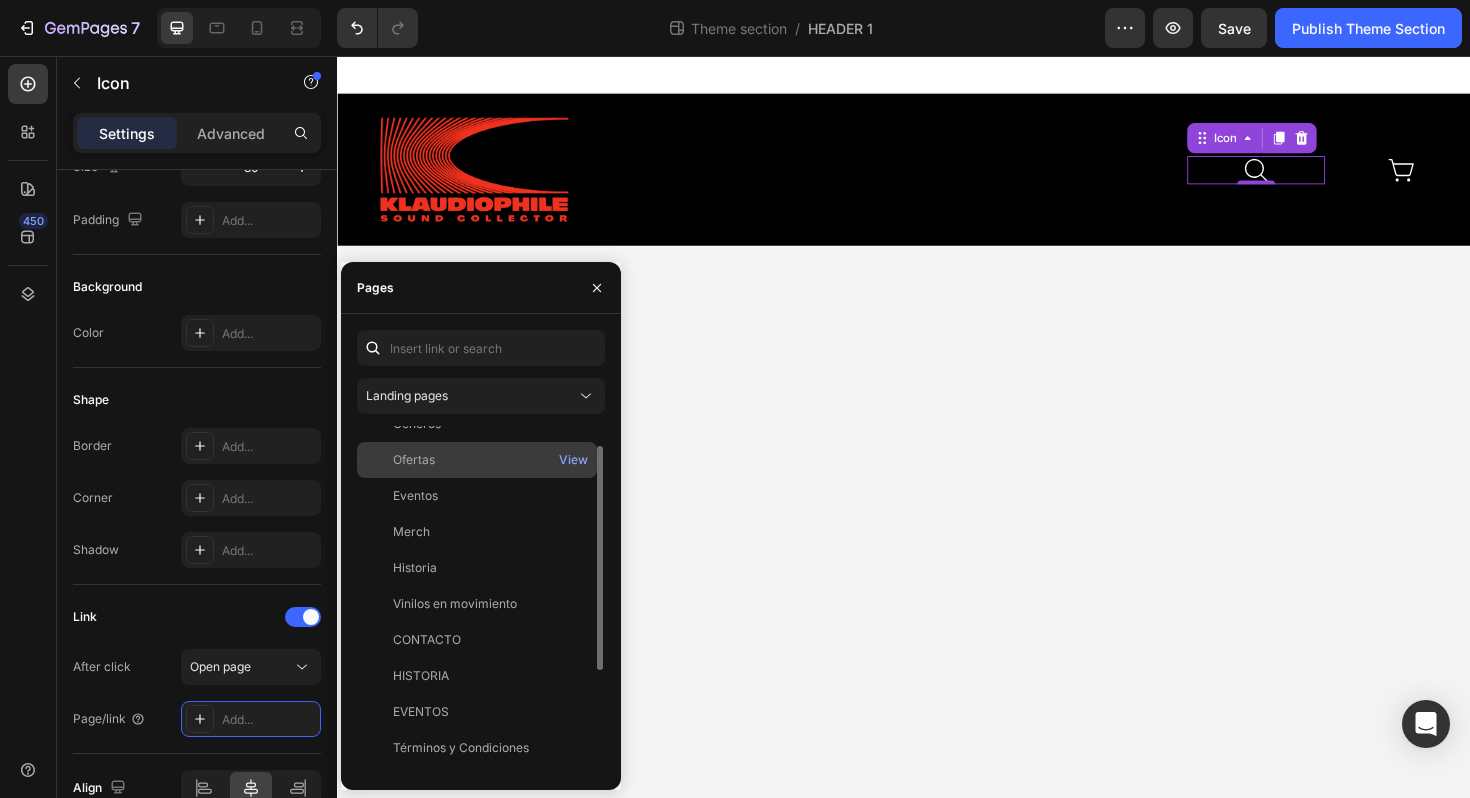 scroll, scrollTop: 0, scrollLeft: 0, axis: both 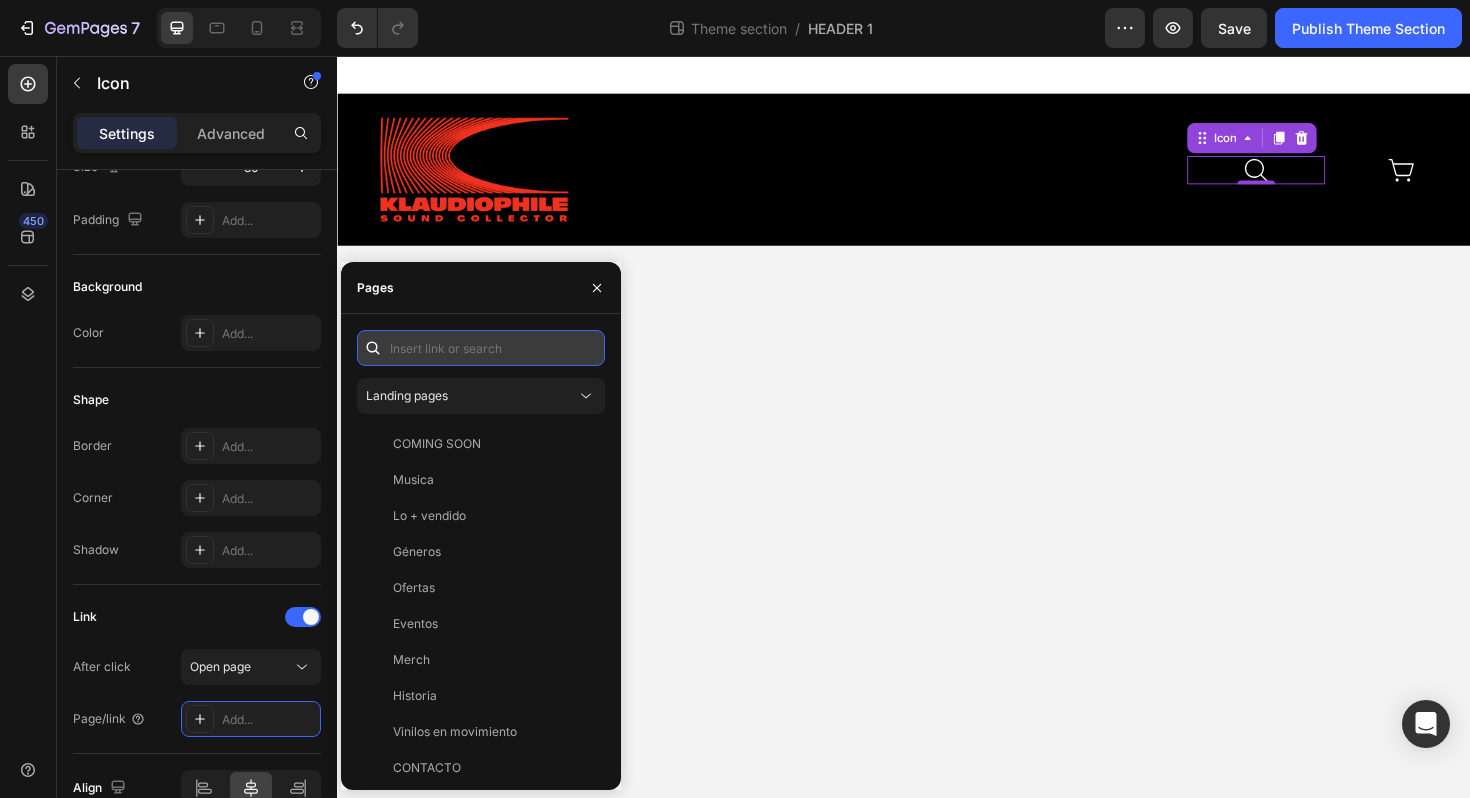 click at bounding box center (481, 348) 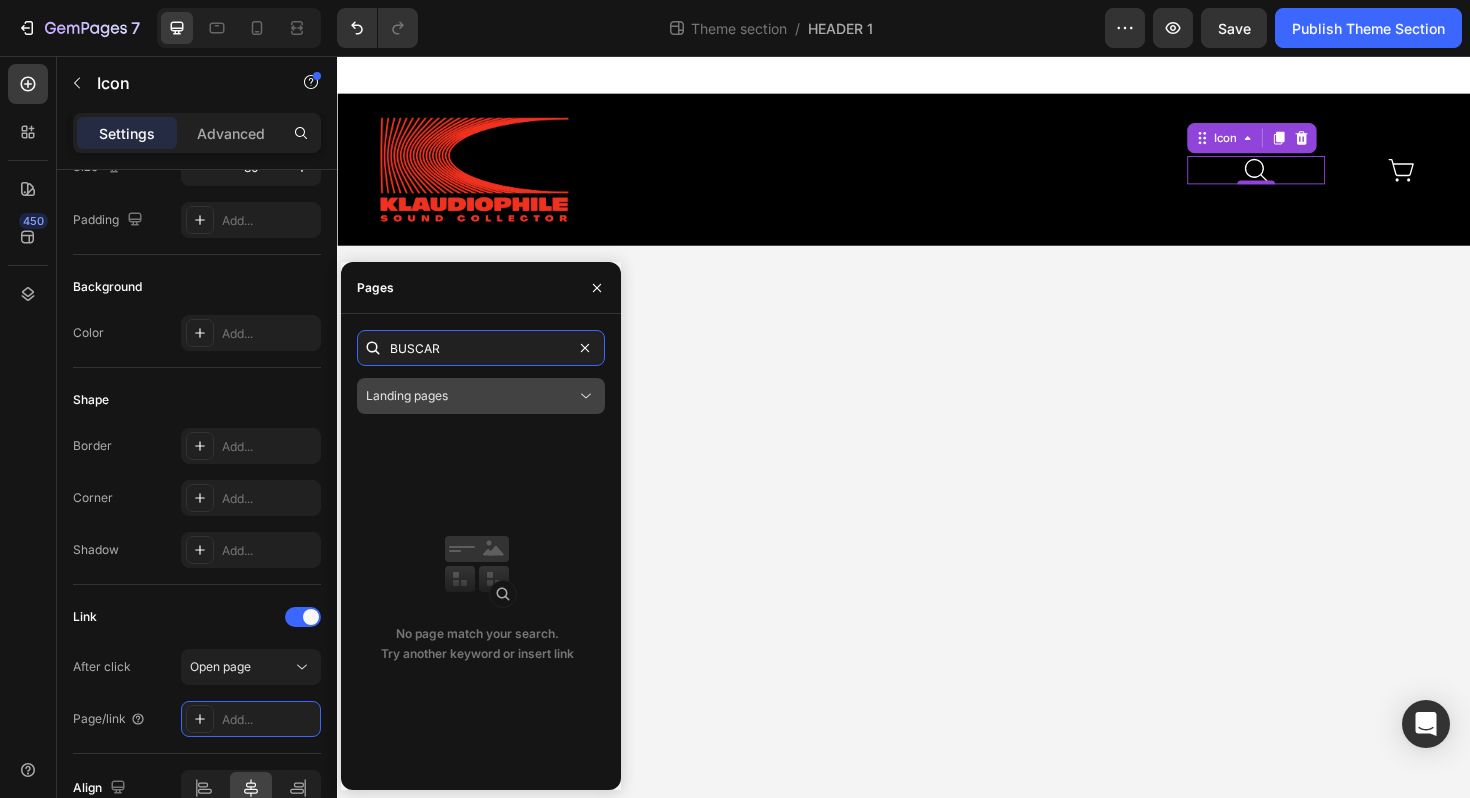 type on "BUSCAR" 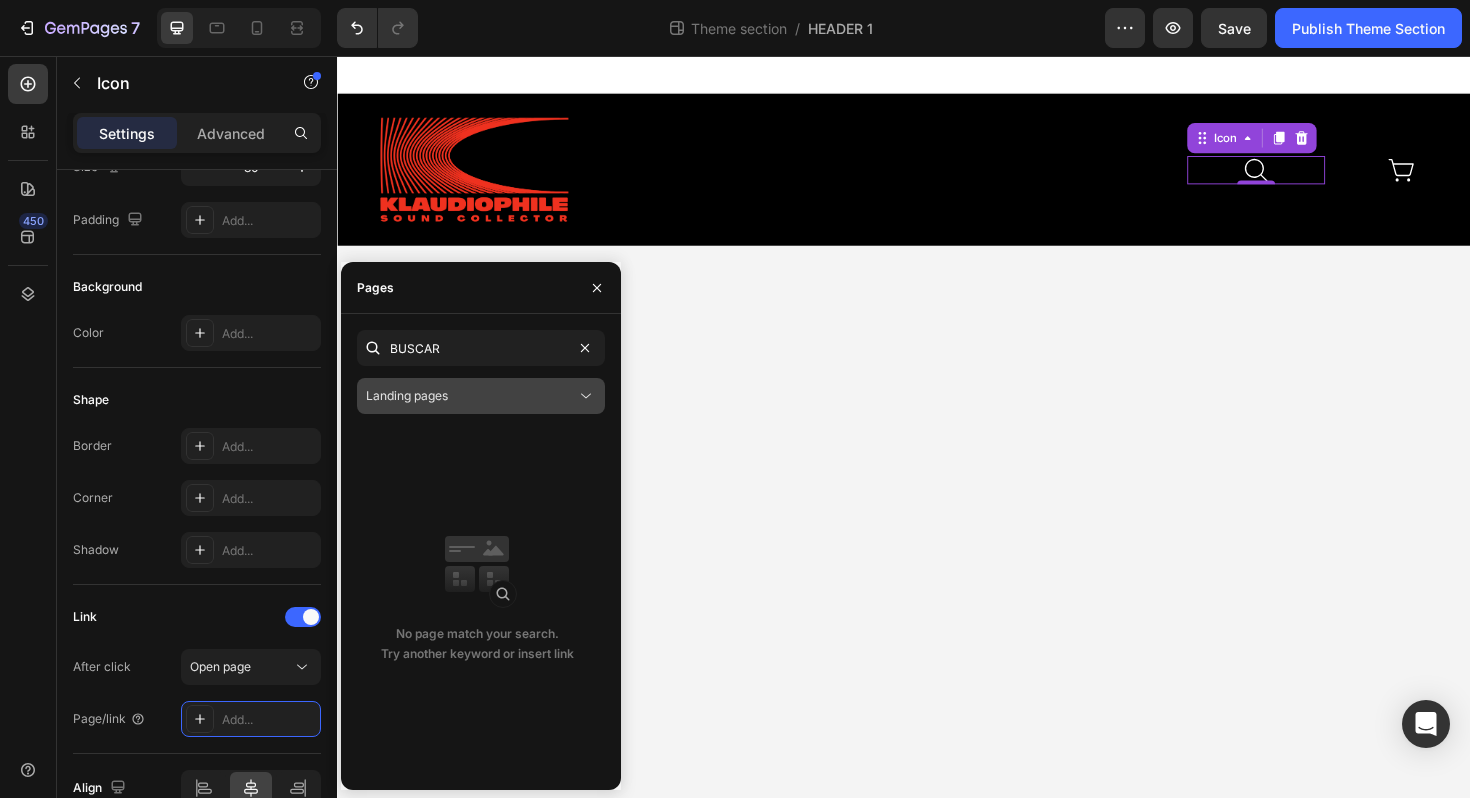 click on "Landing pages" at bounding box center (471, 396) 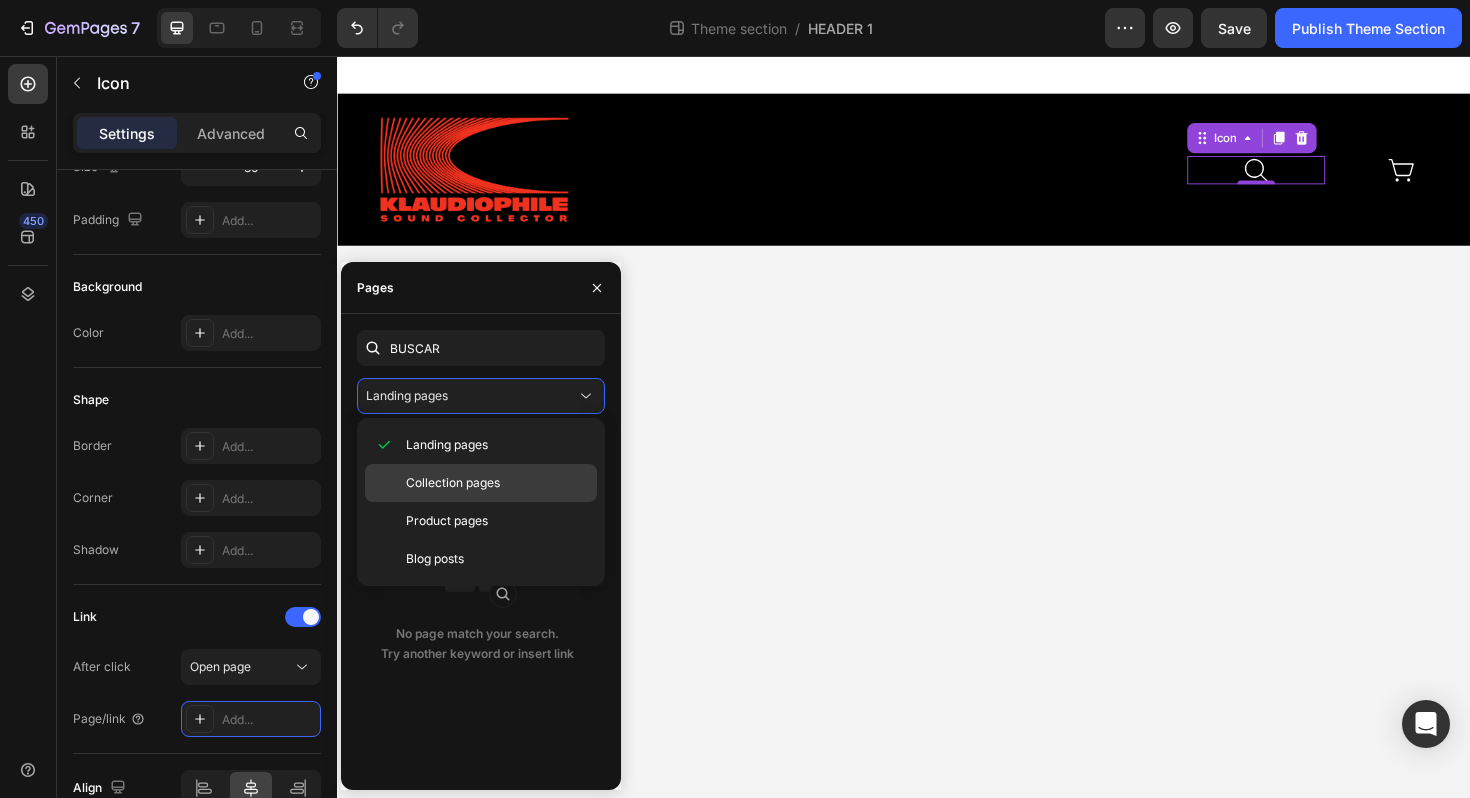 click on "Collection pages" 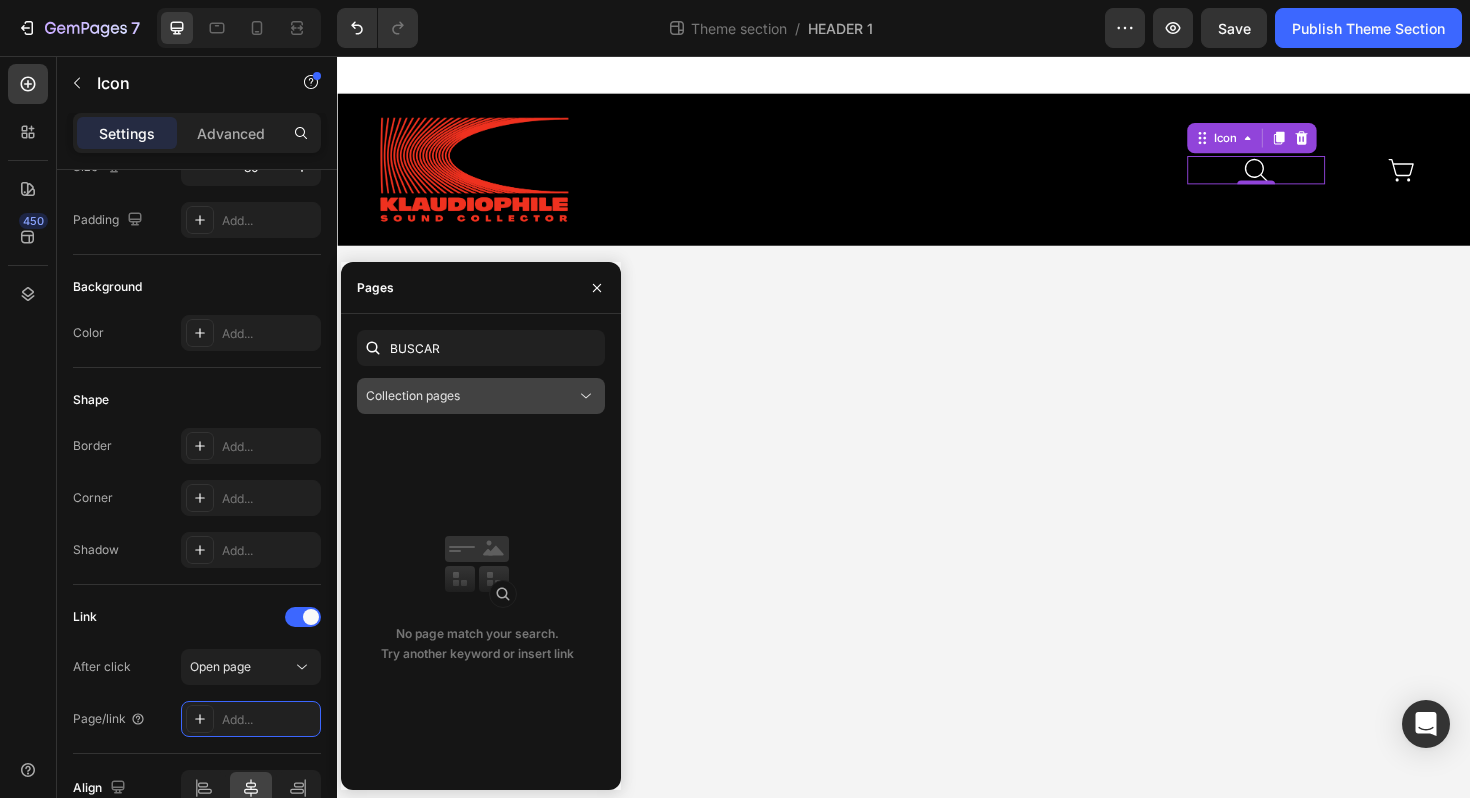 click on "Collection pages" 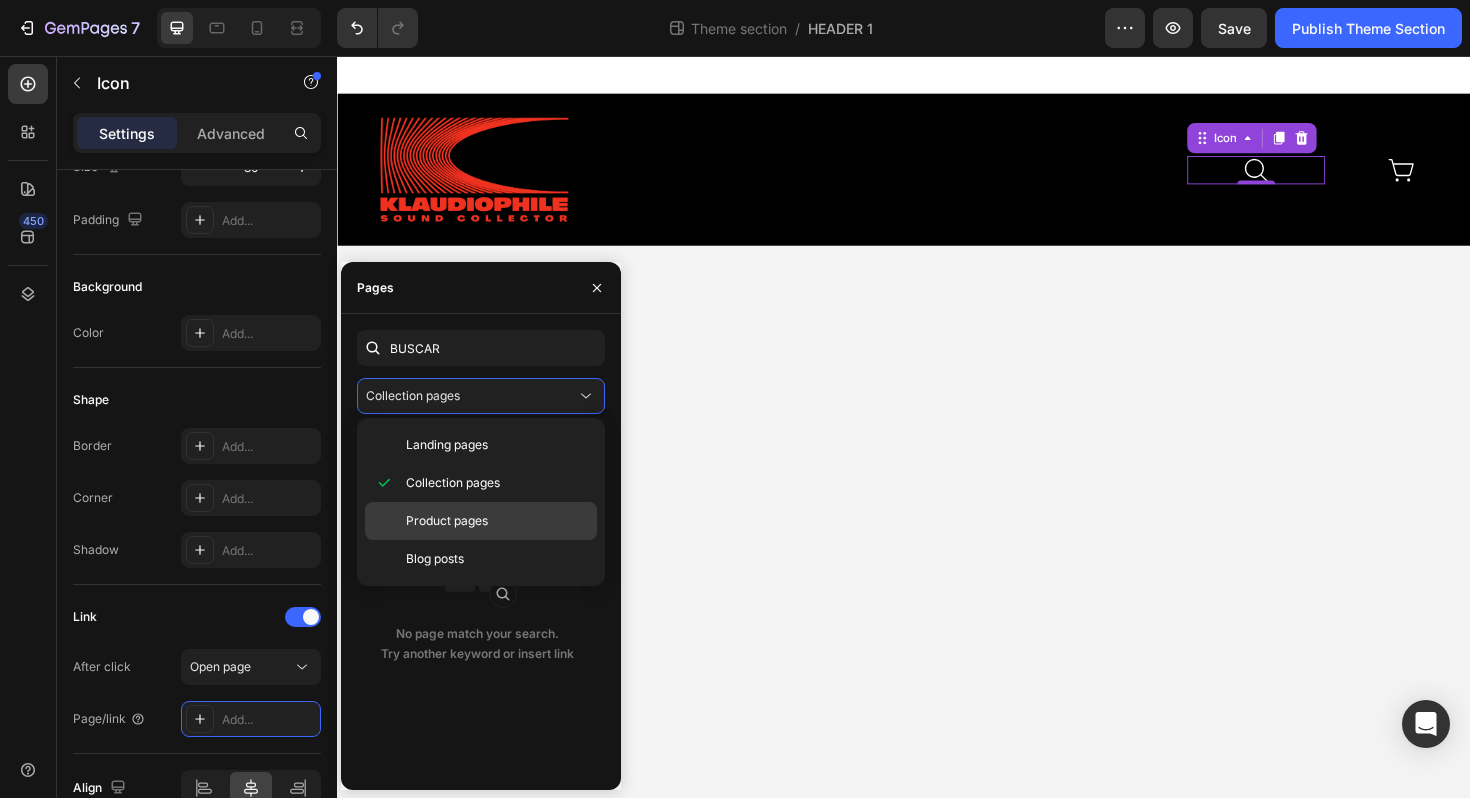 click on "Product pages" at bounding box center (497, 521) 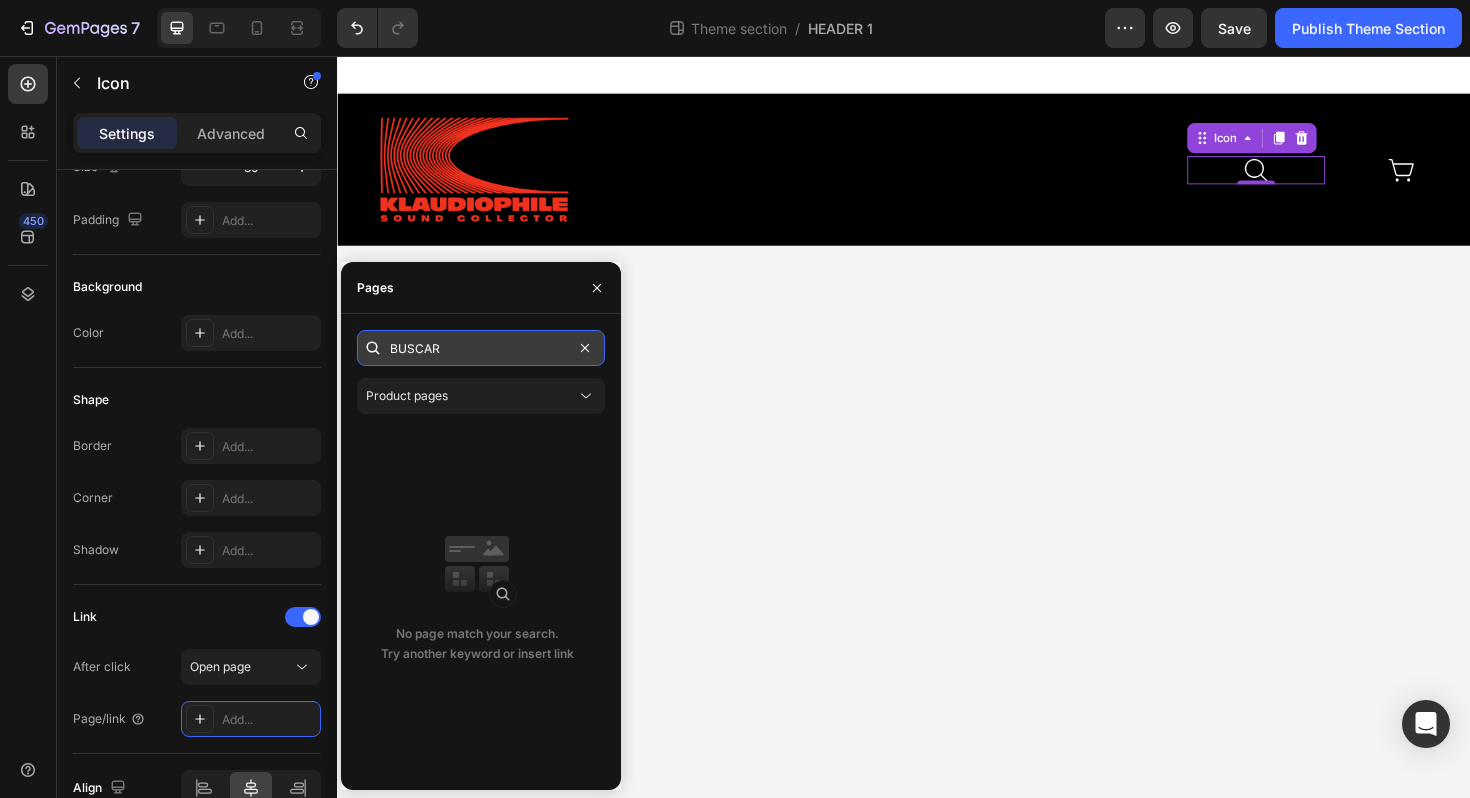 click on "BUSCAR" at bounding box center [481, 348] 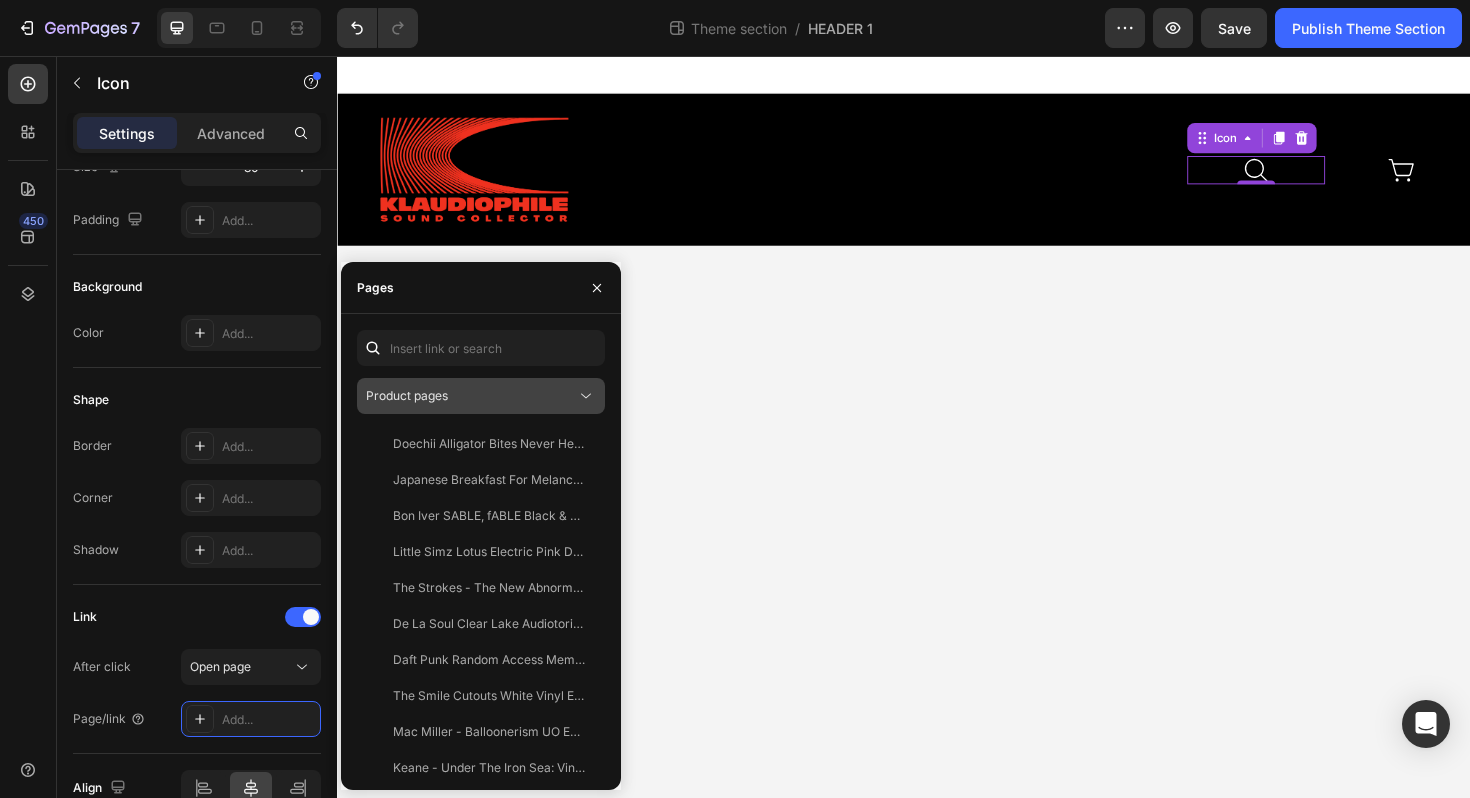 click 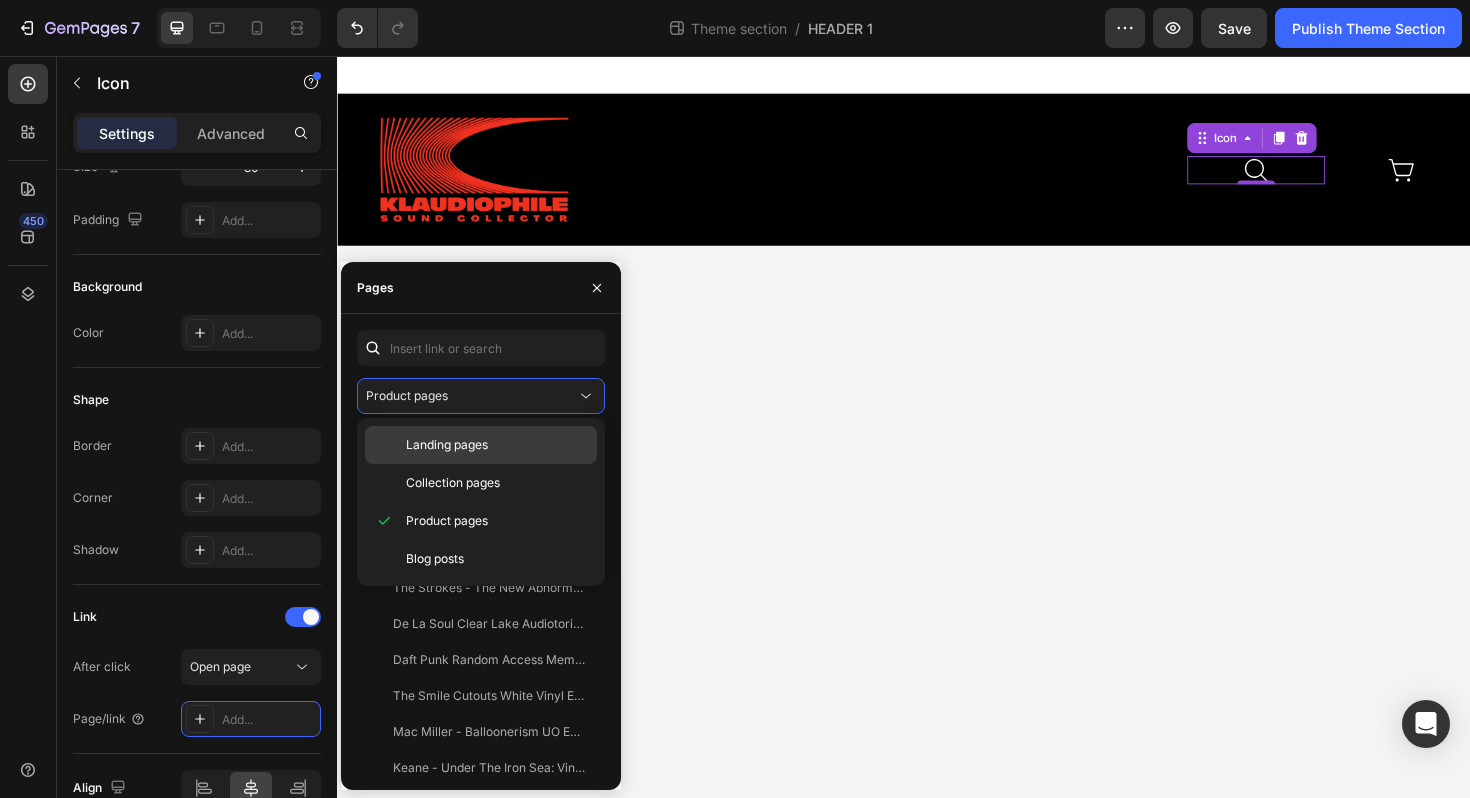 click on "Landing pages" 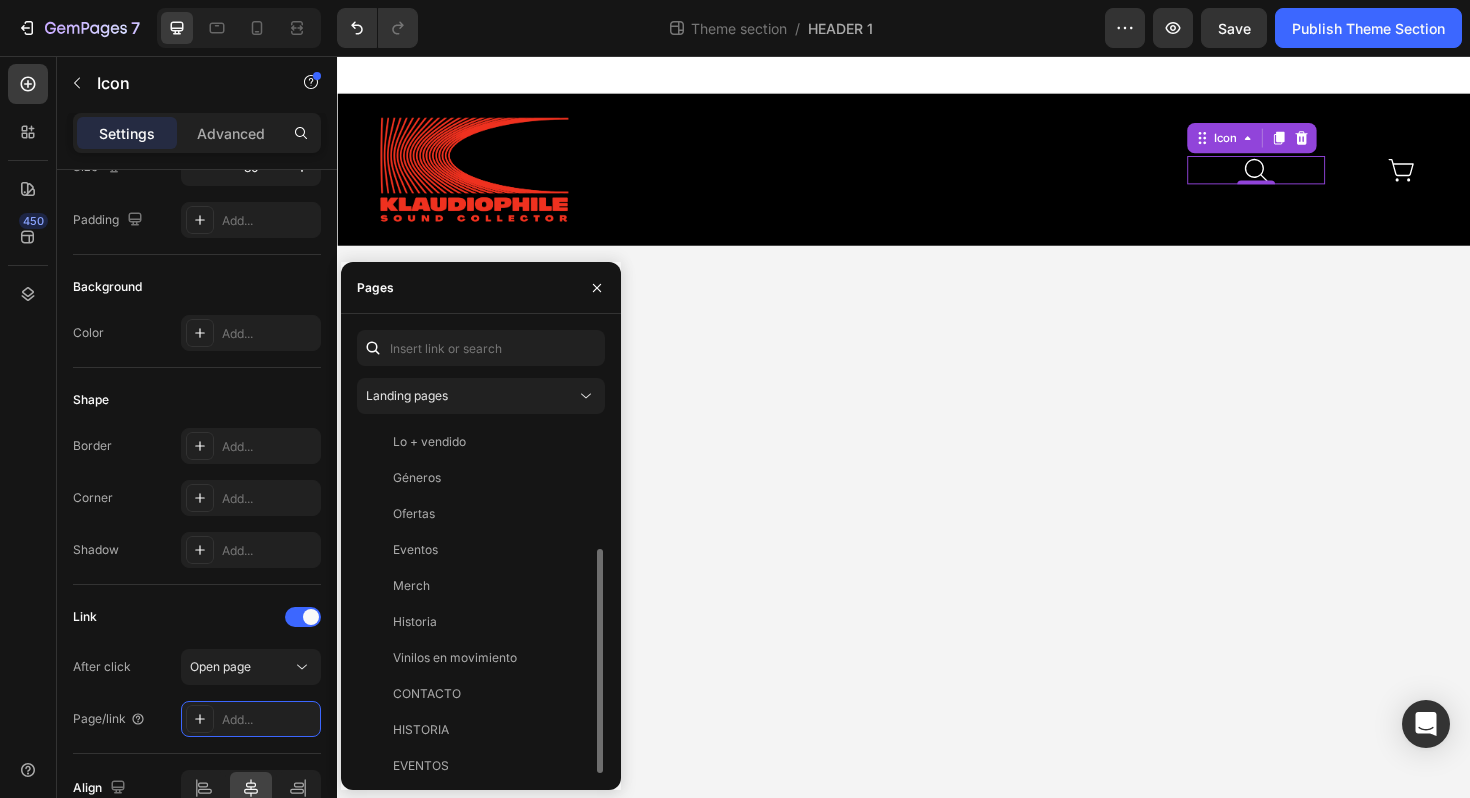 scroll, scrollTop: 0, scrollLeft: 0, axis: both 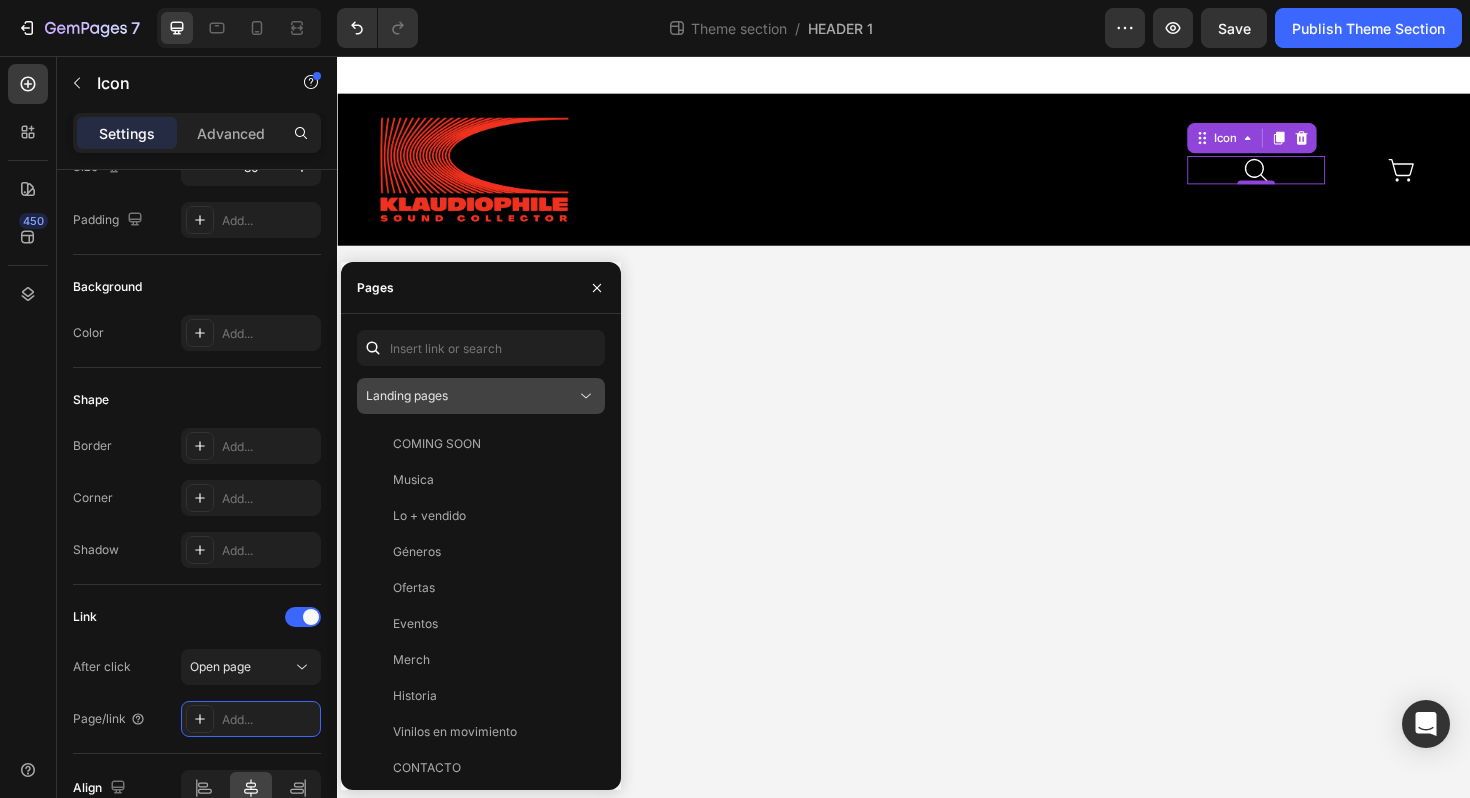click on "Landing pages" at bounding box center (471, 396) 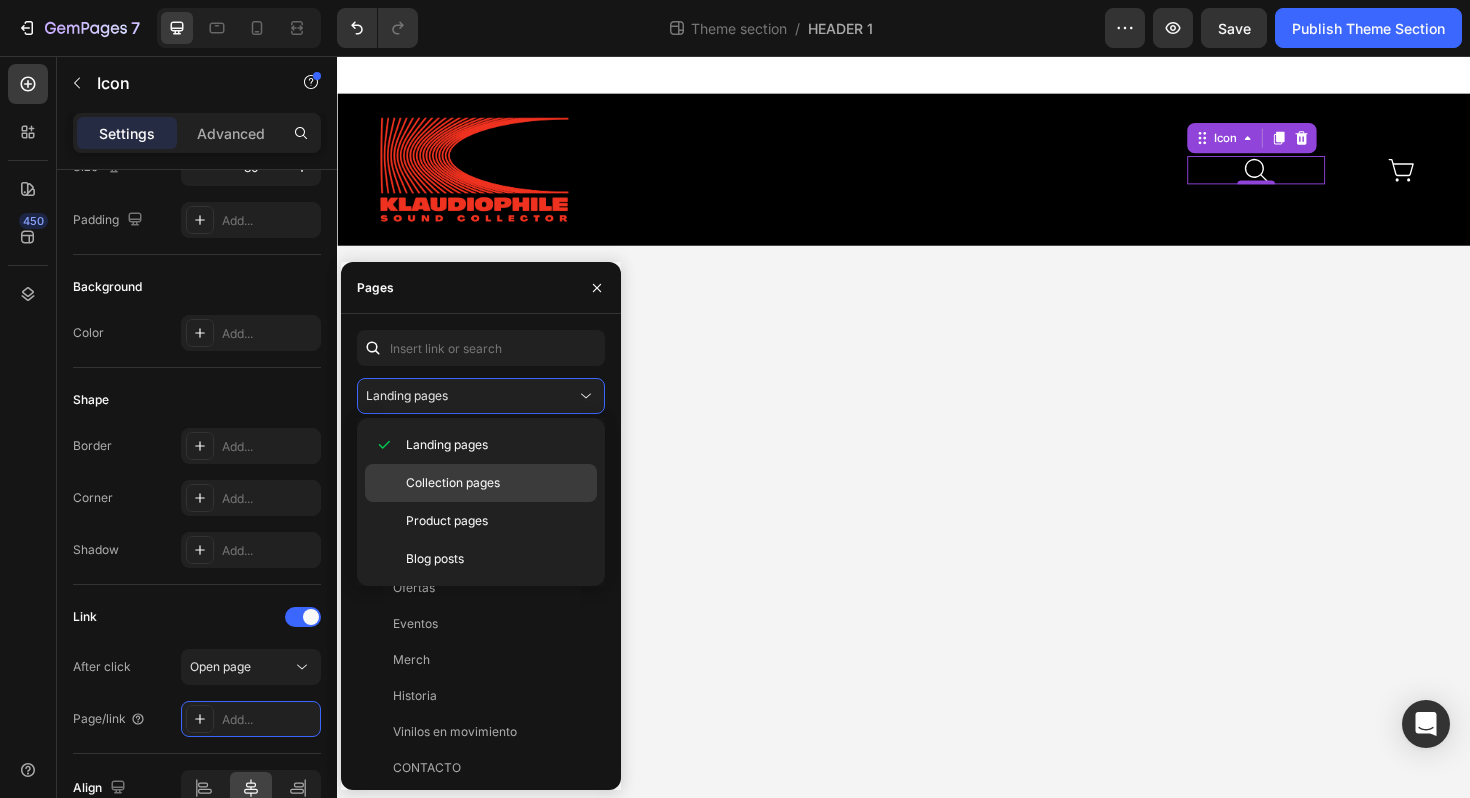click on "Collection pages" 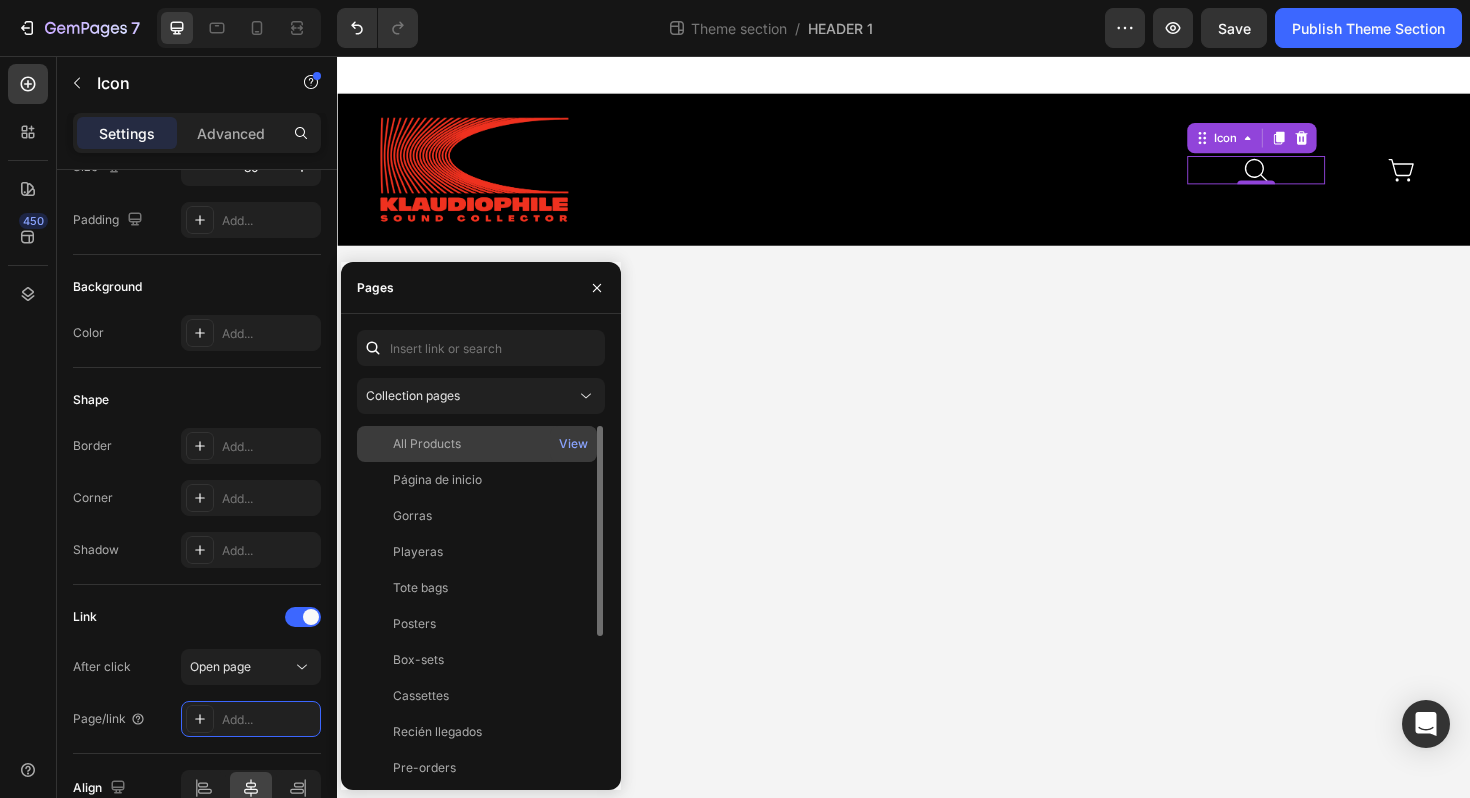 click on "All Products" at bounding box center [477, 444] 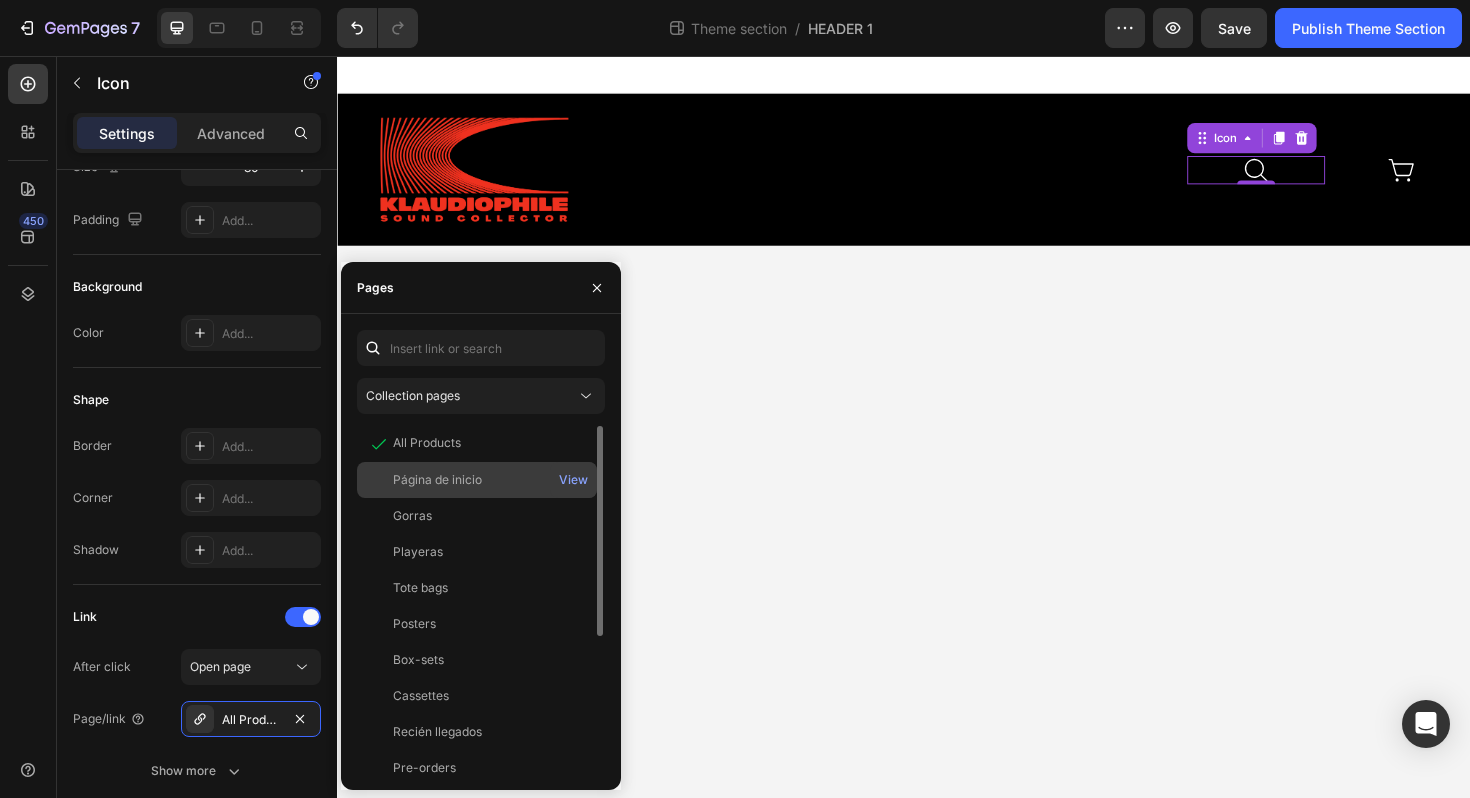 click on "Página de inicio" at bounding box center (477, 480) 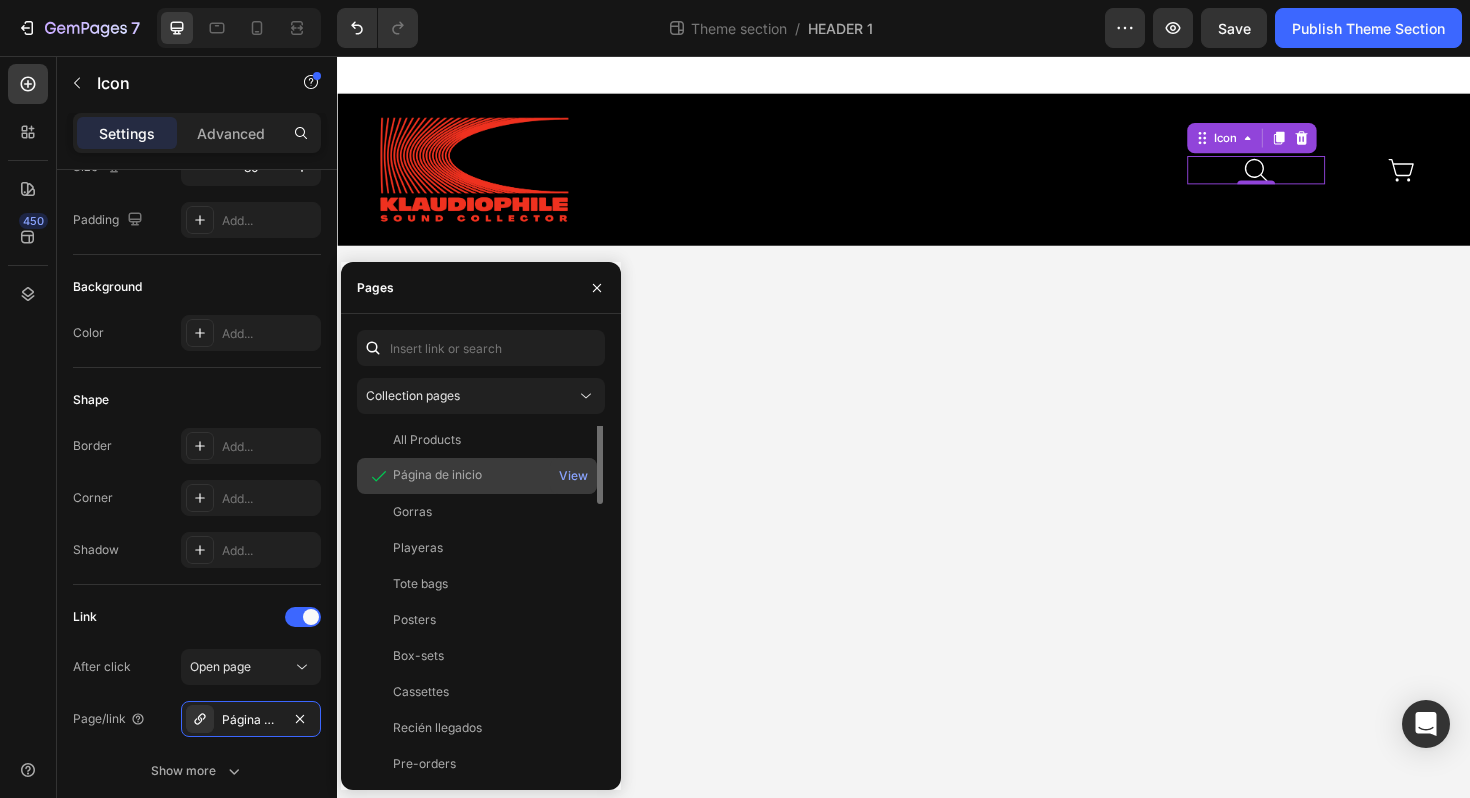 scroll, scrollTop: 0, scrollLeft: 0, axis: both 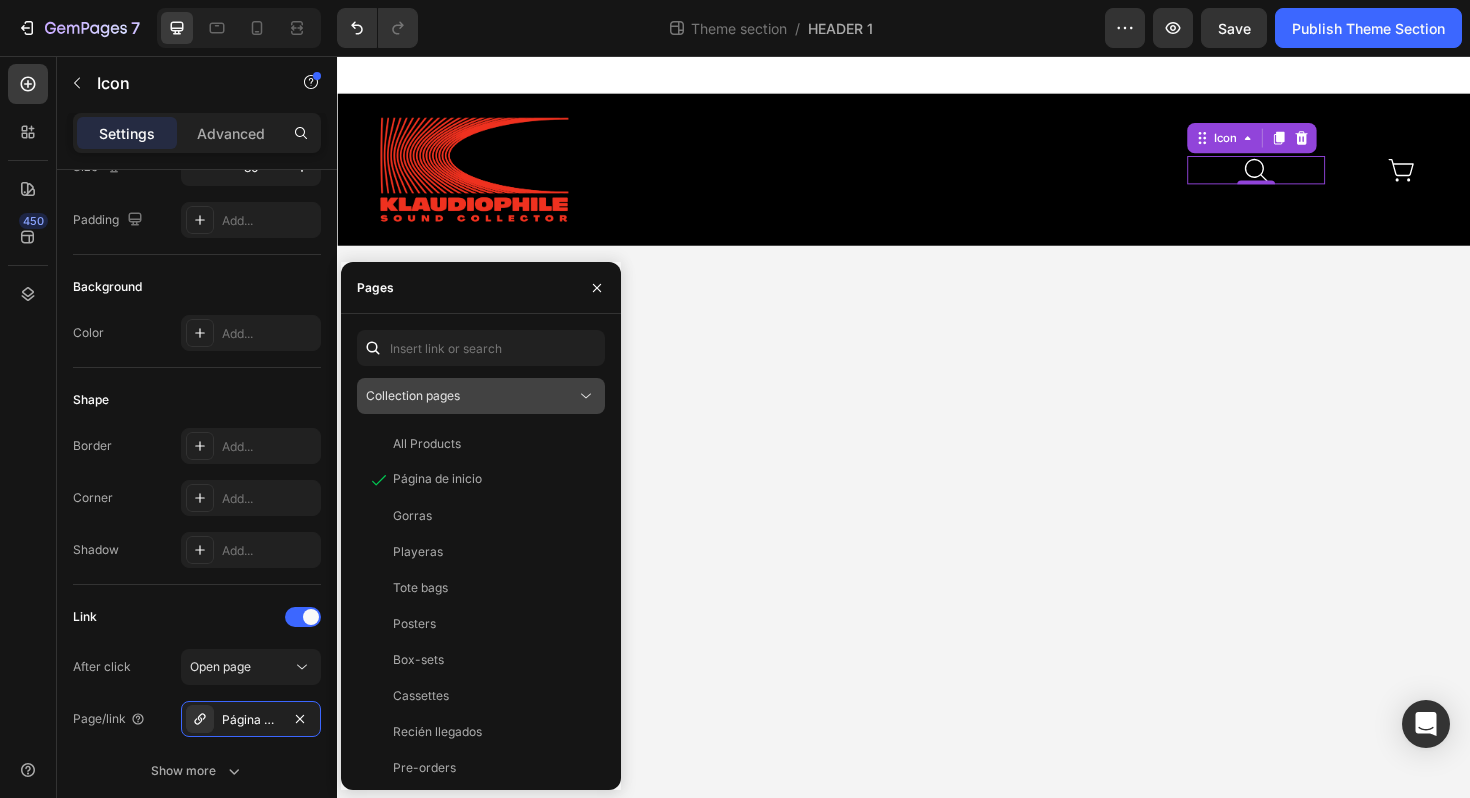 click 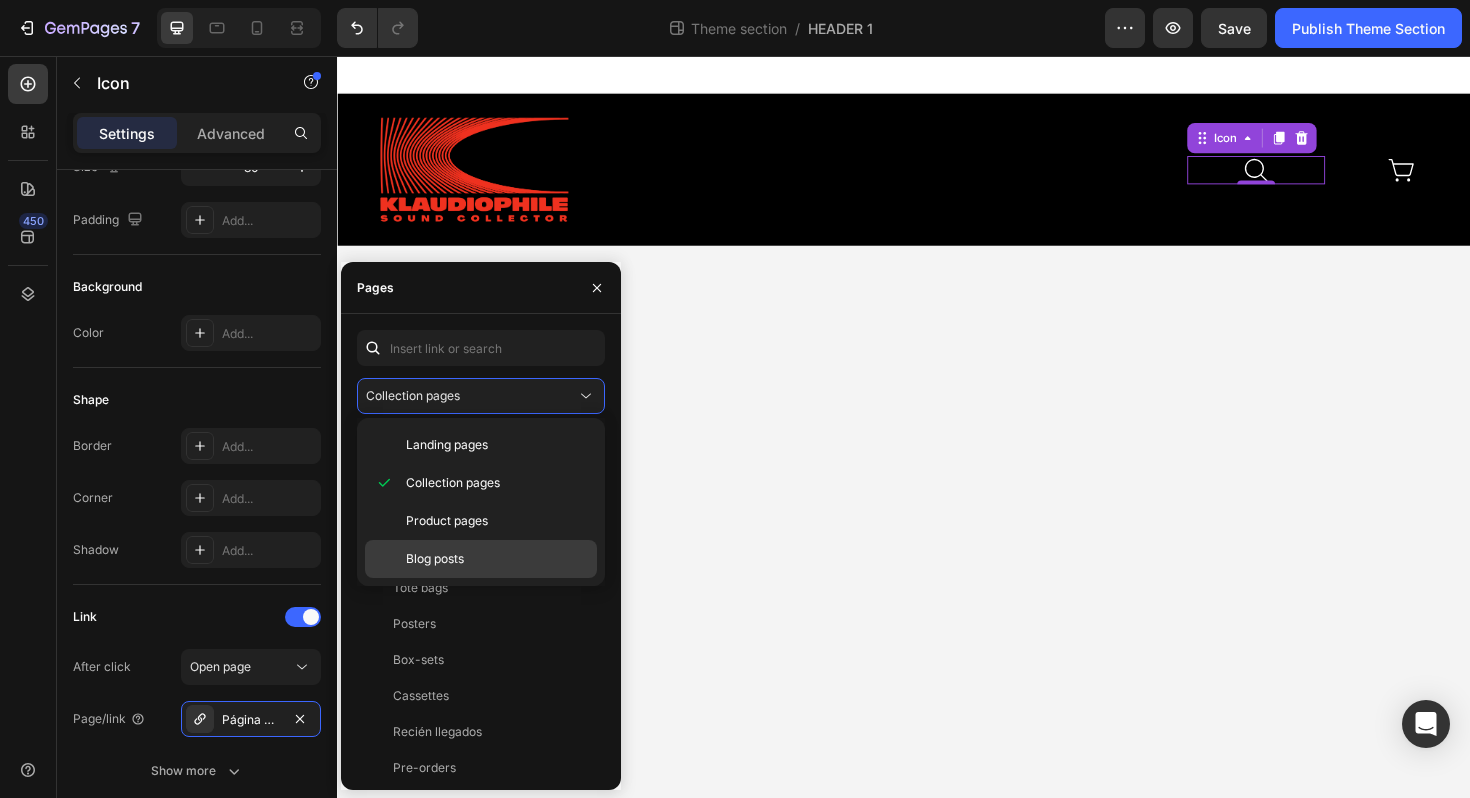 click on "Blog posts" 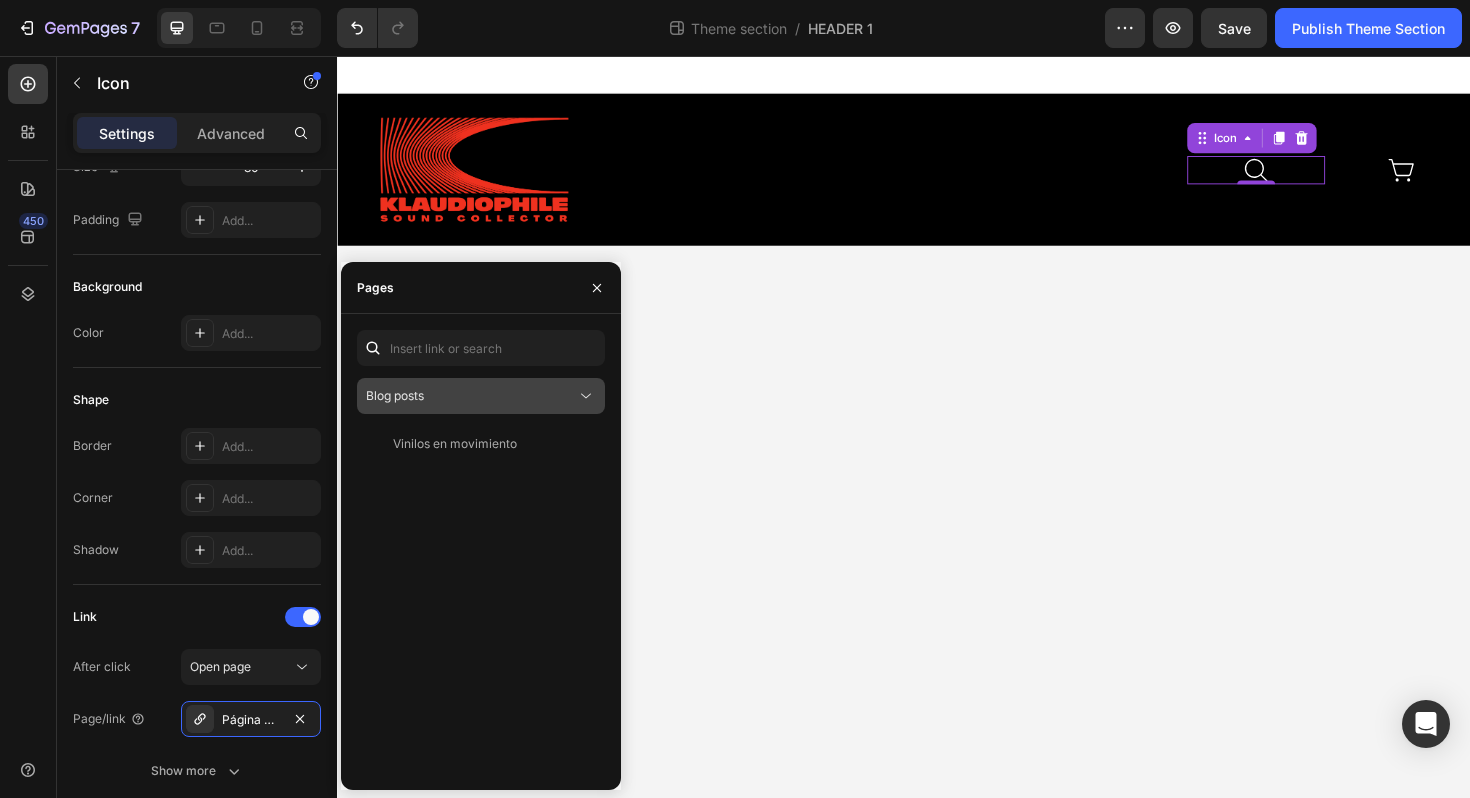 click on "Blog posts" 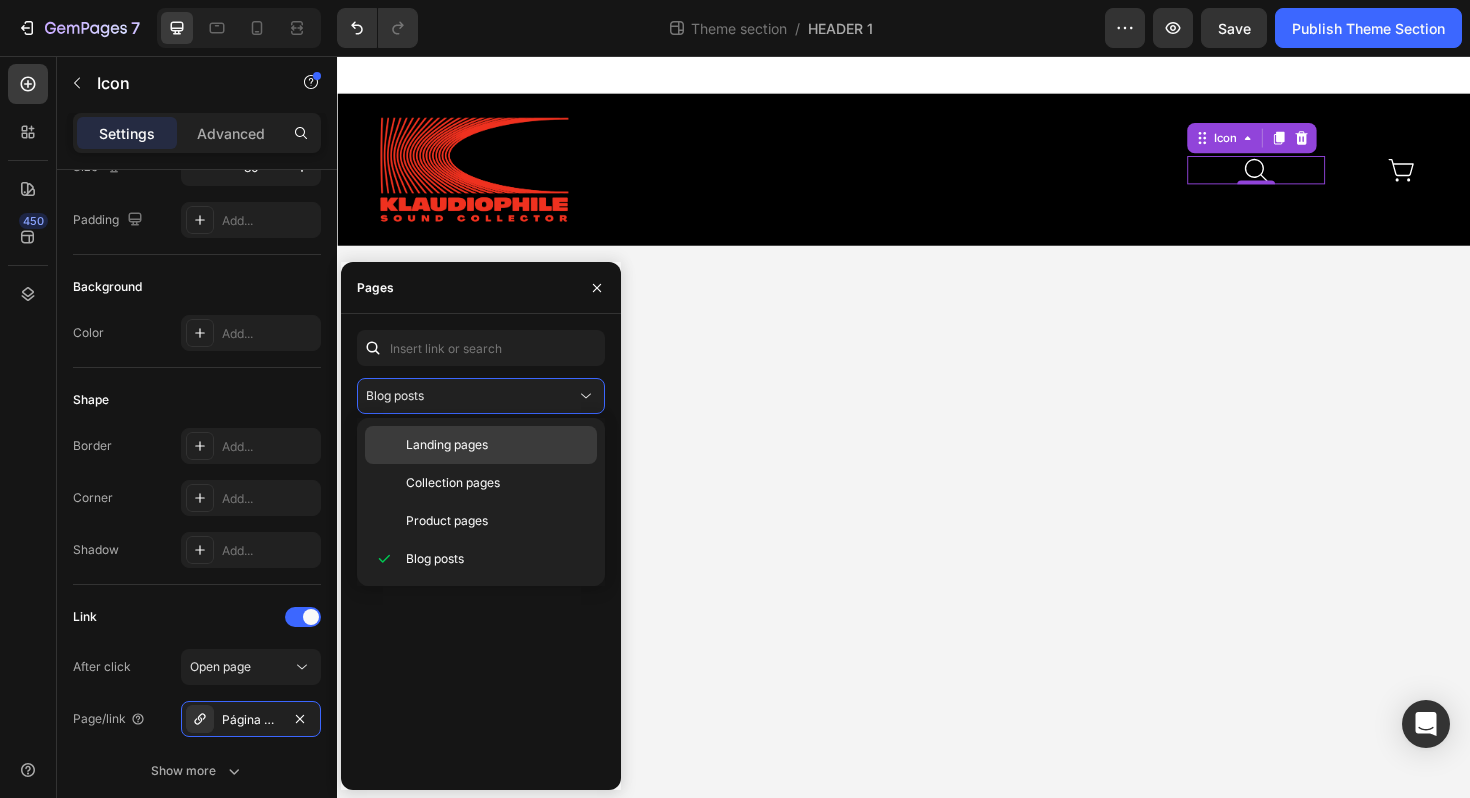 click on "Landing pages" 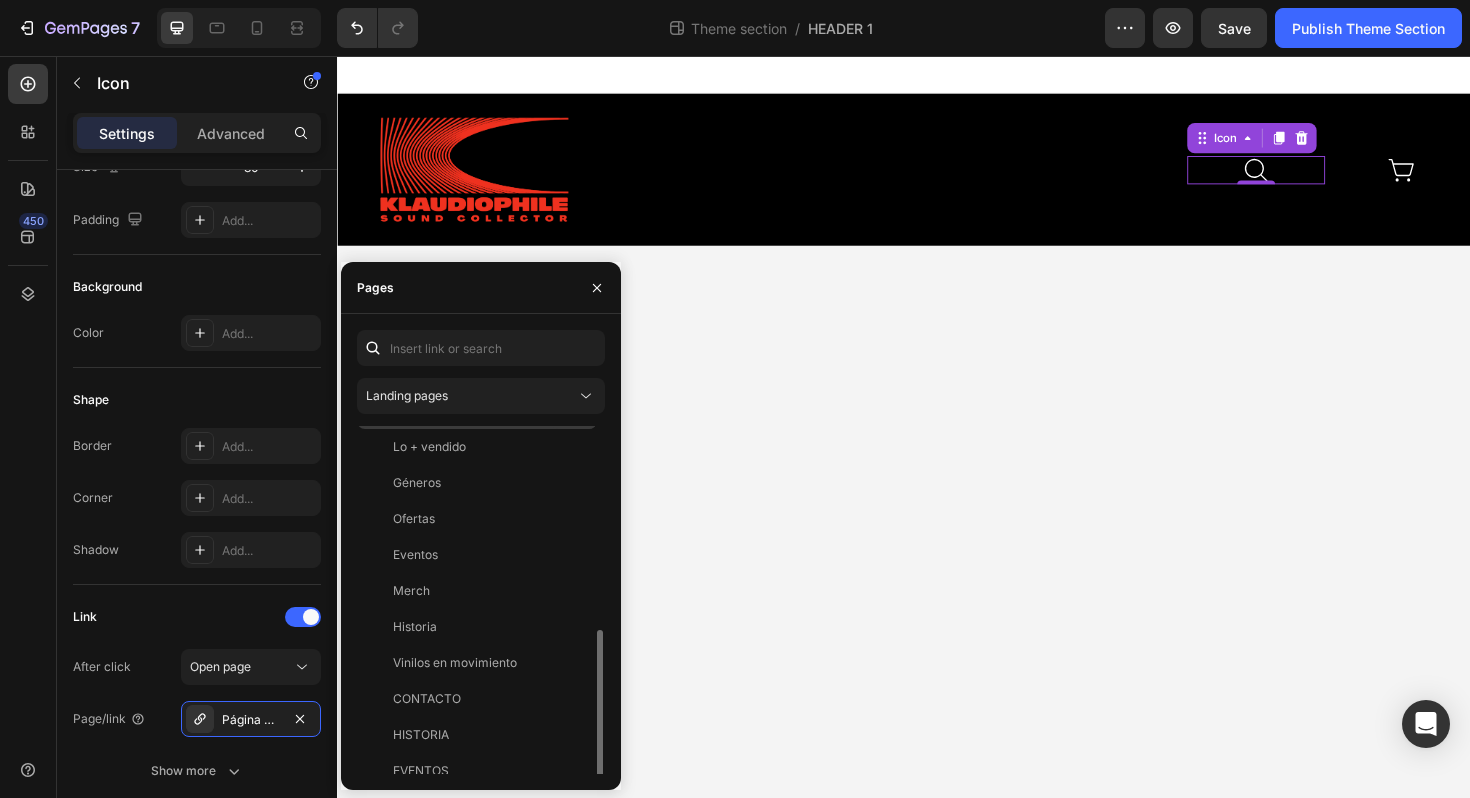 scroll, scrollTop: 0, scrollLeft: 0, axis: both 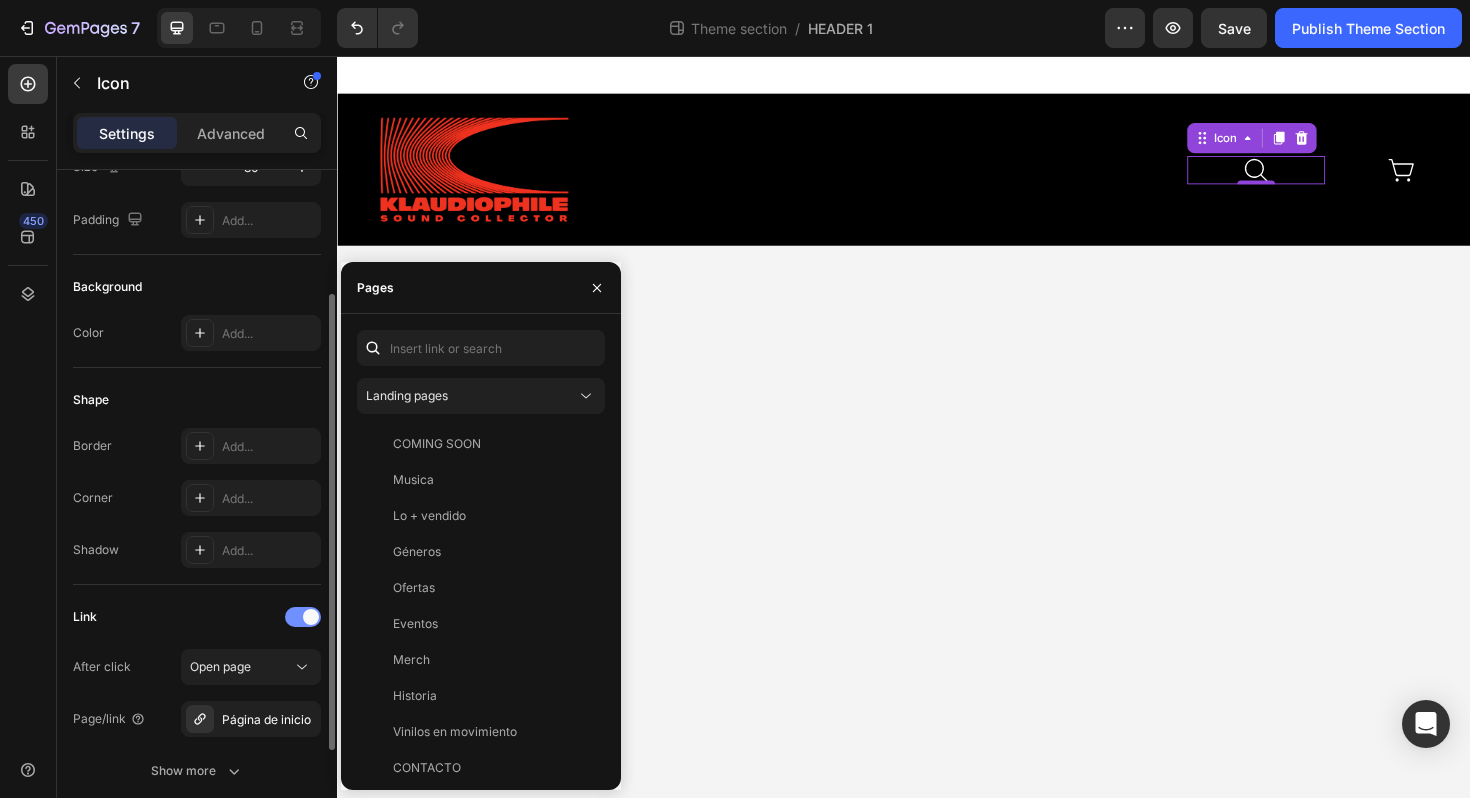 click at bounding box center (311, 617) 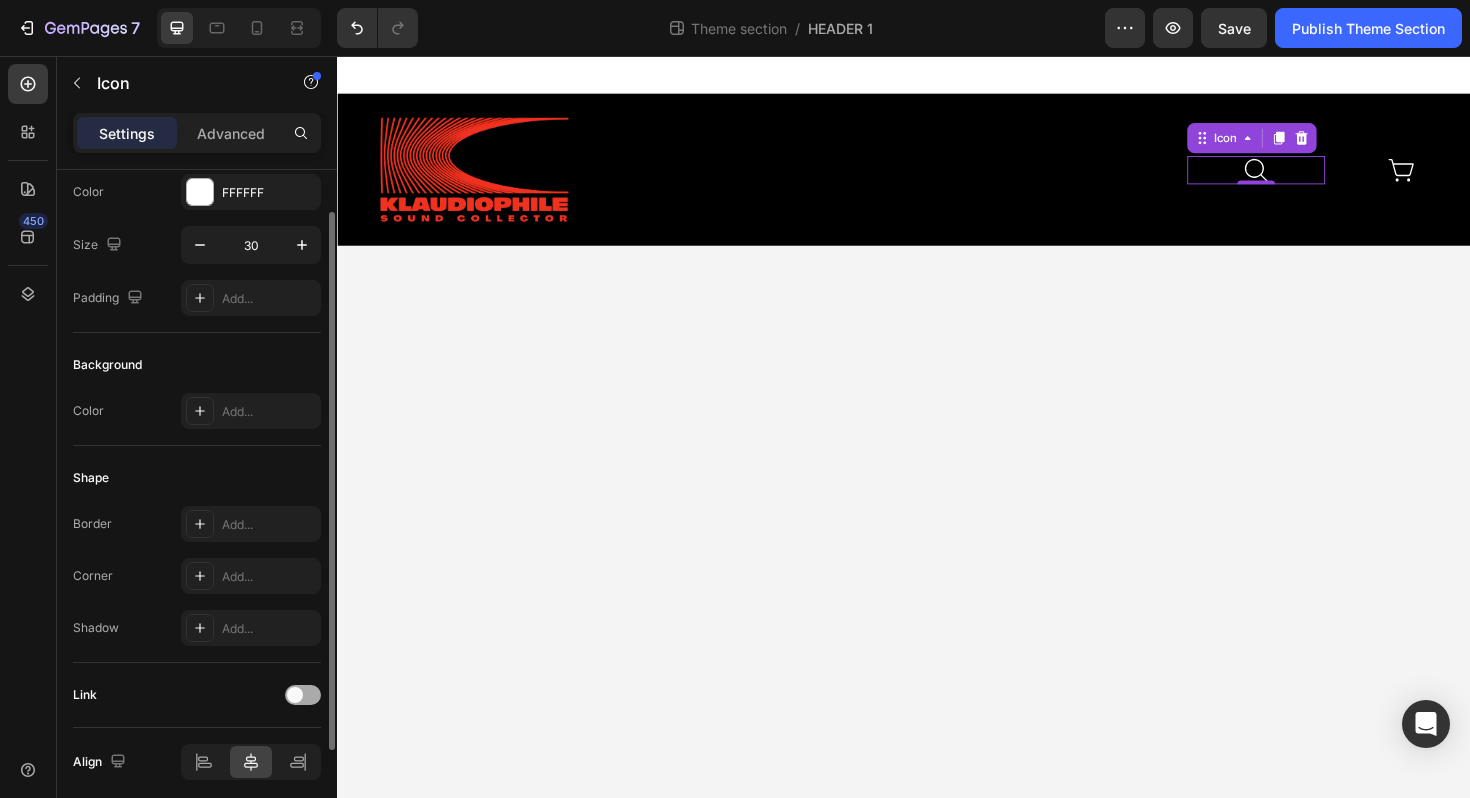 scroll, scrollTop: 0, scrollLeft: 0, axis: both 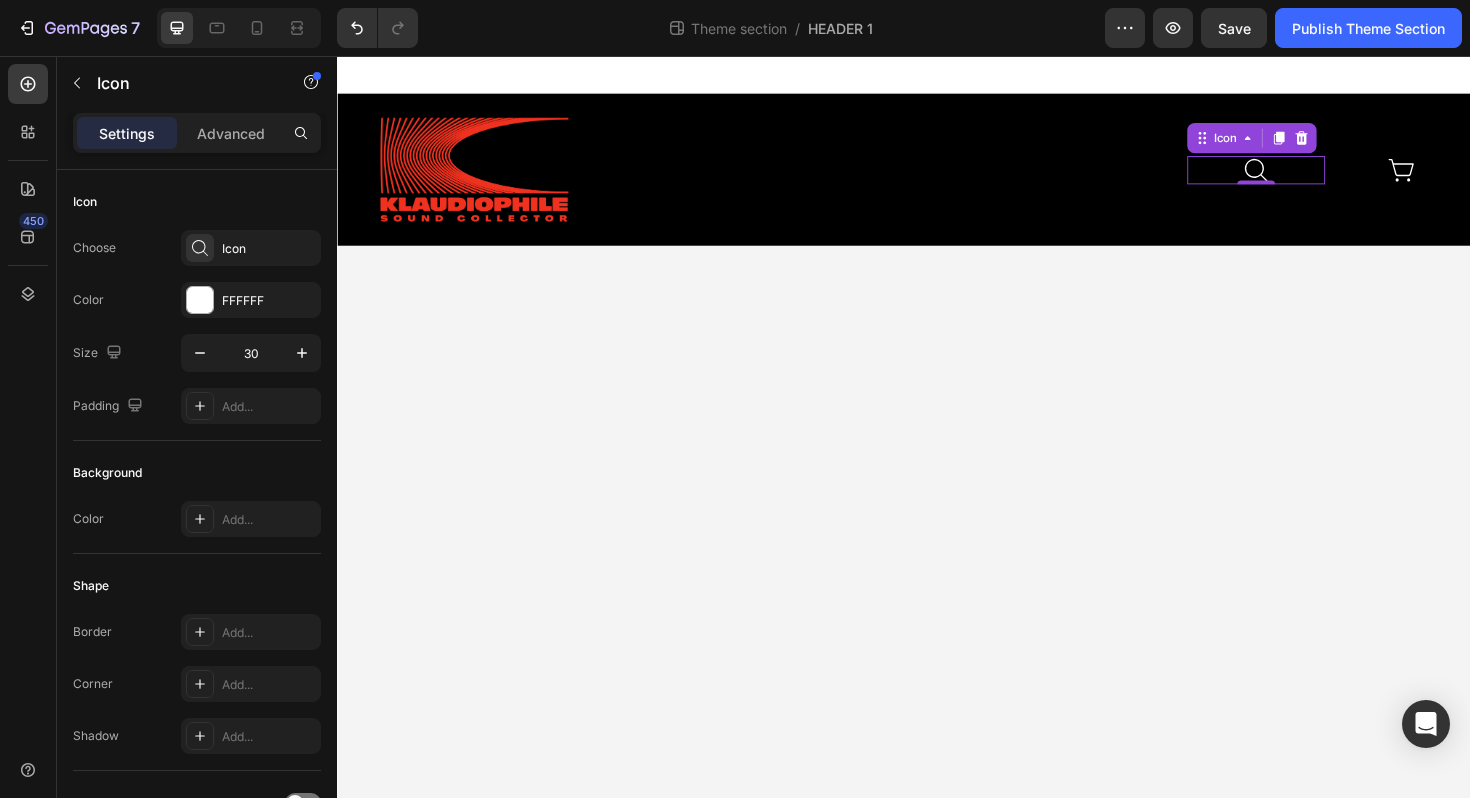 click 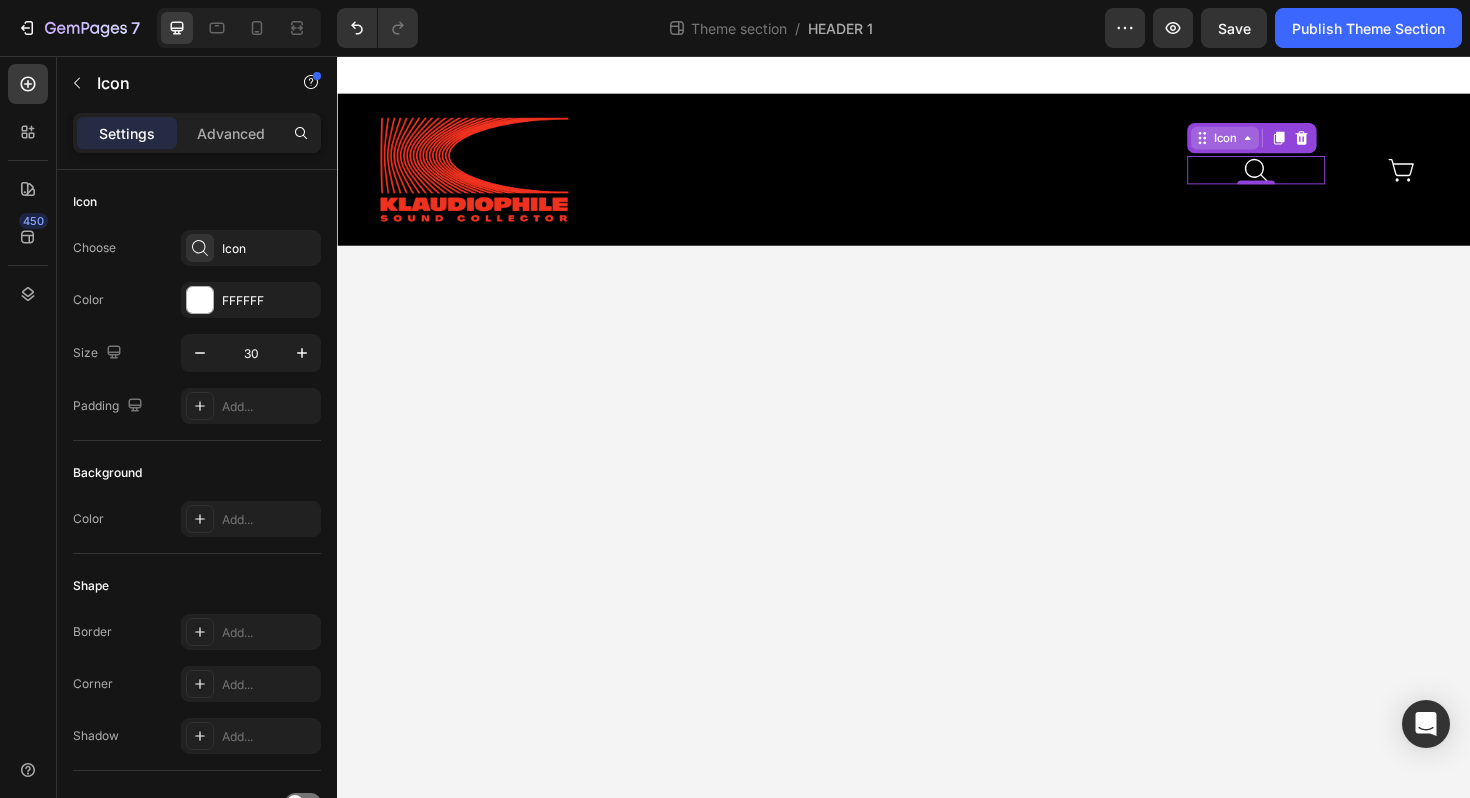 click 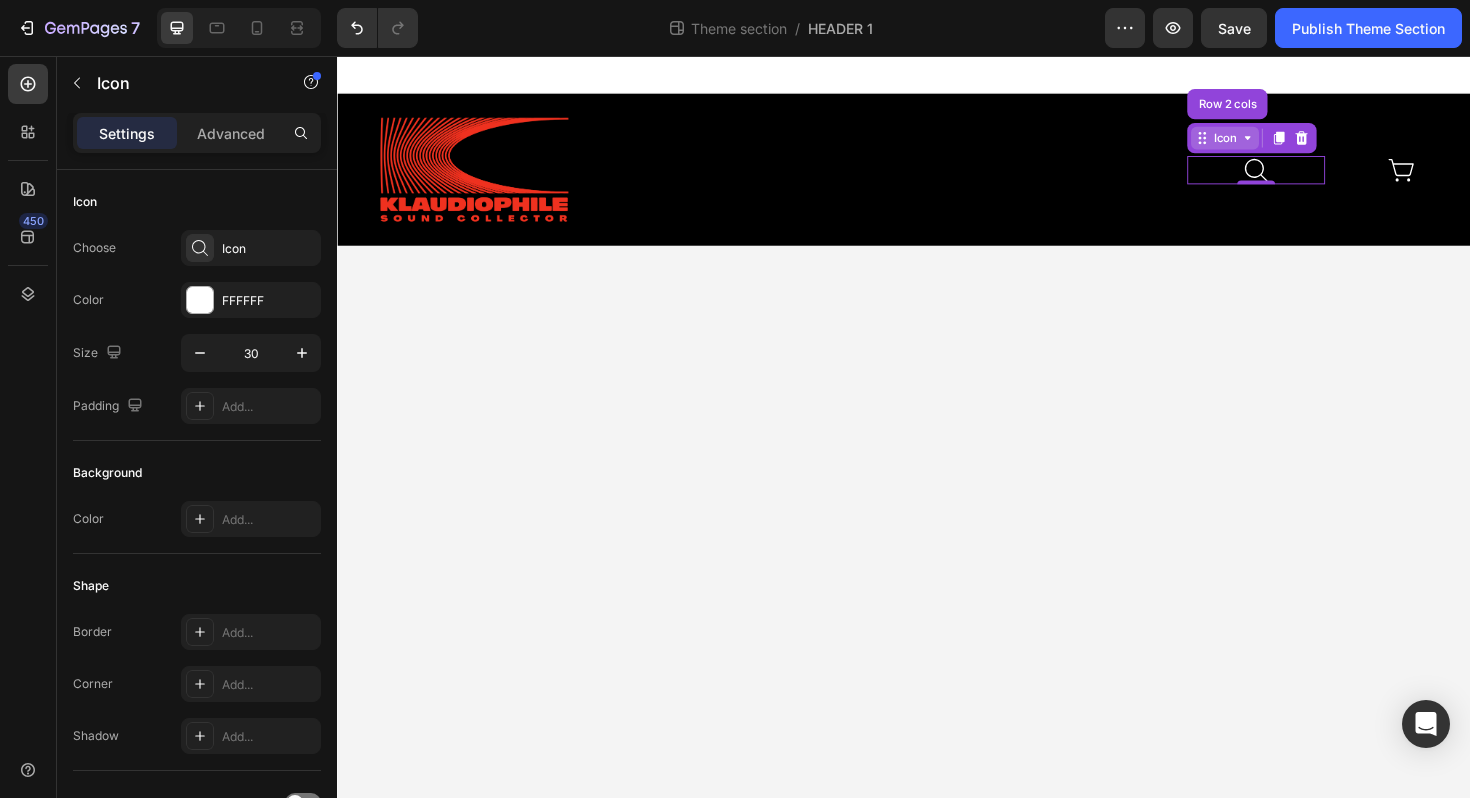 click 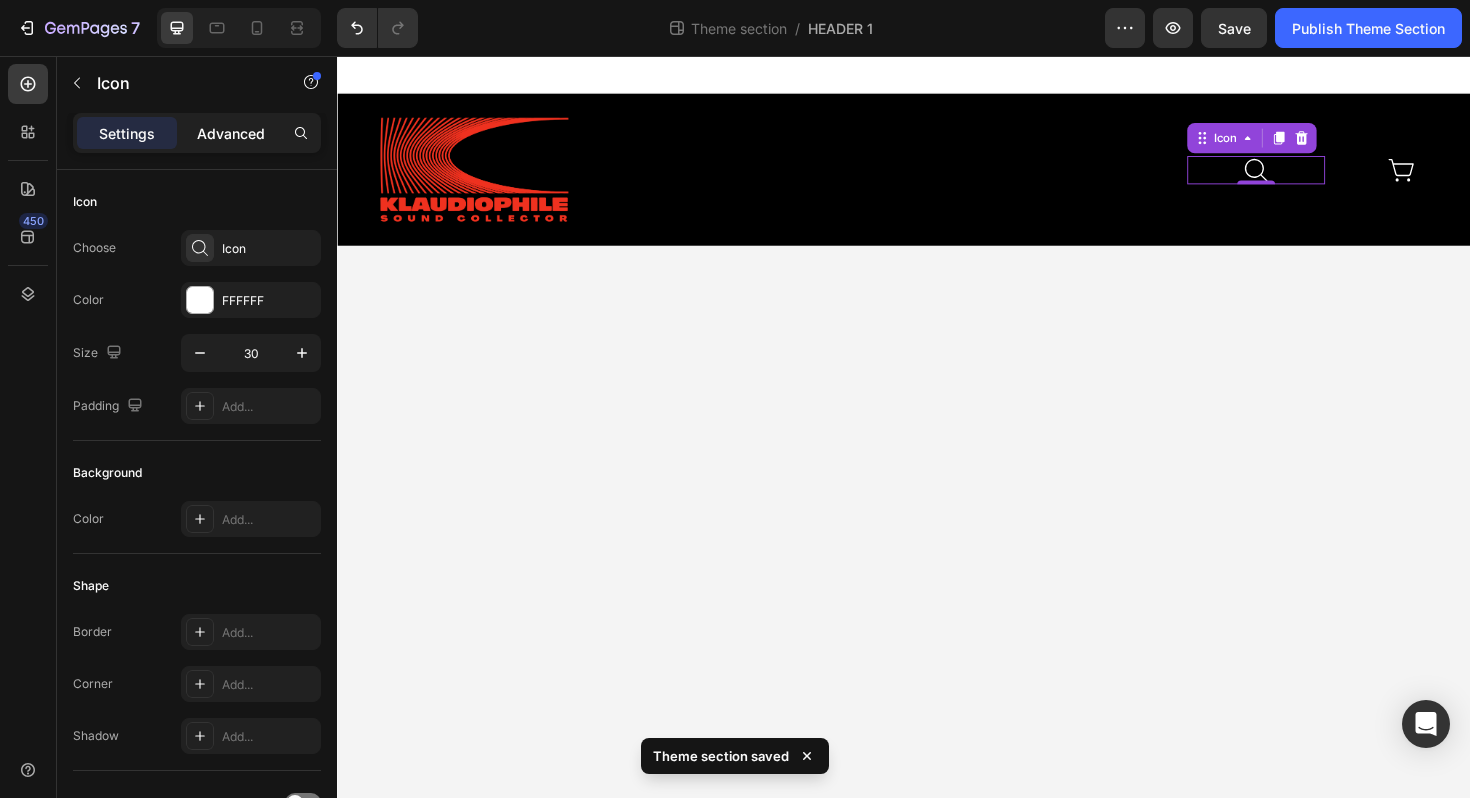 click on "Advanced" at bounding box center (231, 133) 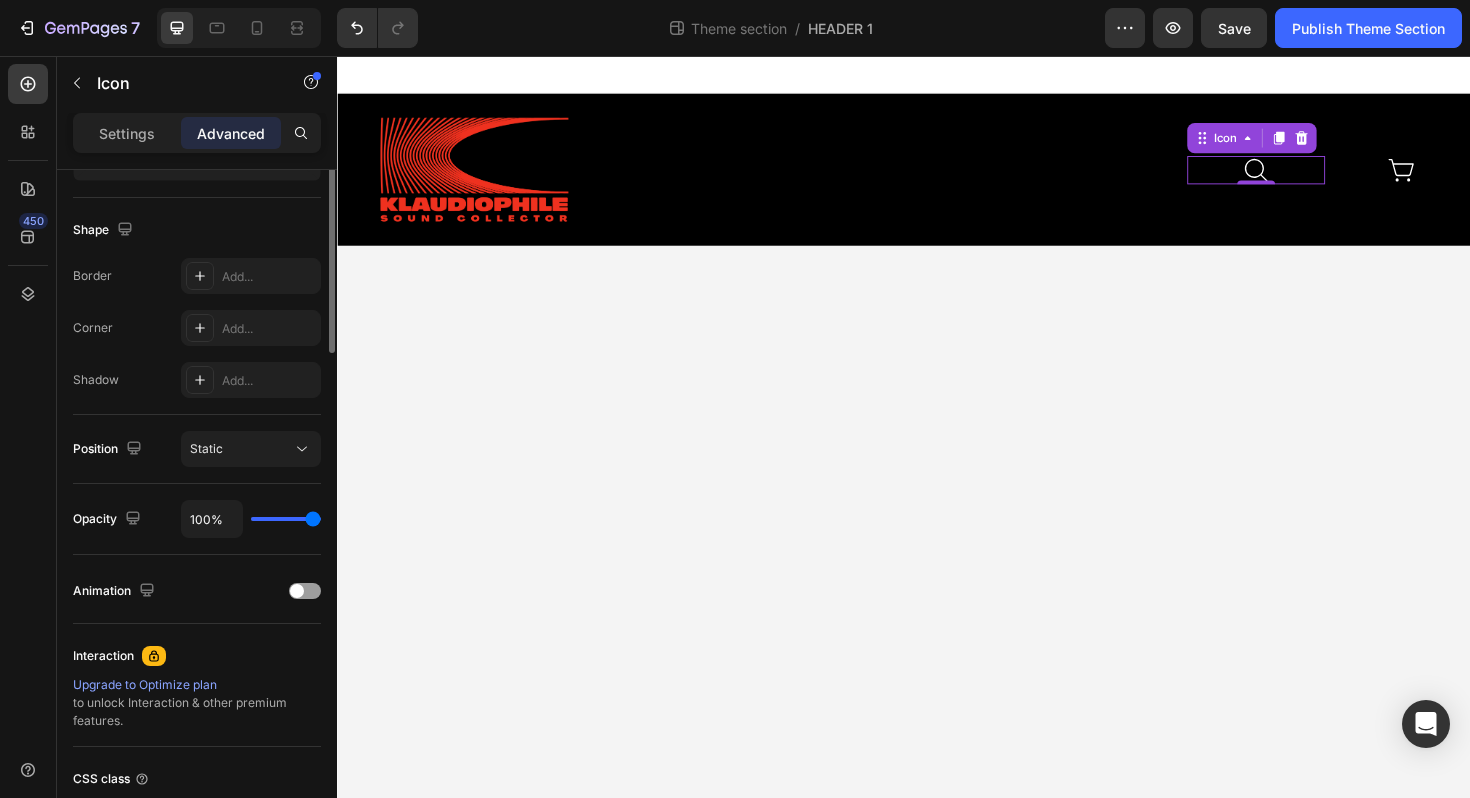 scroll, scrollTop: 0, scrollLeft: 0, axis: both 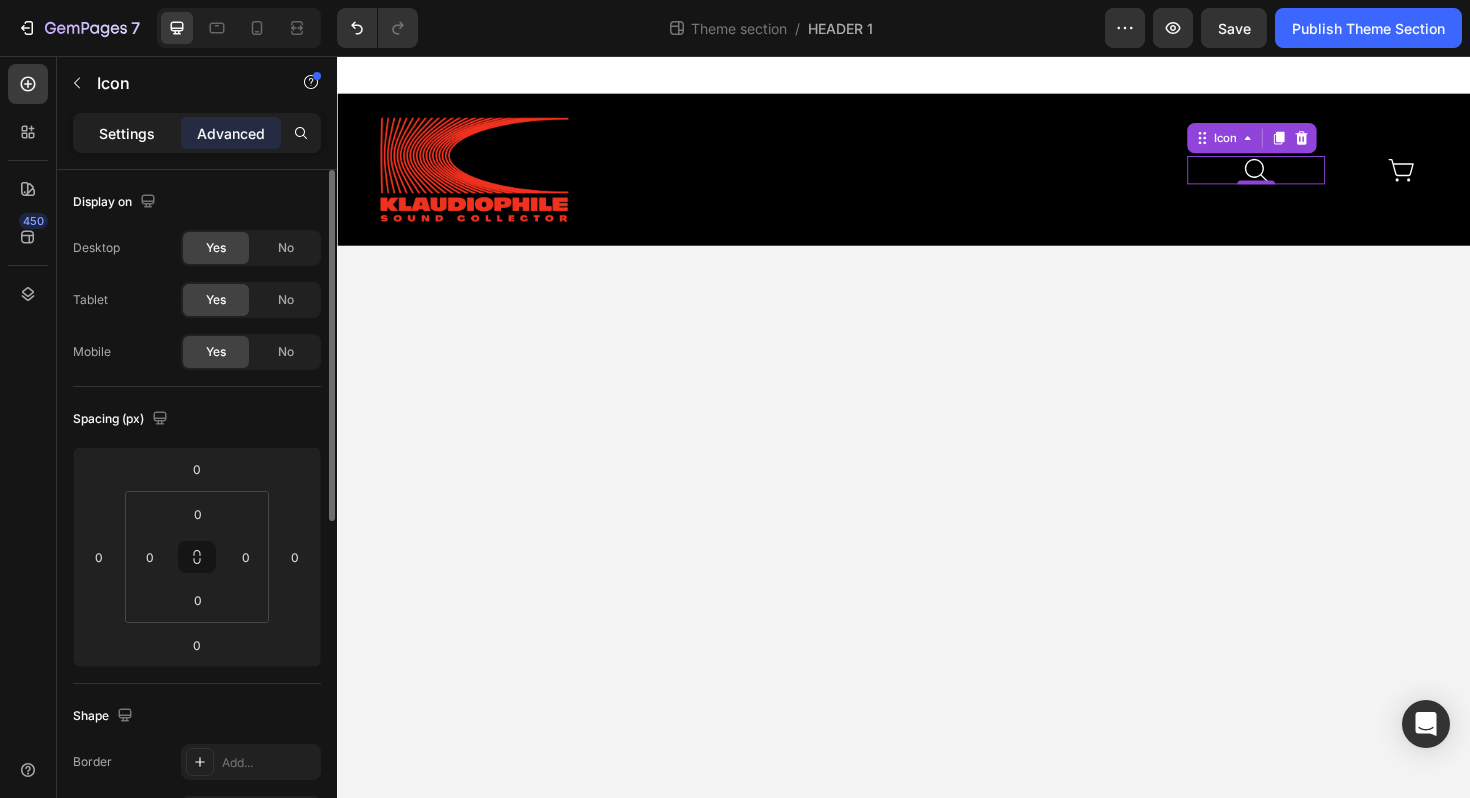 click on "Settings" at bounding box center [127, 133] 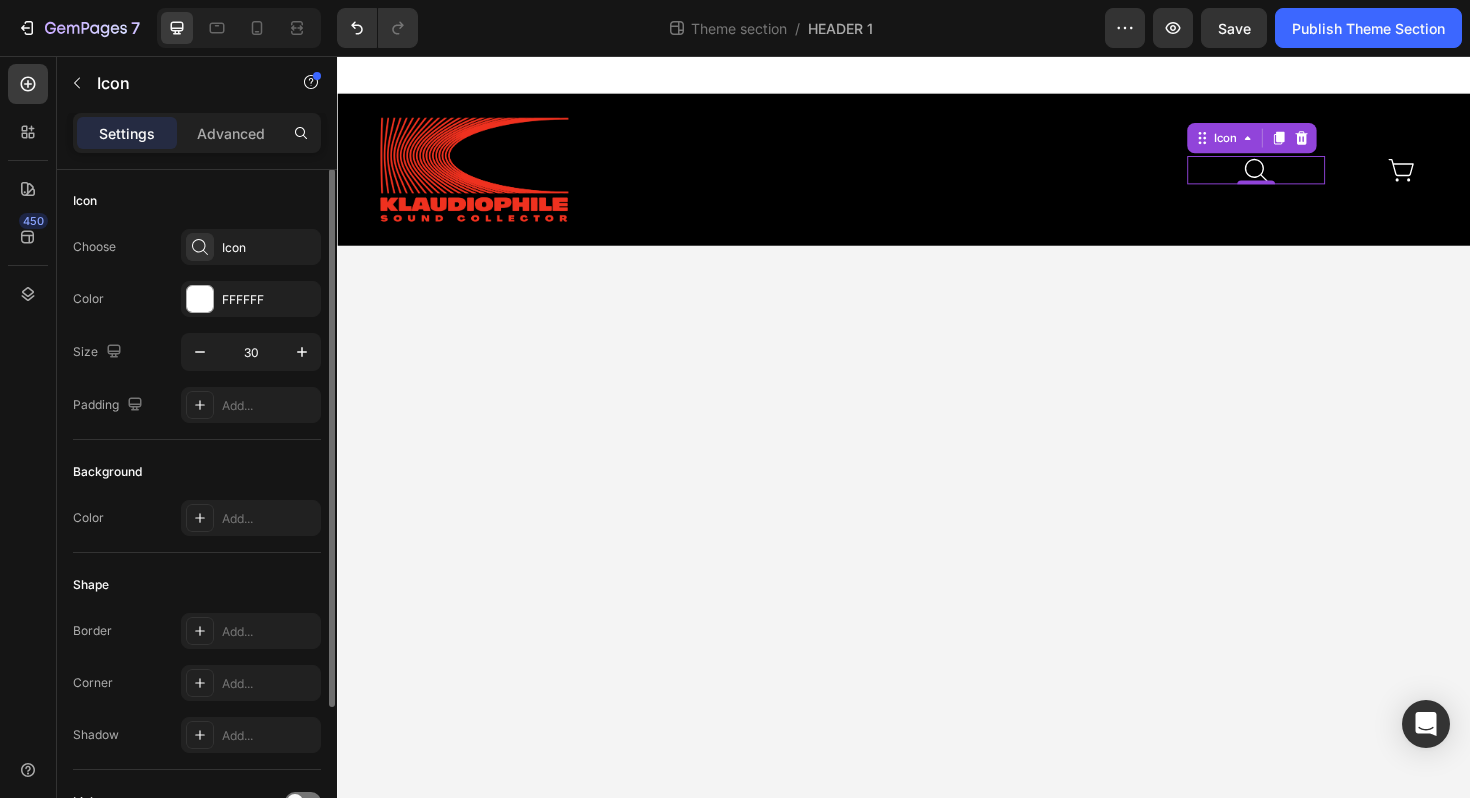 scroll, scrollTop: 186, scrollLeft: 0, axis: vertical 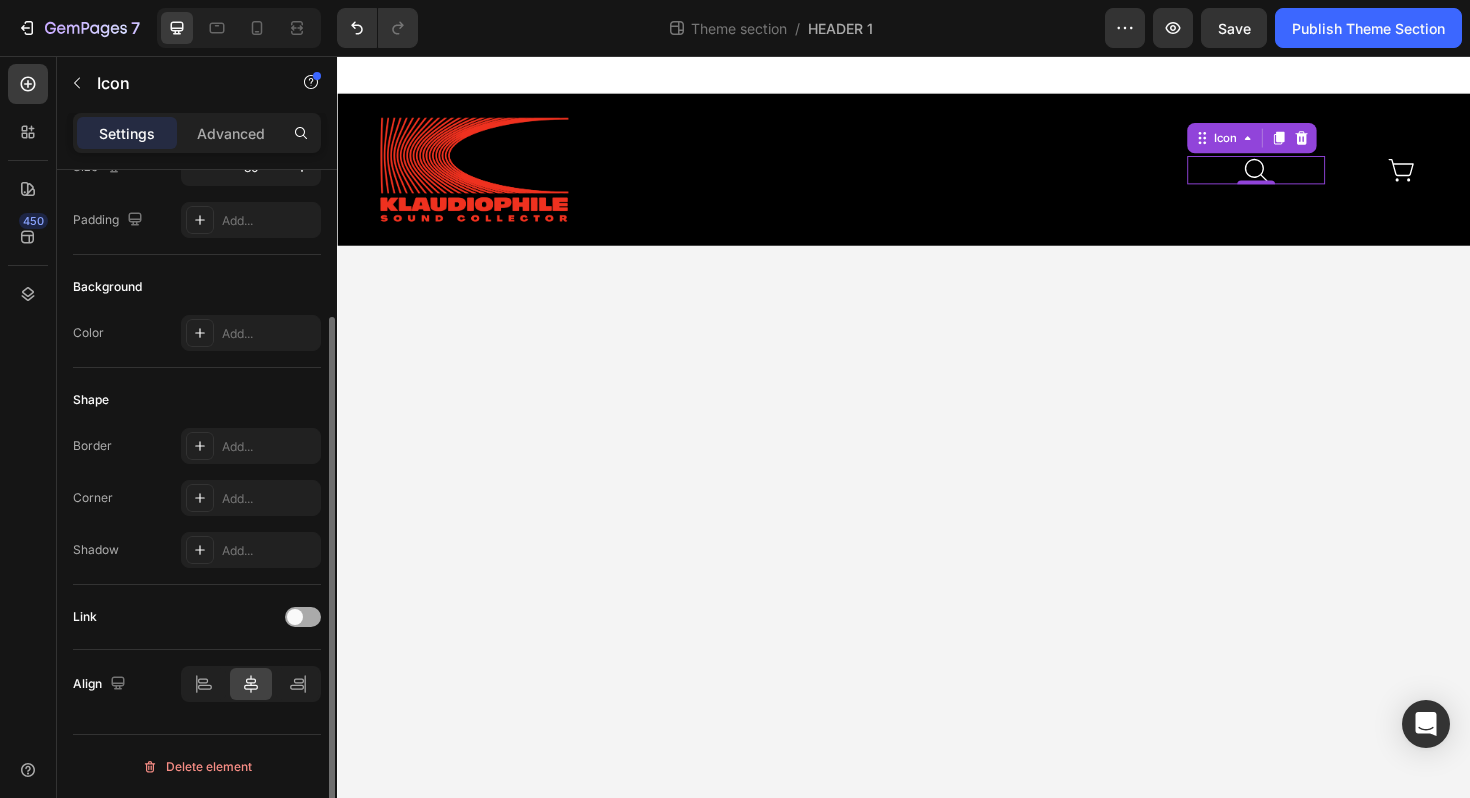 click at bounding box center [303, 617] 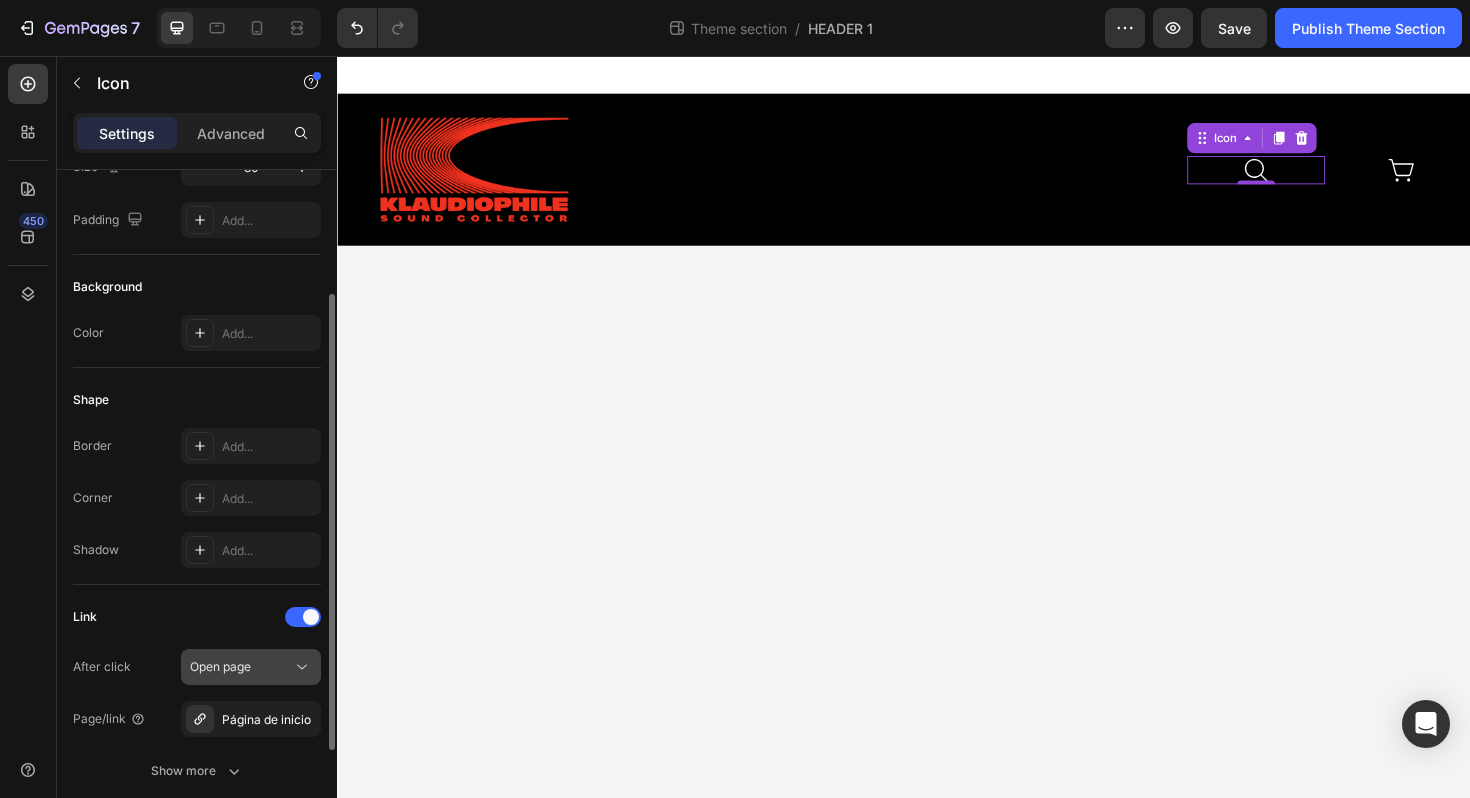 click on "Open page" at bounding box center [241, 667] 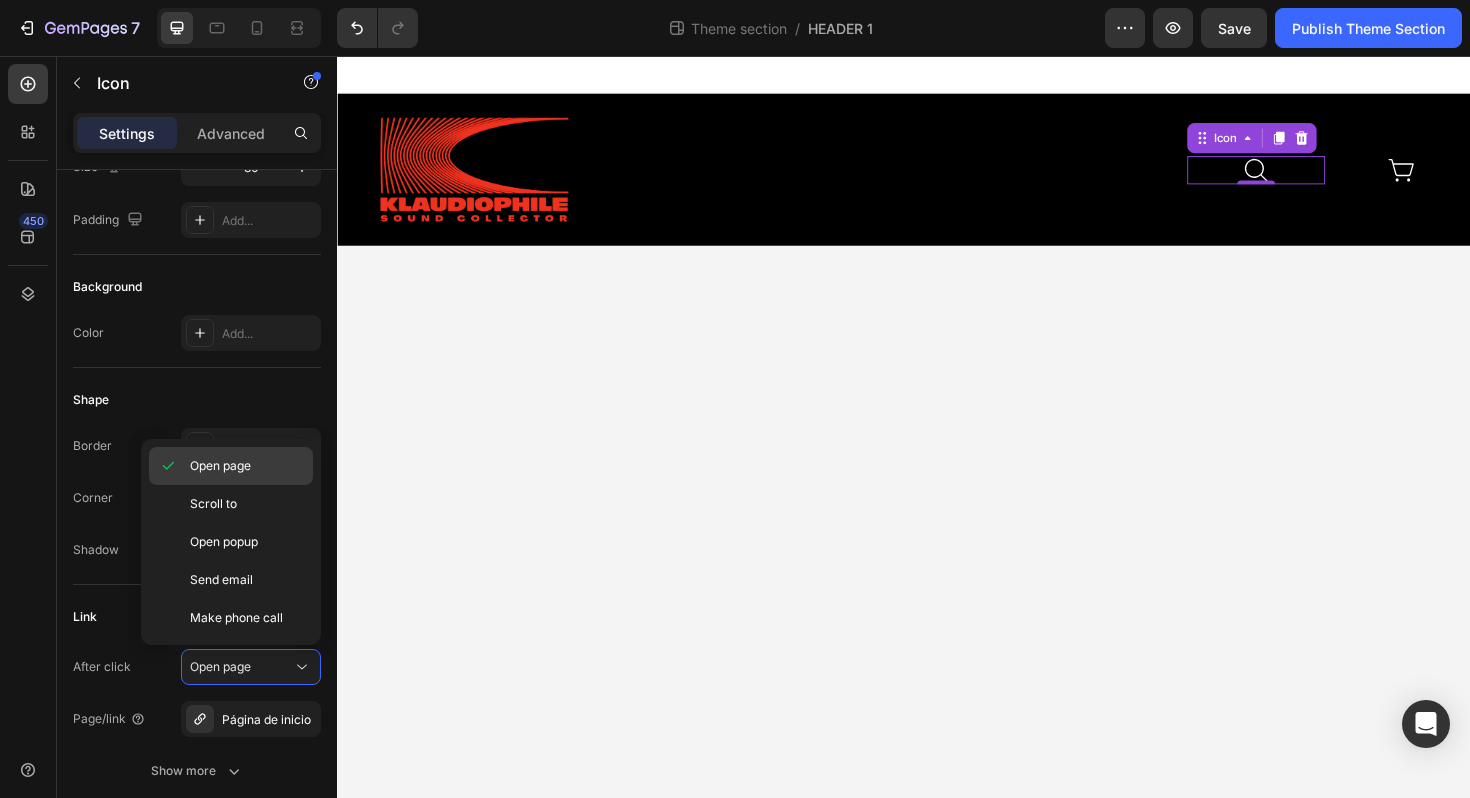 click on "Open page" 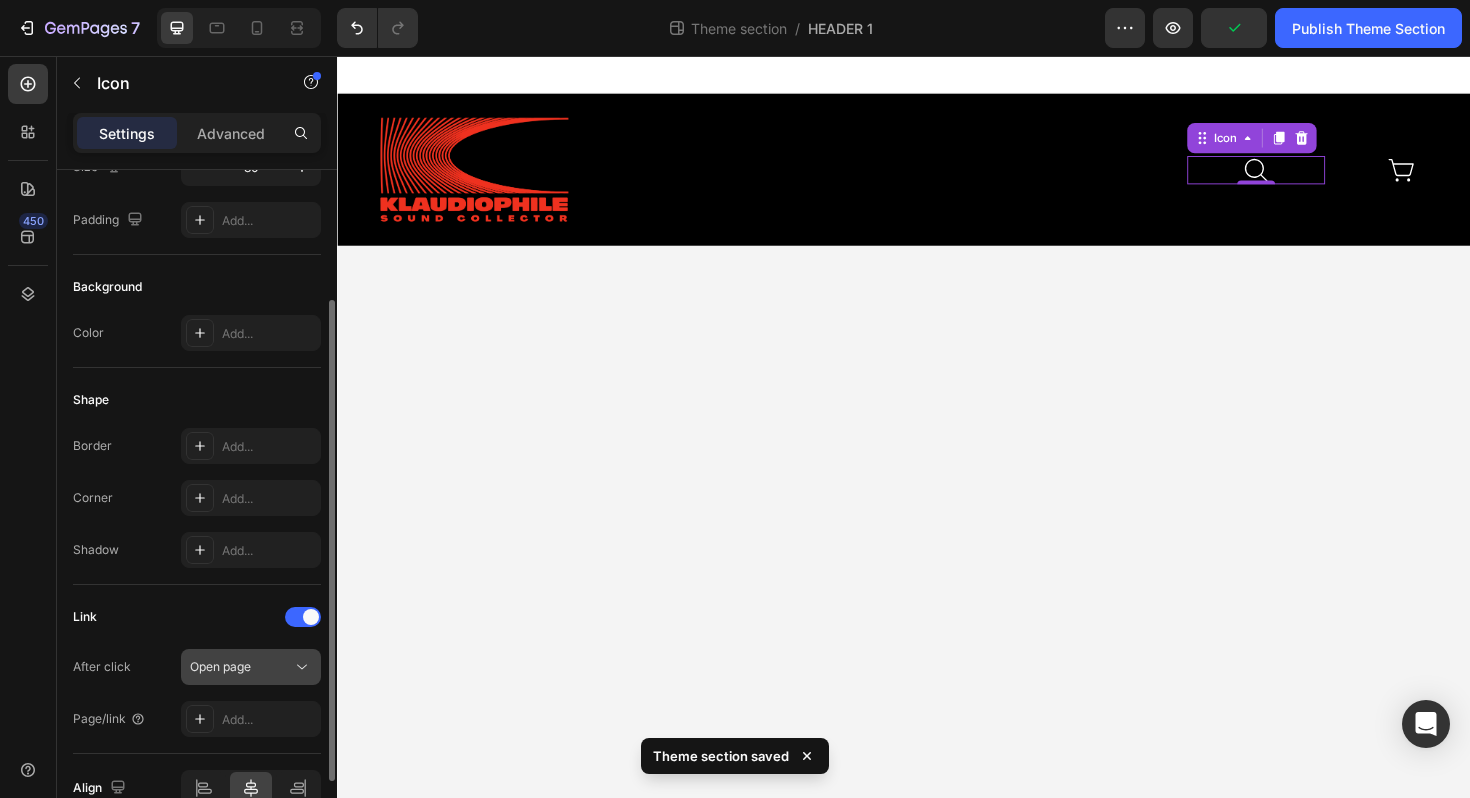 click on "Open page" at bounding box center (241, 667) 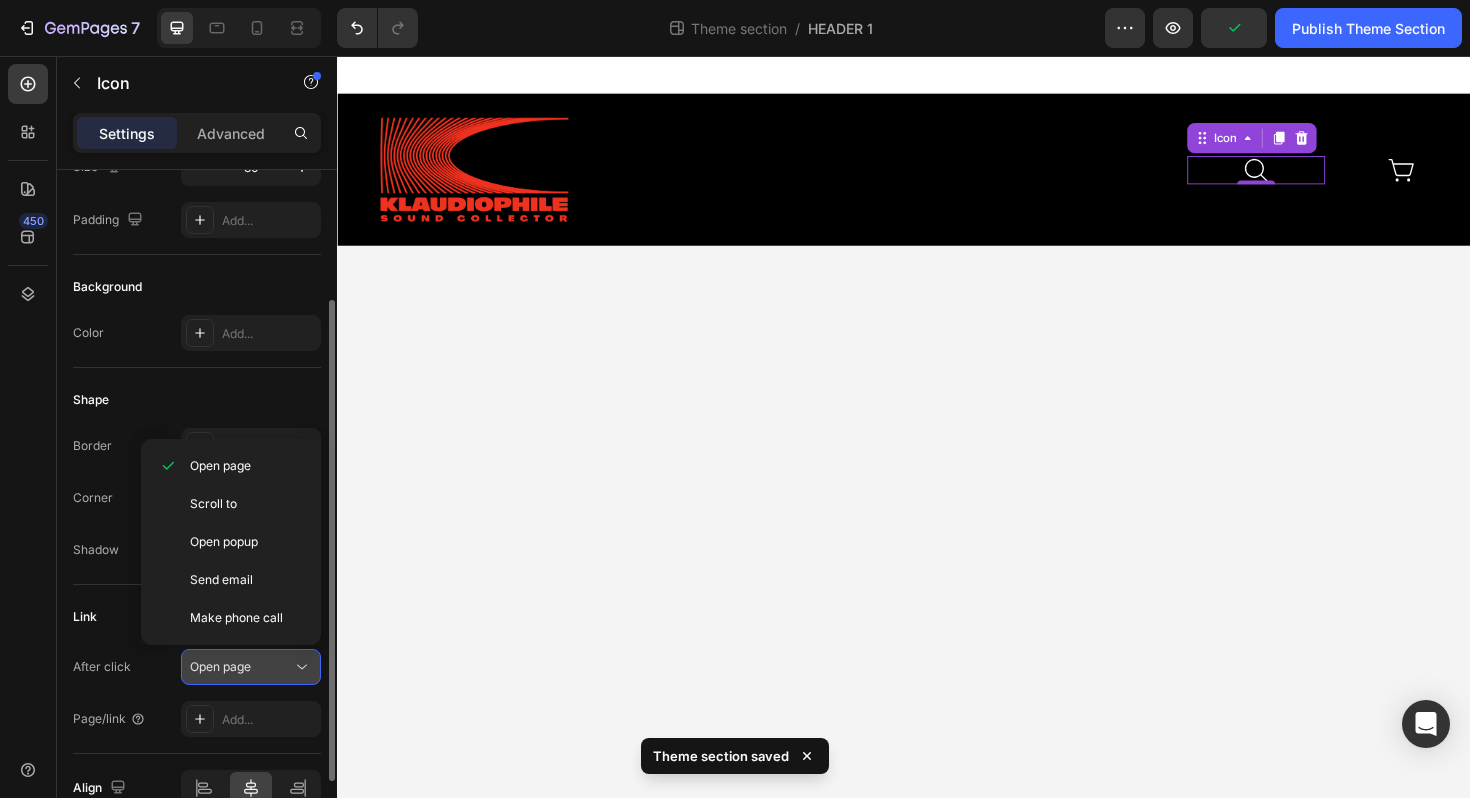 click on "Open page" at bounding box center (241, 667) 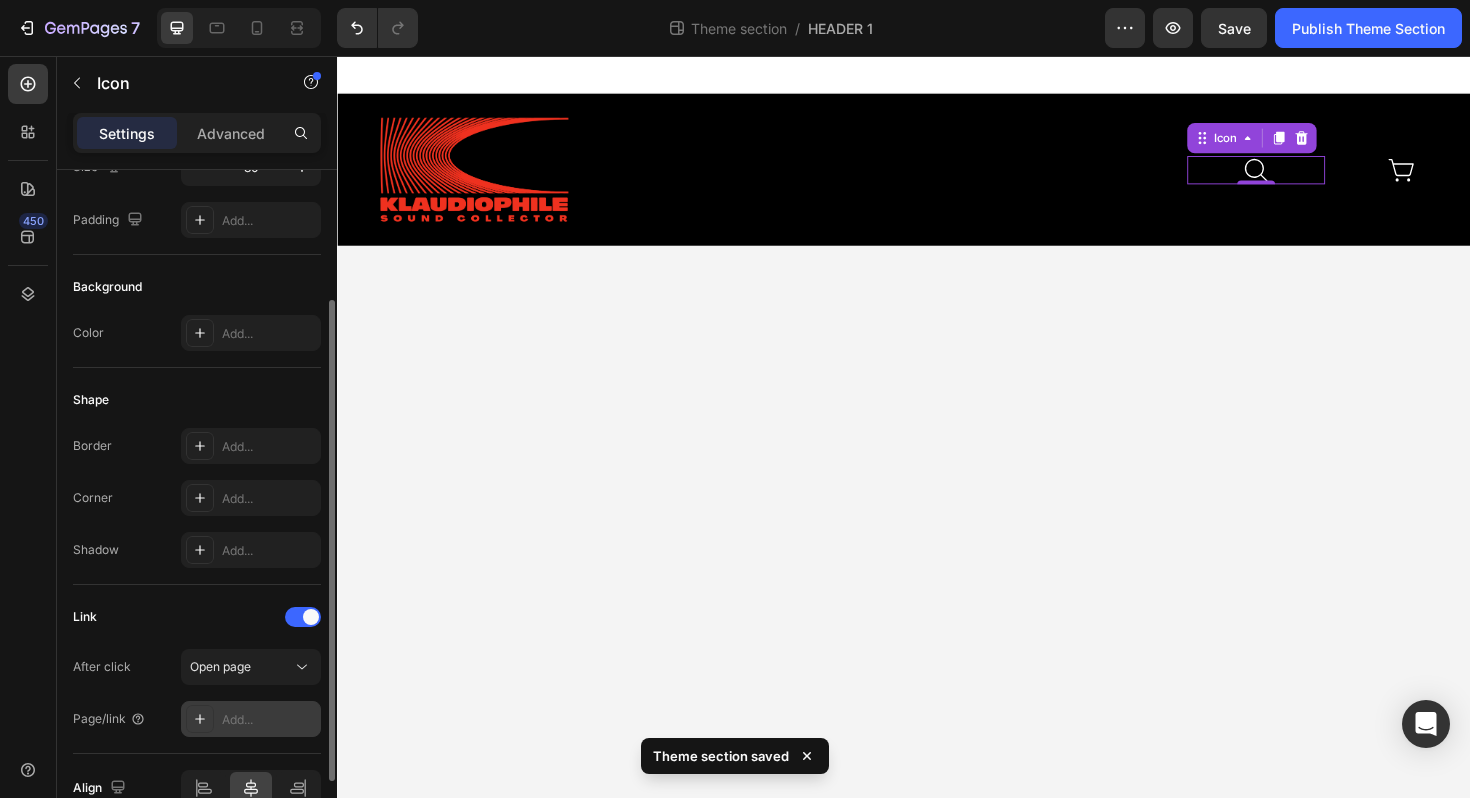 click on "Add..." at bounding box center [269, 720] 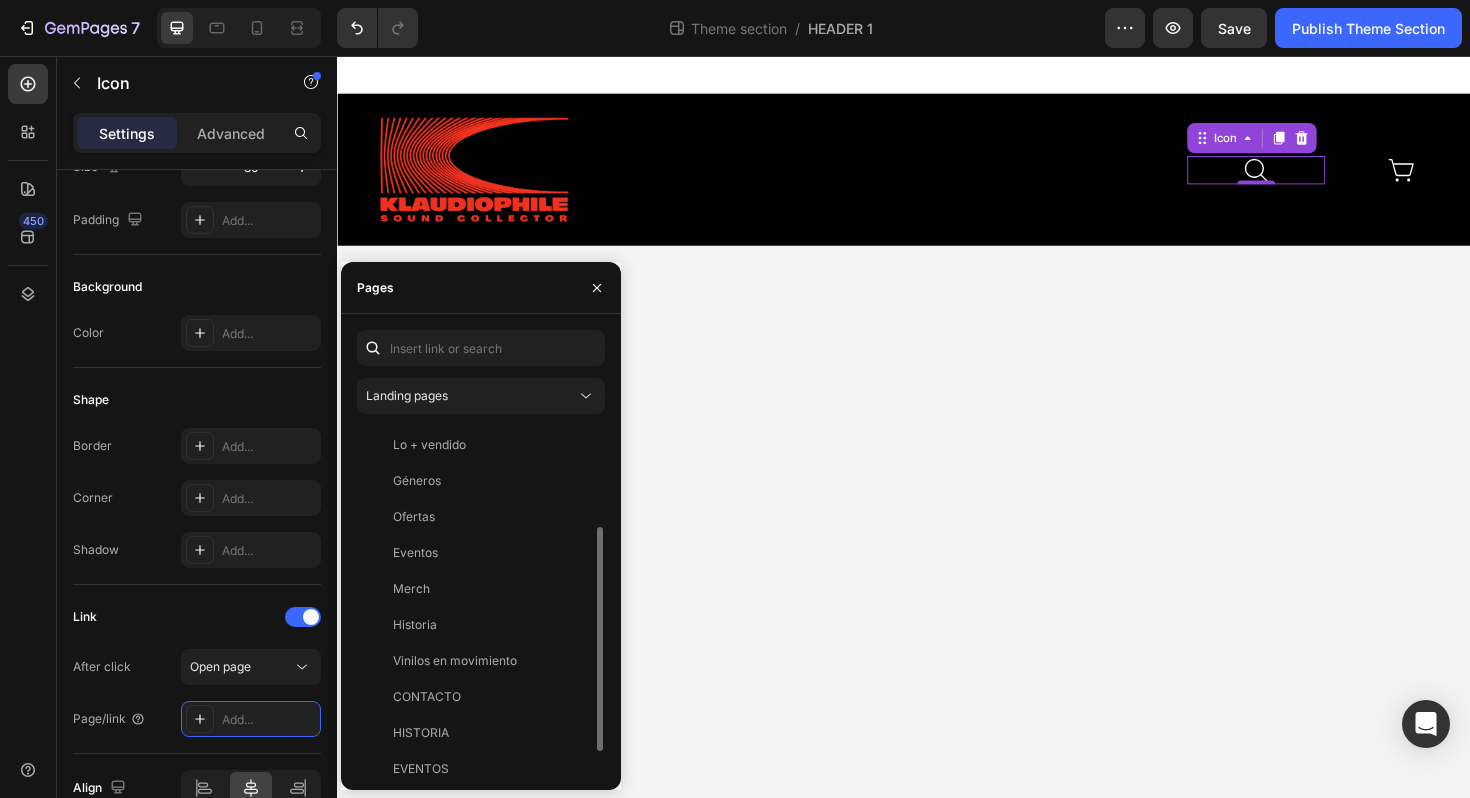 scroll, scrollTop: 192, scrollLeft: 0, axis: vertical 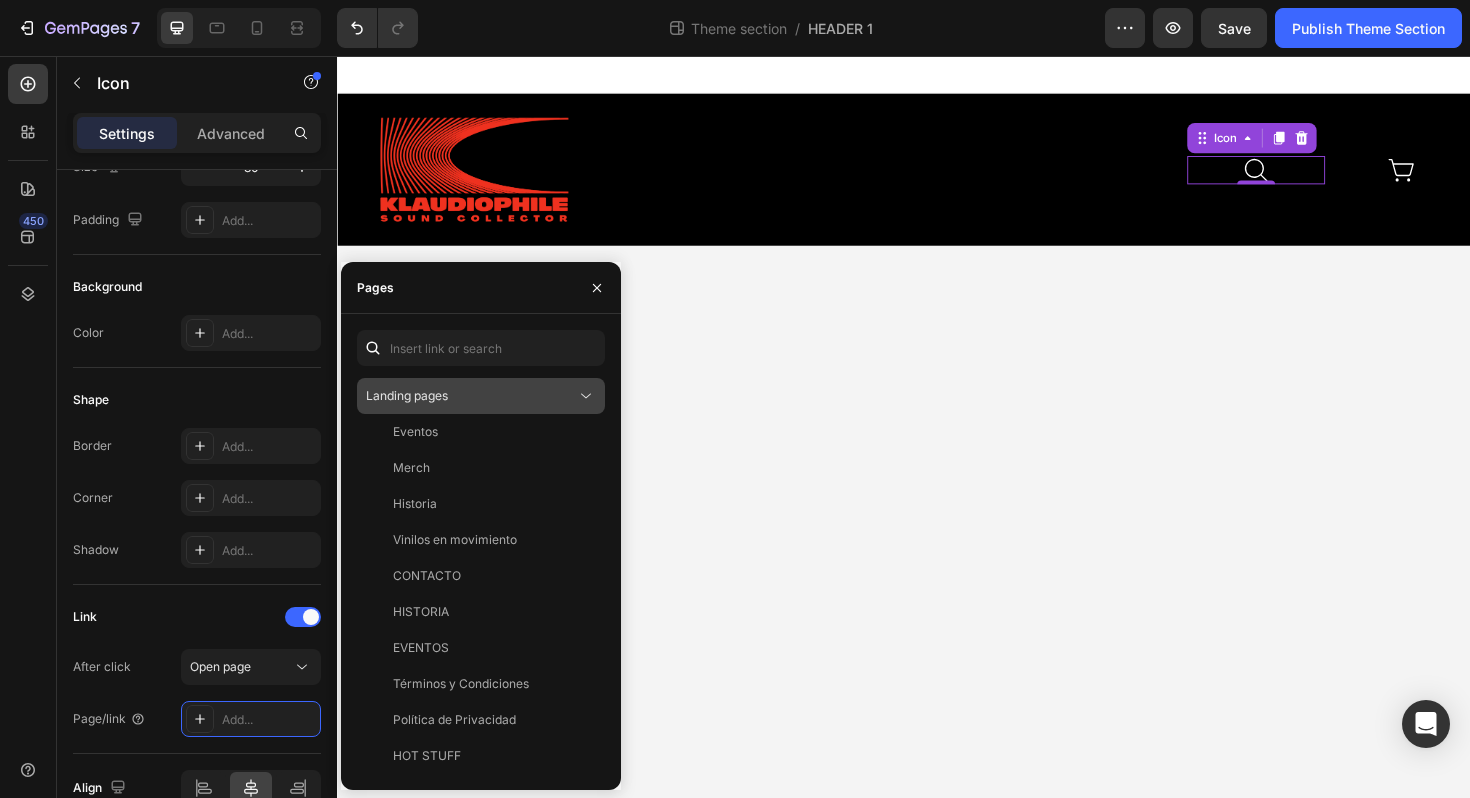 click on "Landing pages" 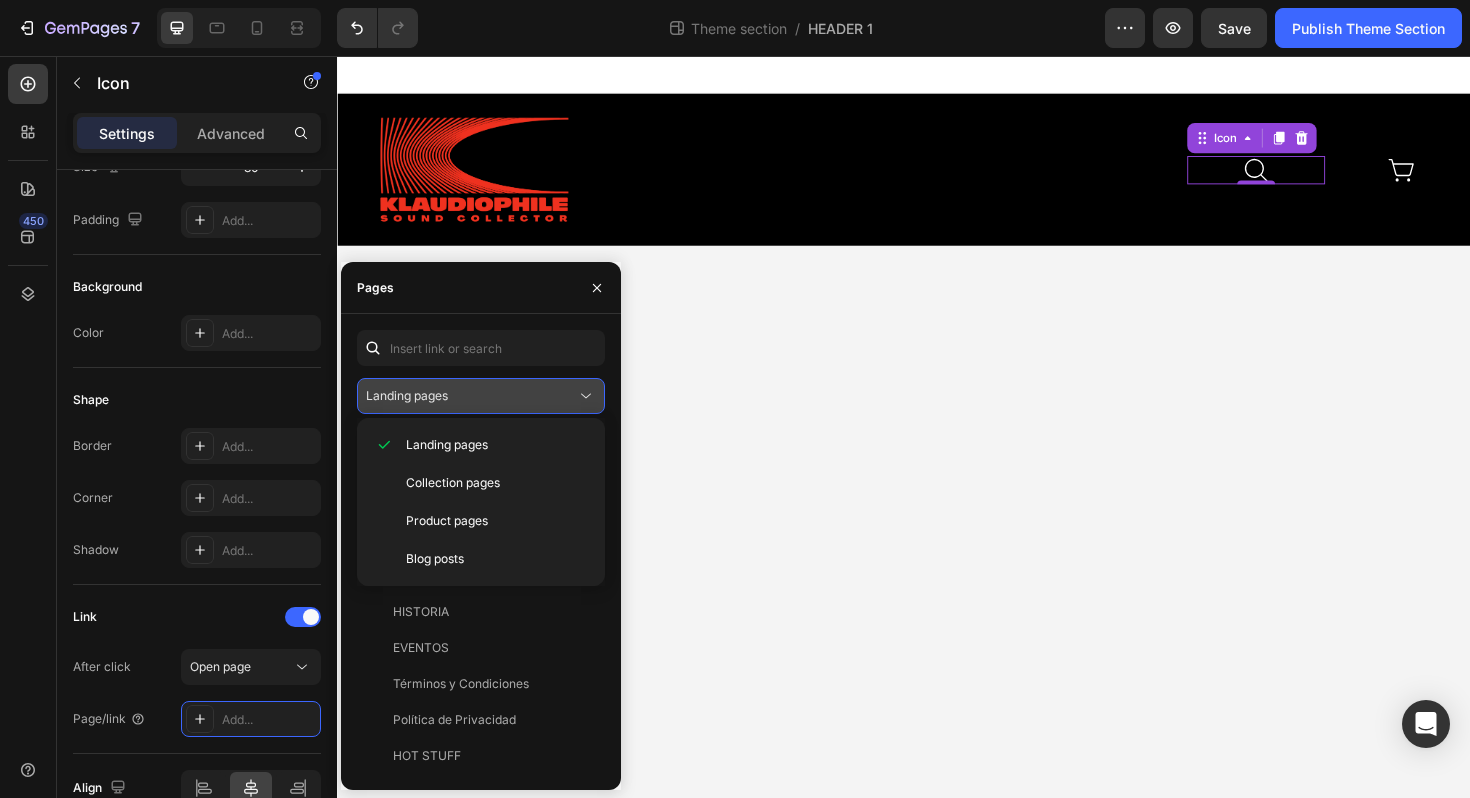 click on "Landing pages" at bounding box center (471, 396) 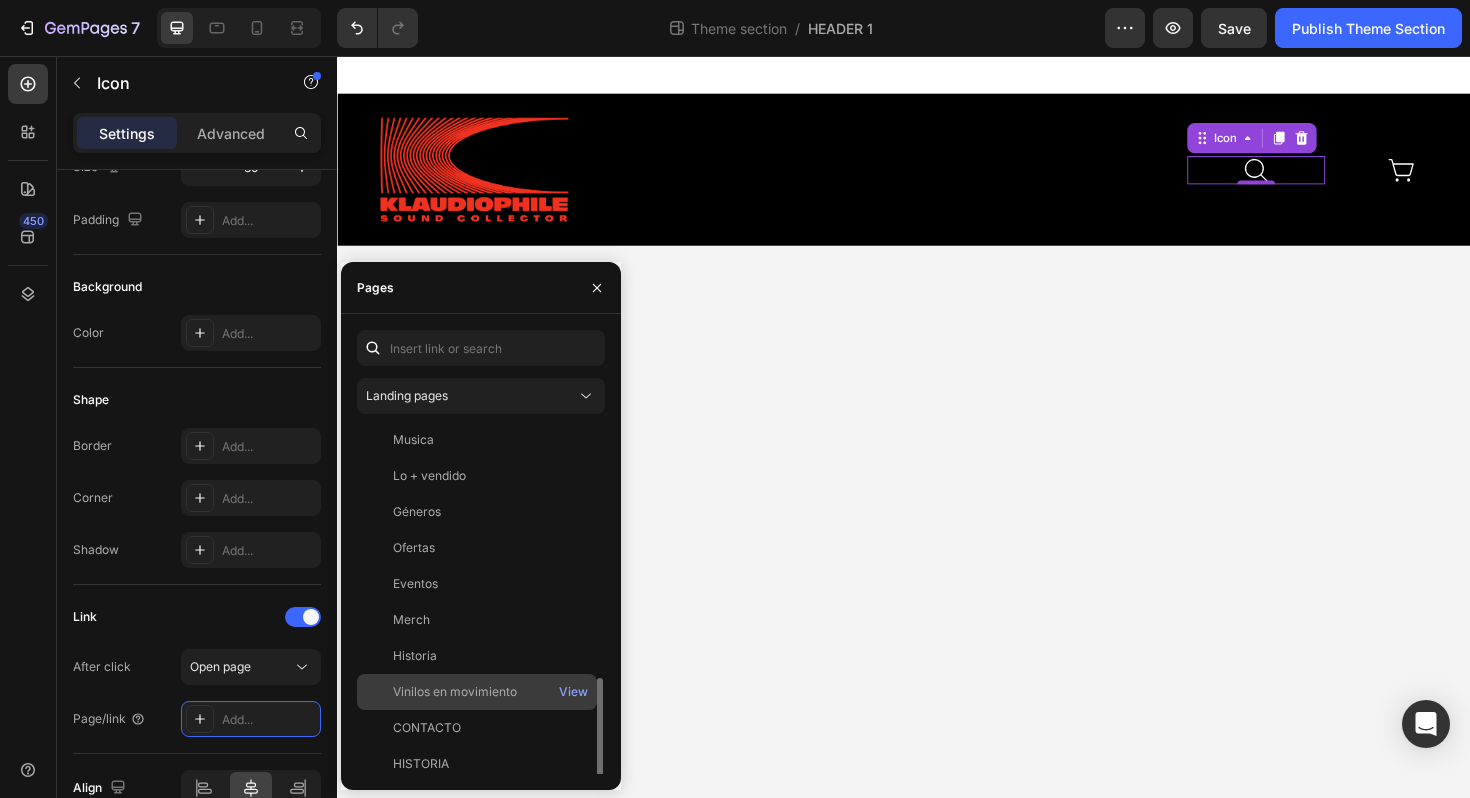 scroll, scrollTop: 0, scrollLeft: 0, axis: both 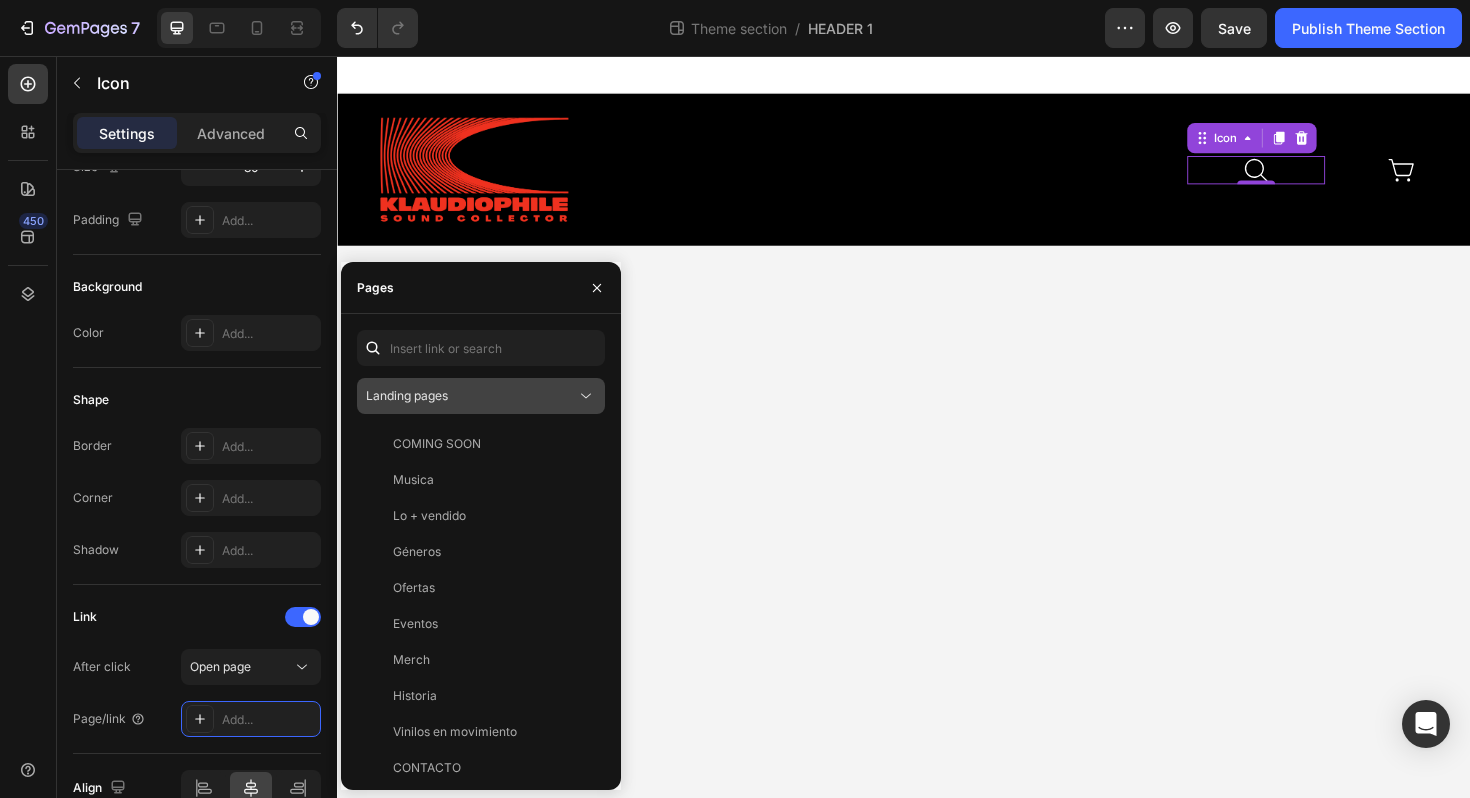 click on "Landing pages" at bounding box center (471, 396) 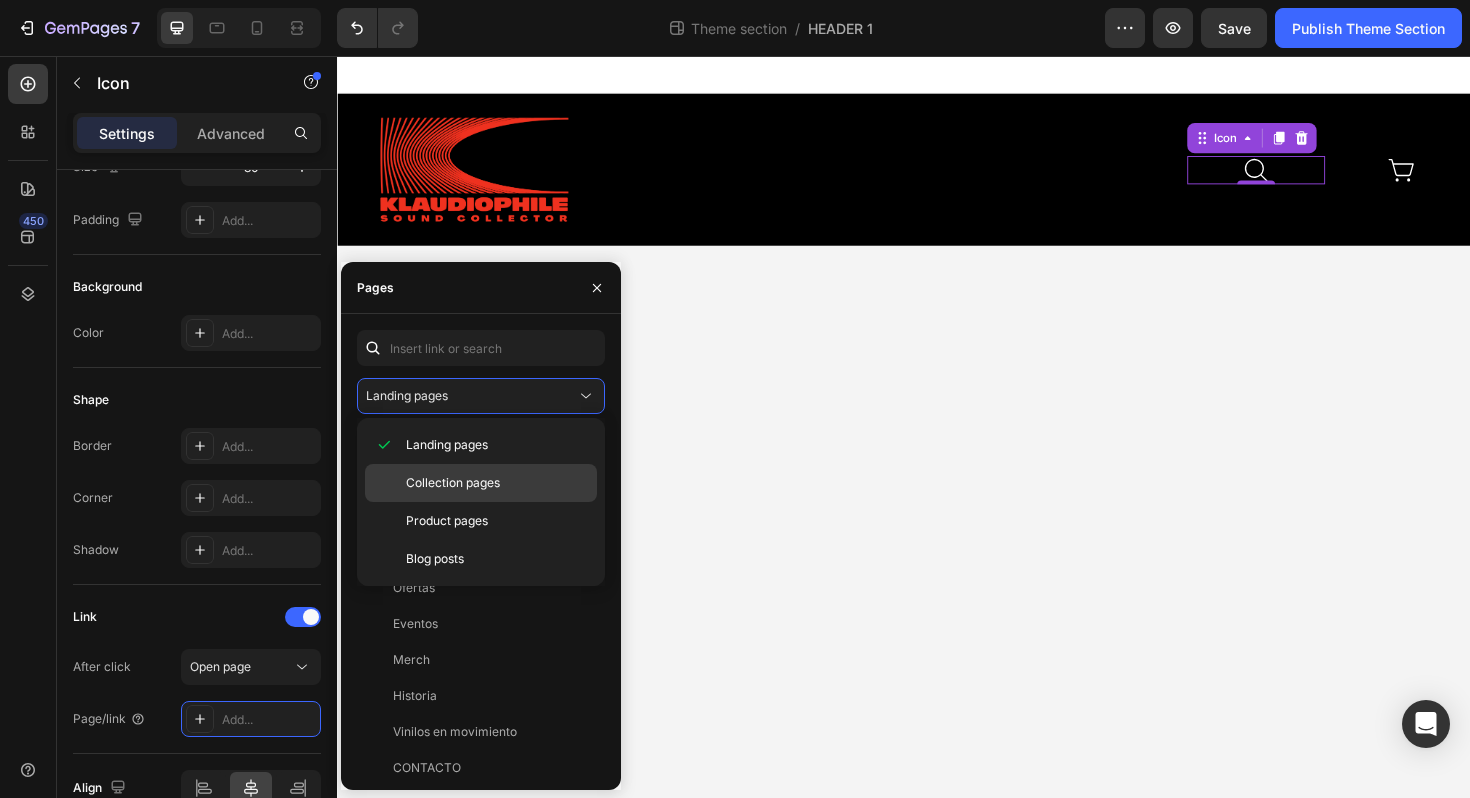 click on "Collection pages" 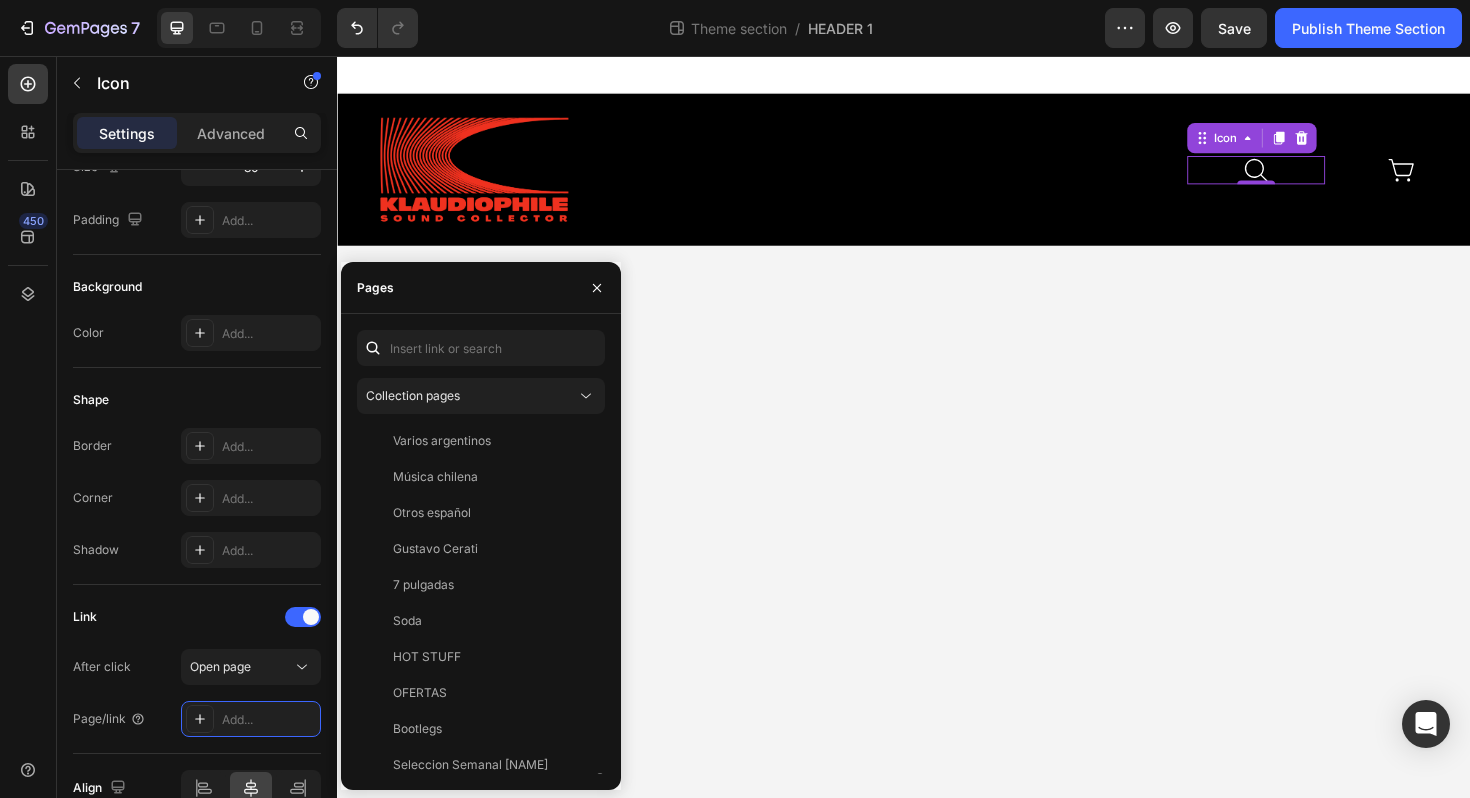 scroll, scrollTop: 1128, scrollLeft: 0, axis: vertical 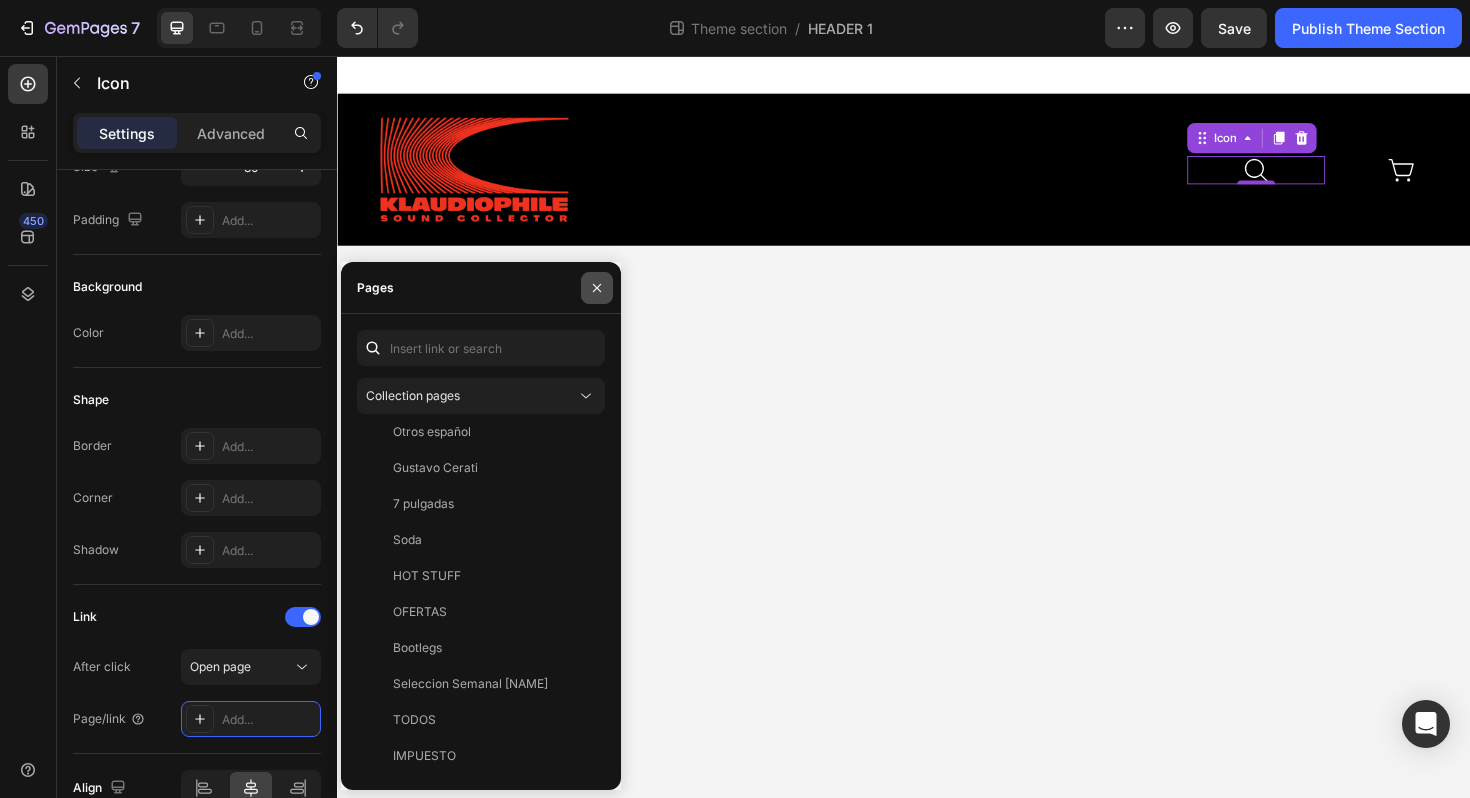 click 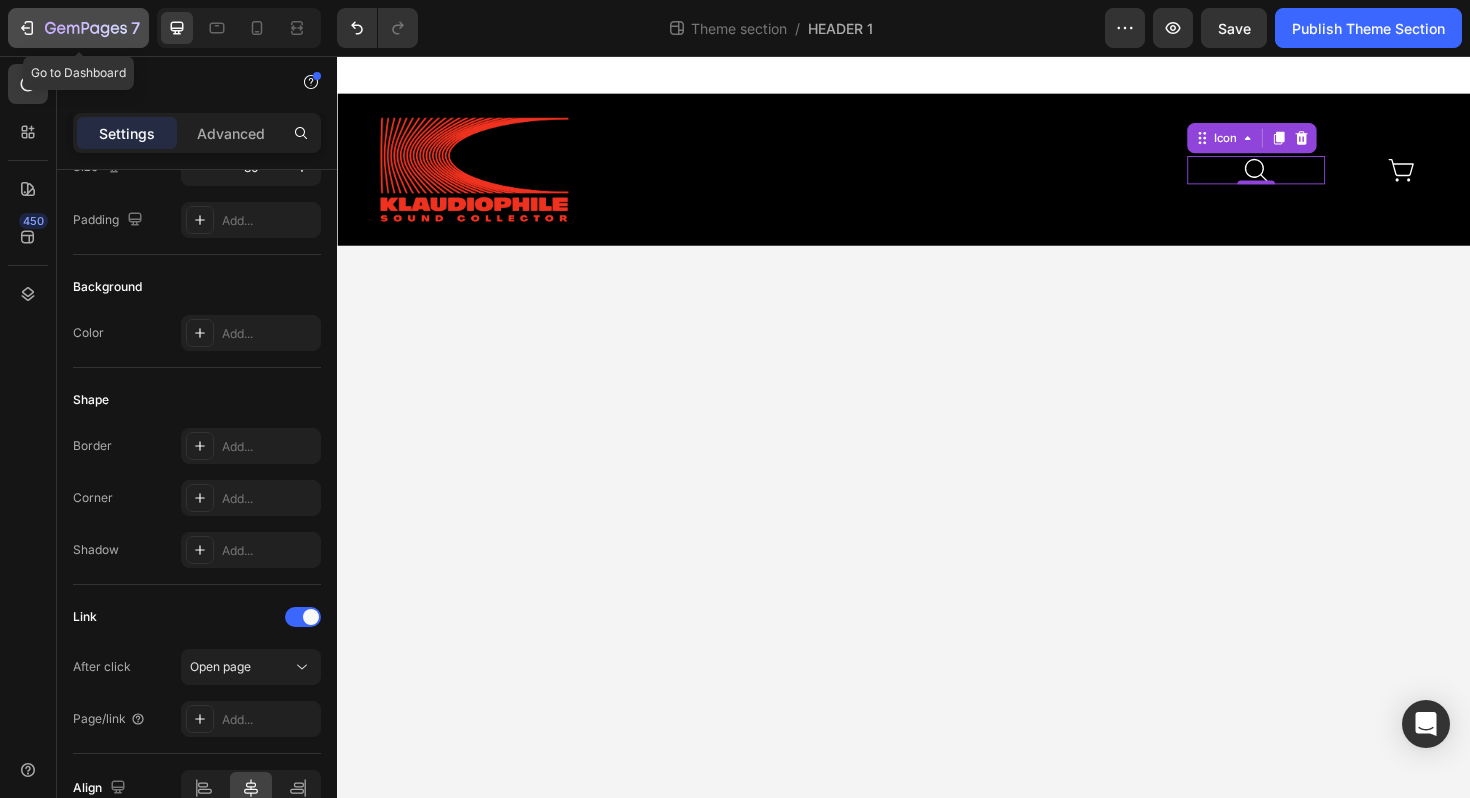 click 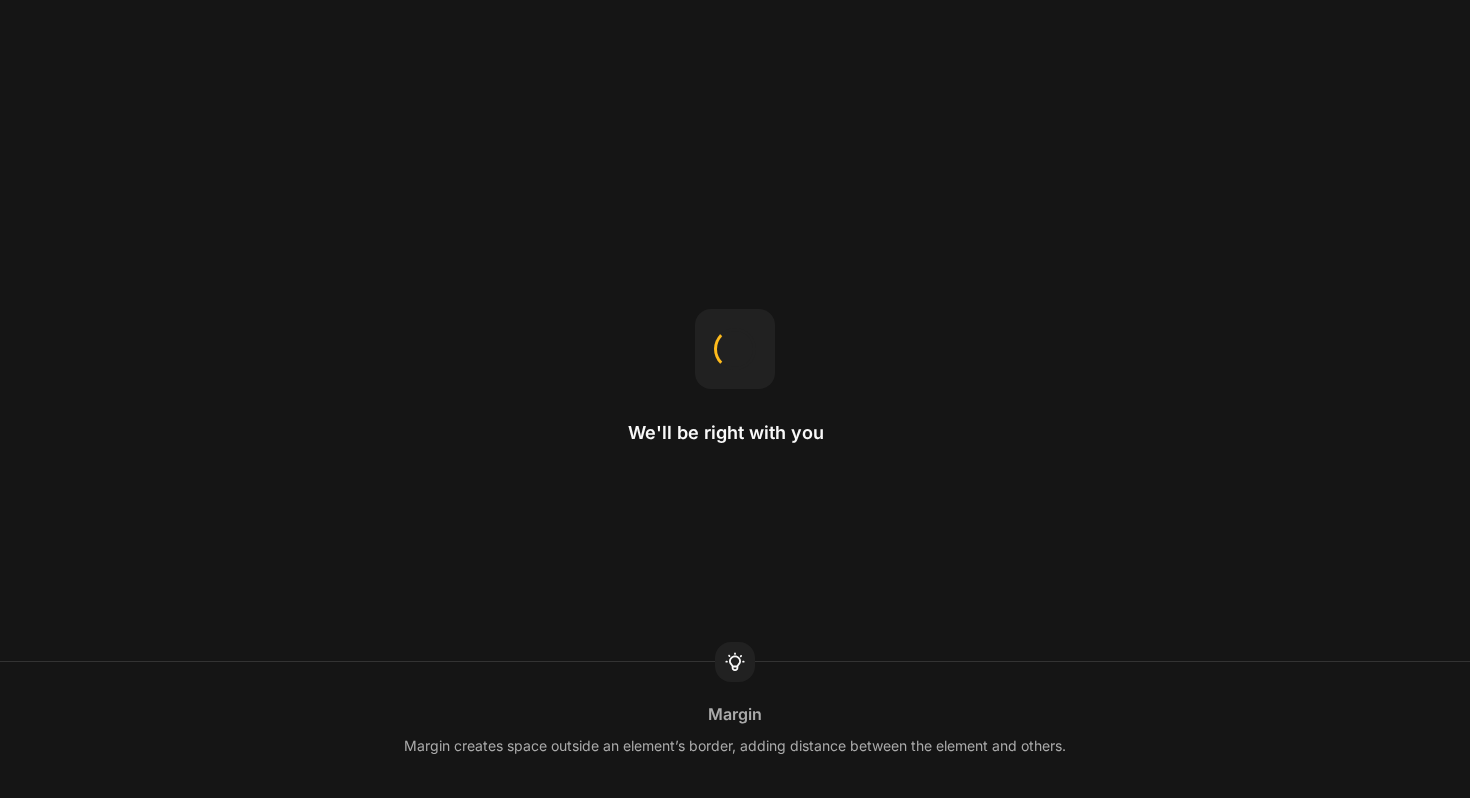scroll, scrollTop: 0, scrollLeft: 0, axis: both 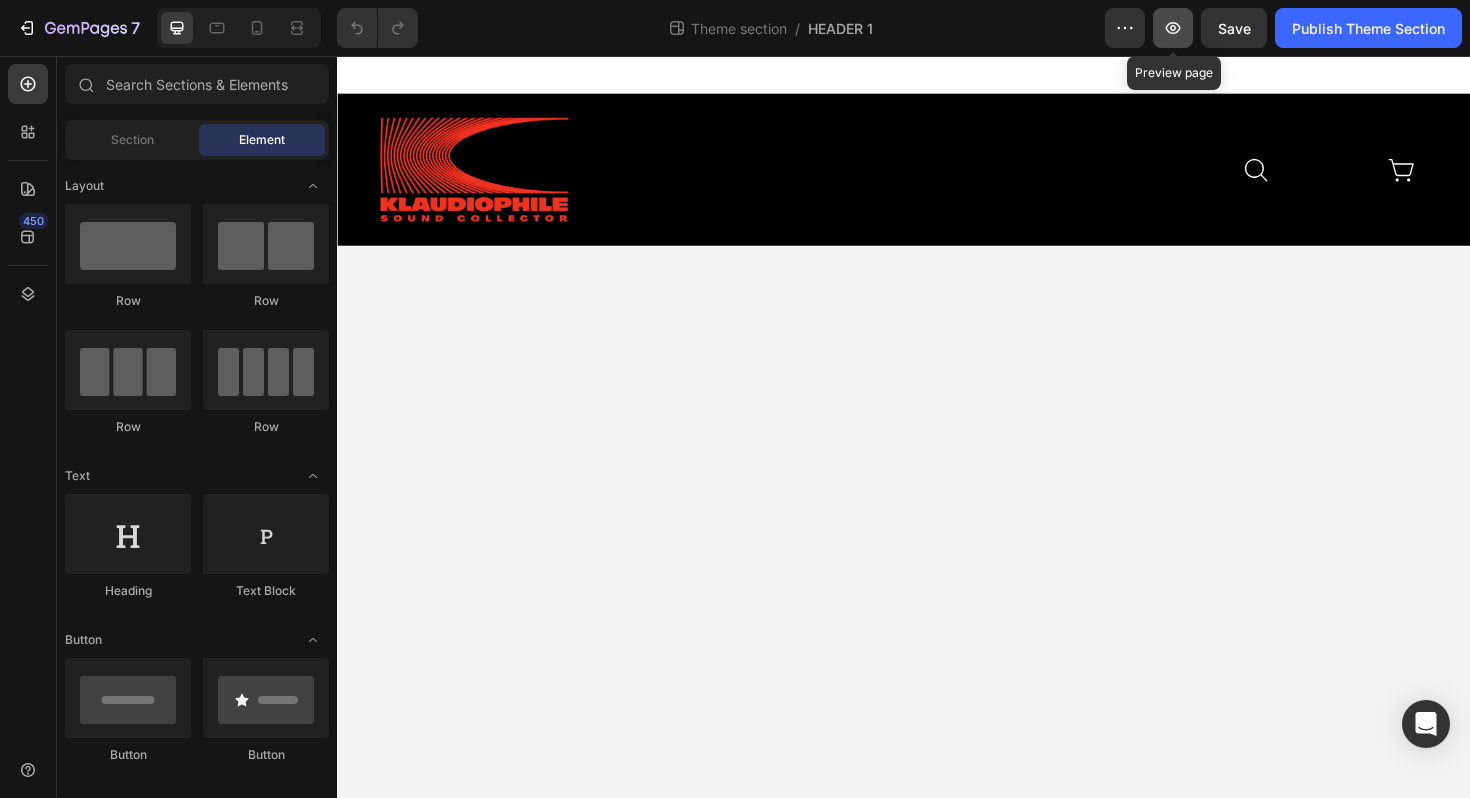 click 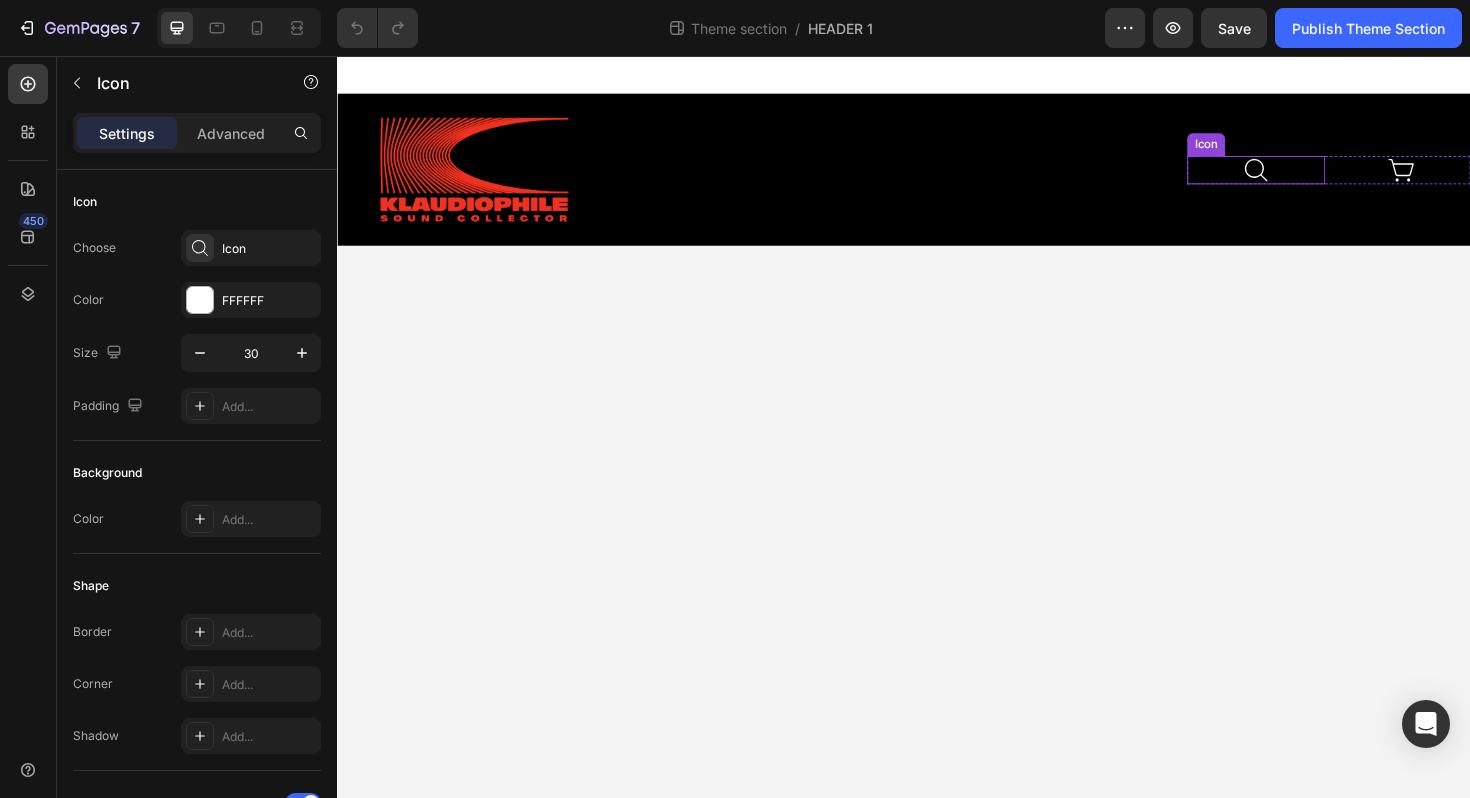 click 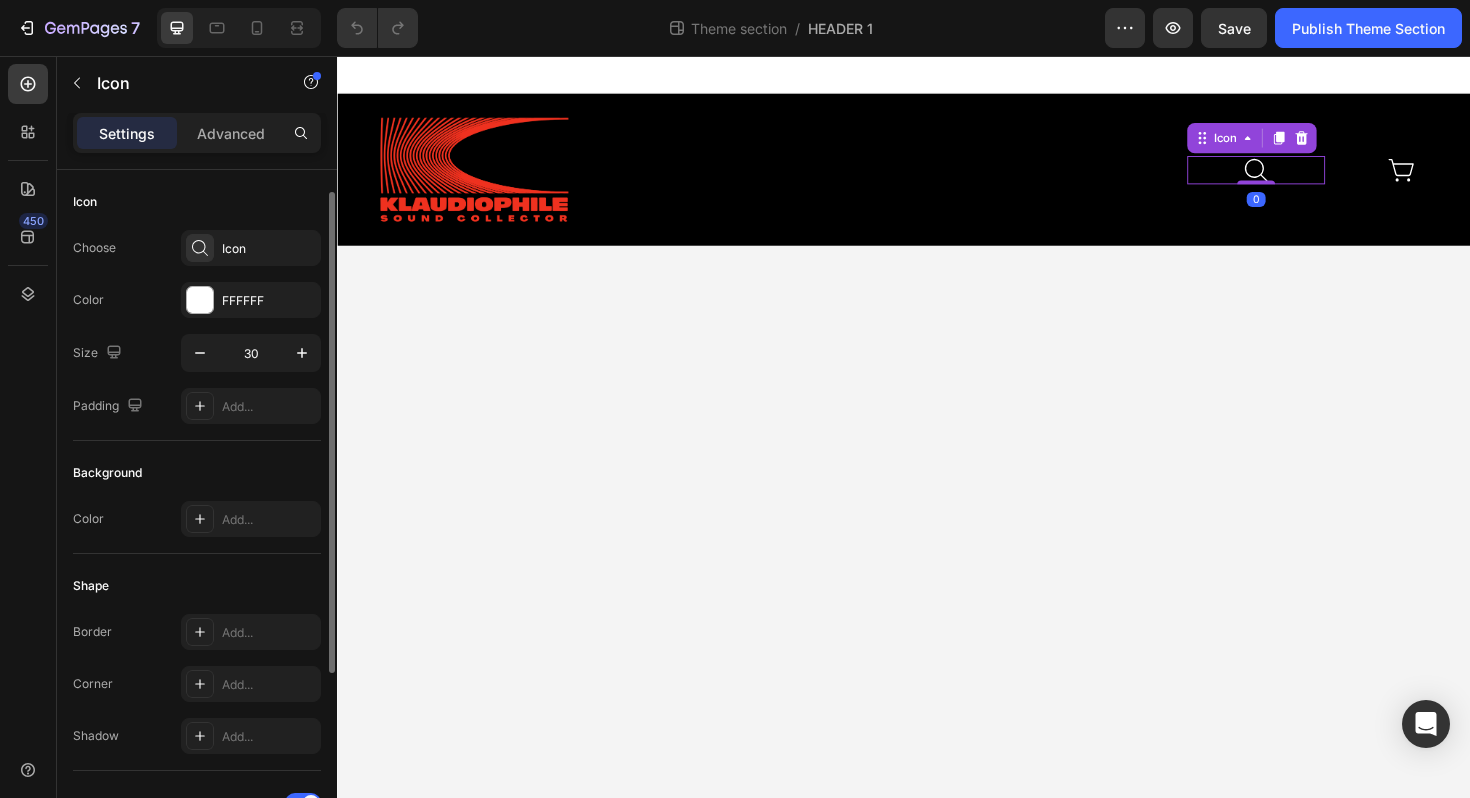 scroll, scrollTop: 290, scrollLeft: 0, axis: vertical 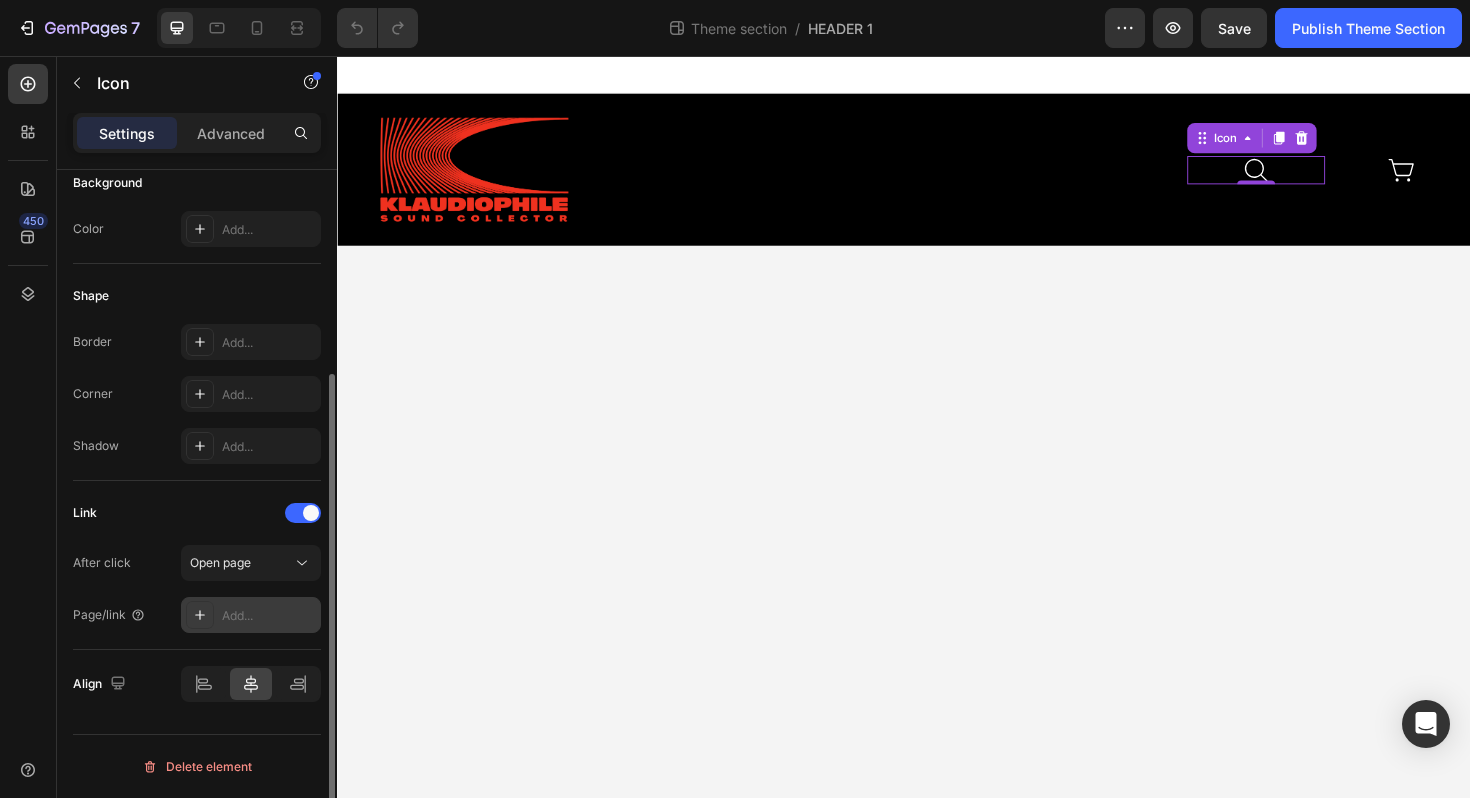 click on "Add..." at bounding box center [269, 616] 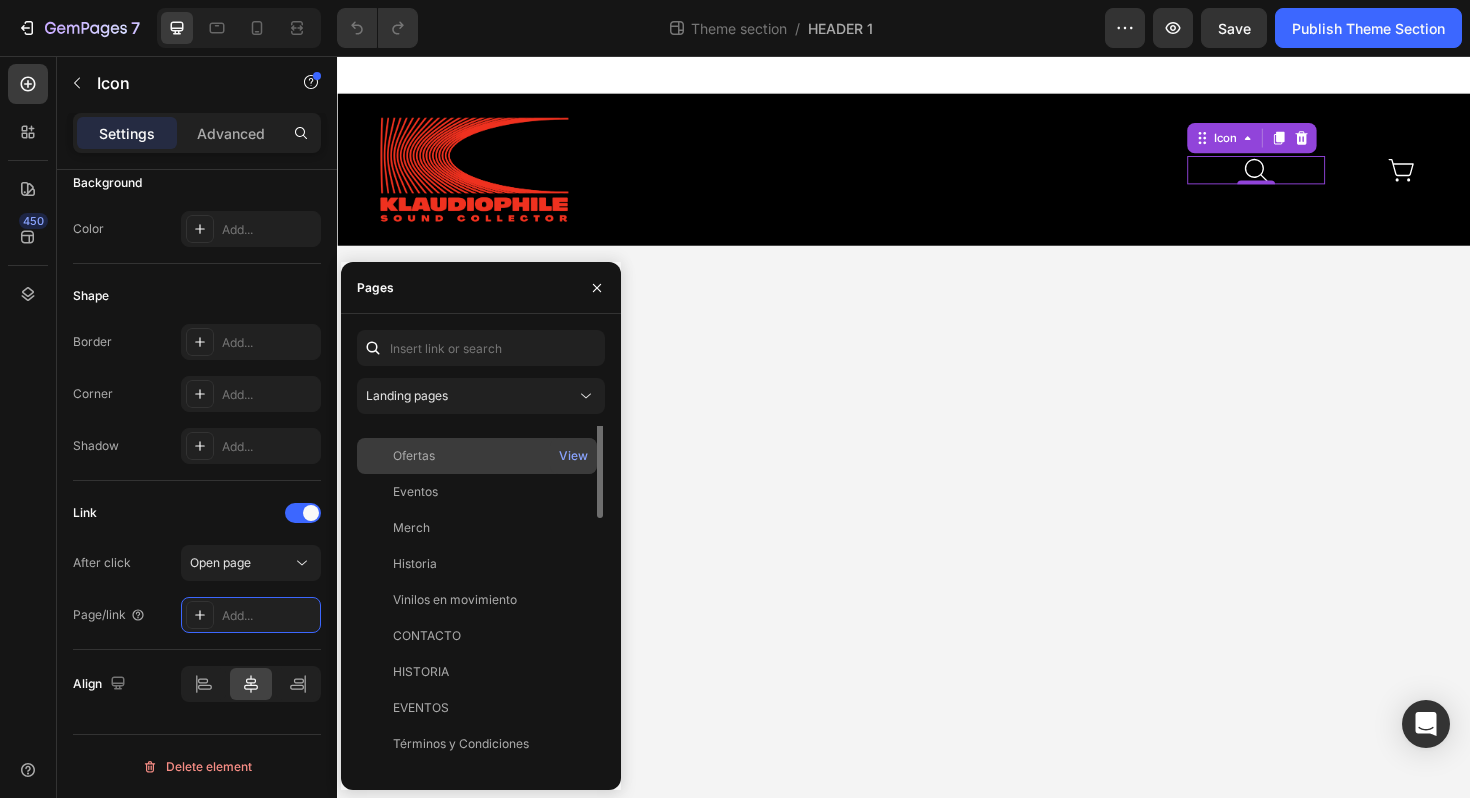 scroll, scrollTop: 0, scrollLeft: 0, axis: both 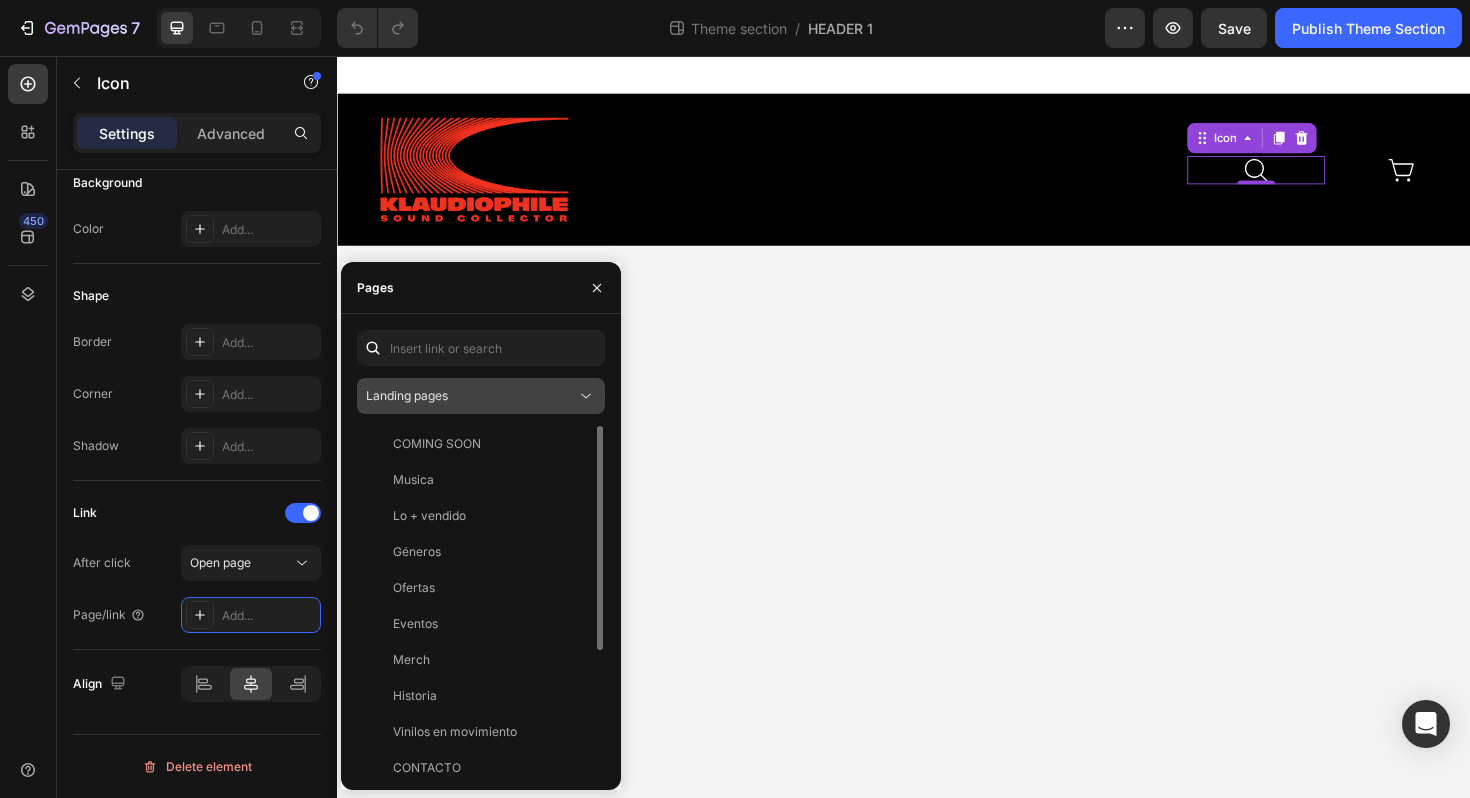 click on "Landing pages" at bounding box center (481, 396) 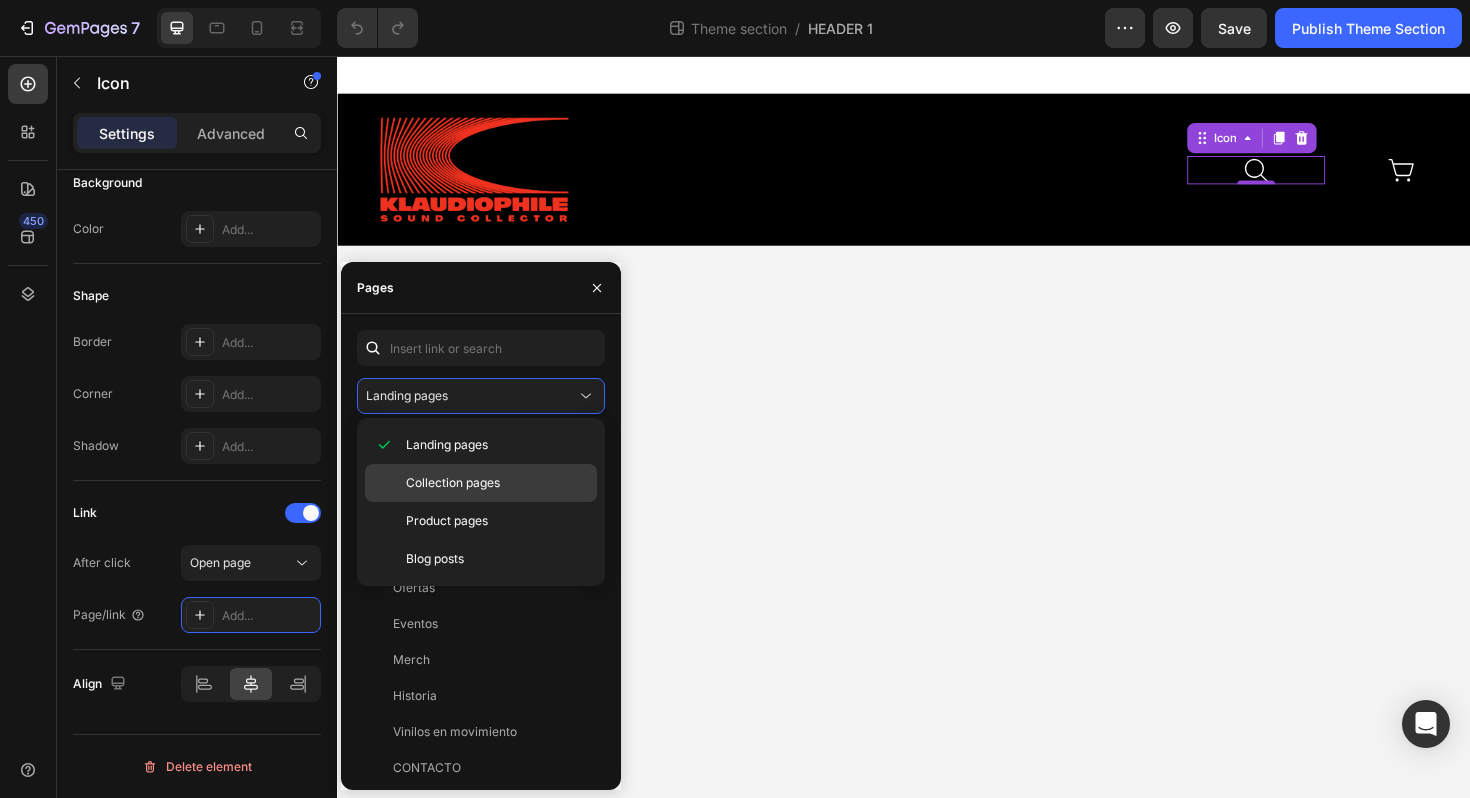 click on "Collection pages" at bounding box center (497, 483) 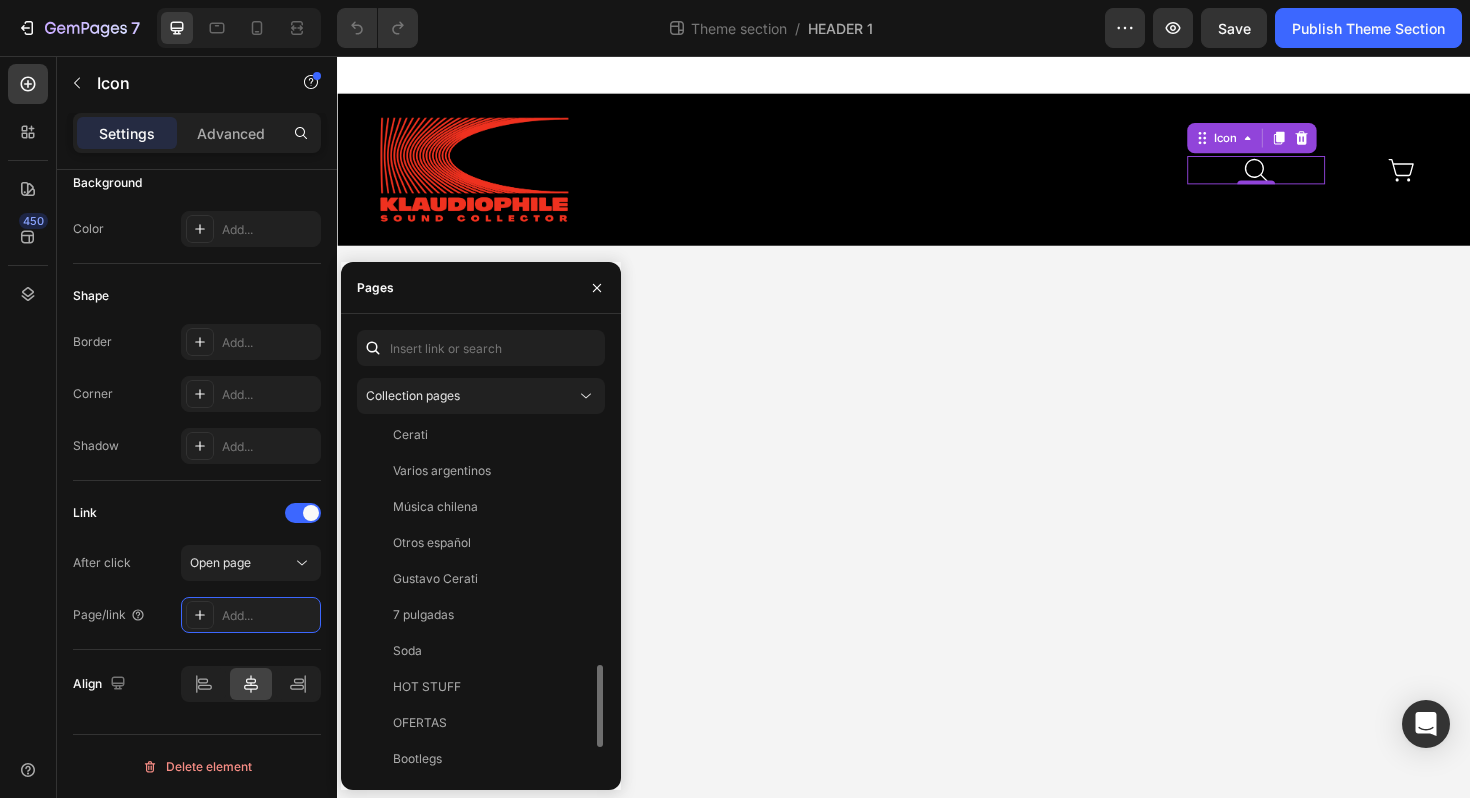 scroll, scrollTop: 1128, scrollLeft: 0, axis: vertical 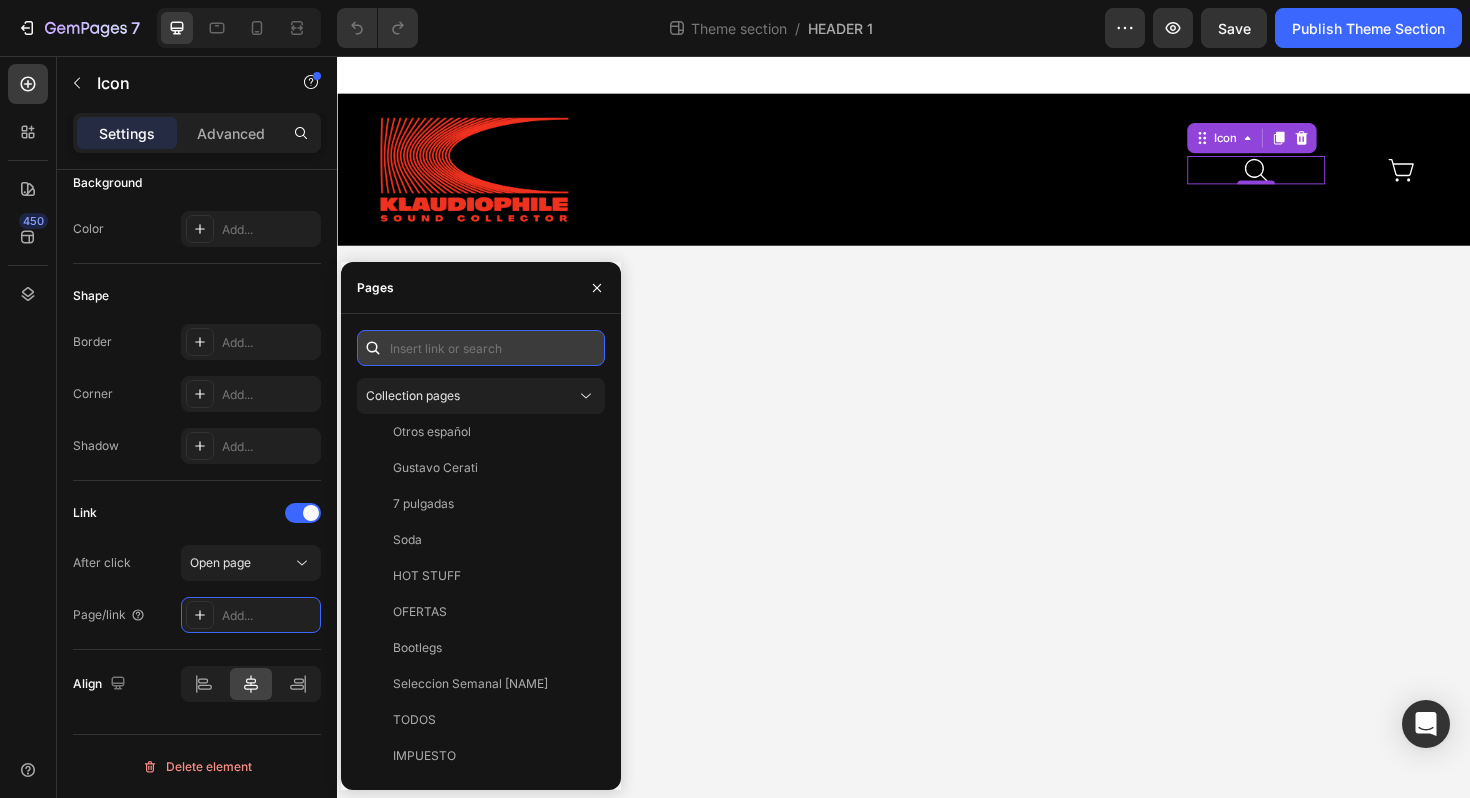 click at bounding box center (481, 348) 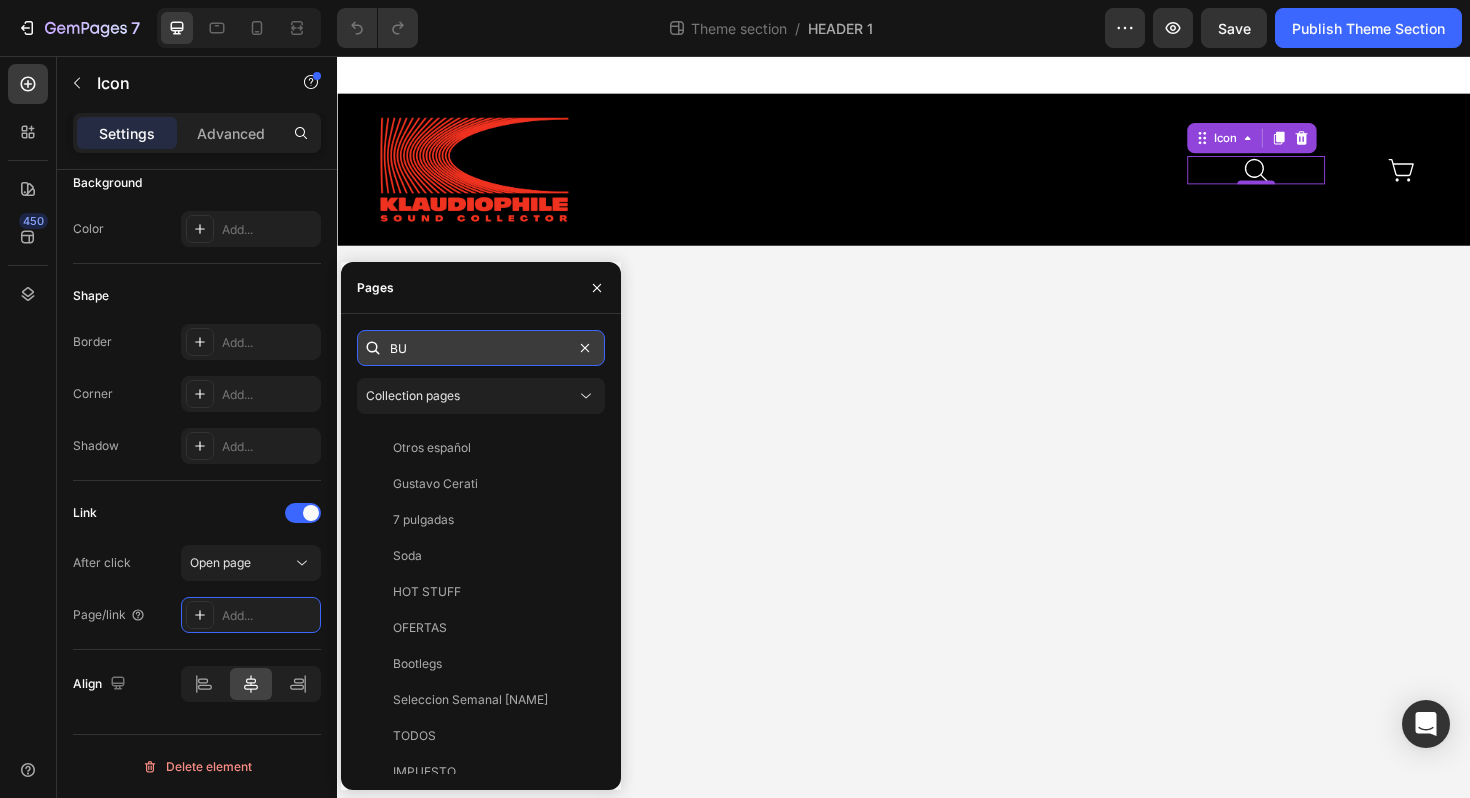 scroll, scrollTop: 0, scrollLeft: 0, axis: both 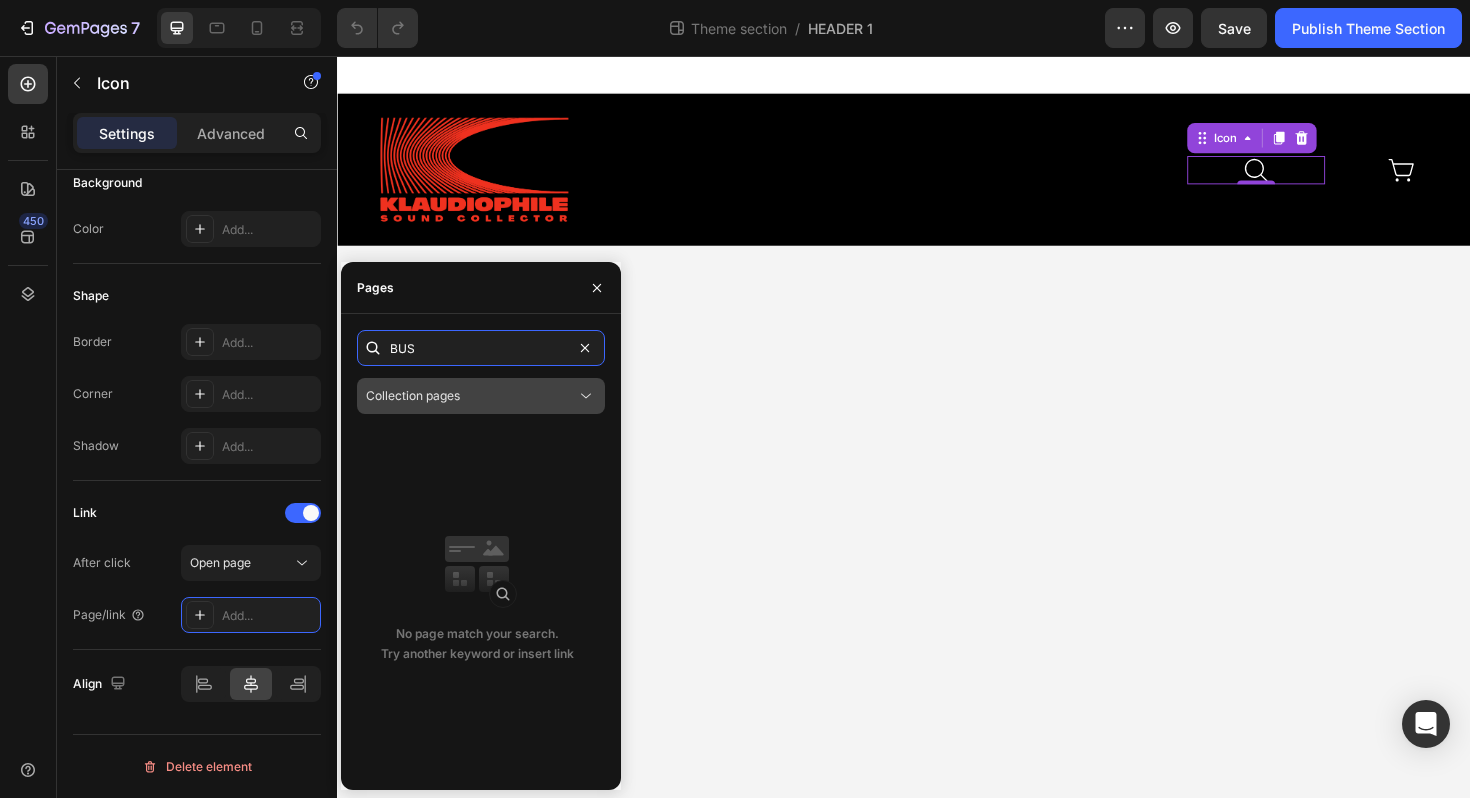 type on "BUS" 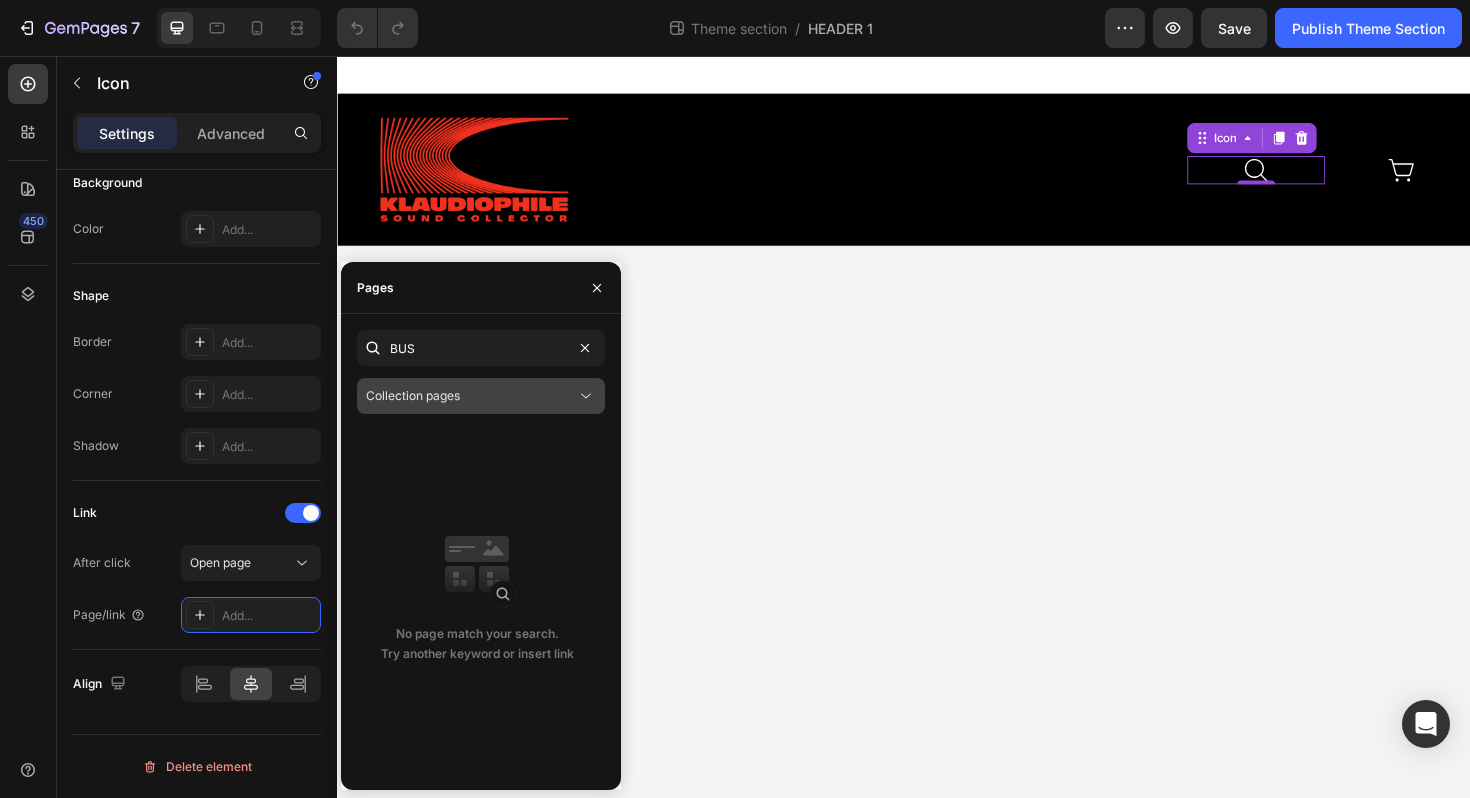 click on "Collection pages" at bounding box center [471, 396] 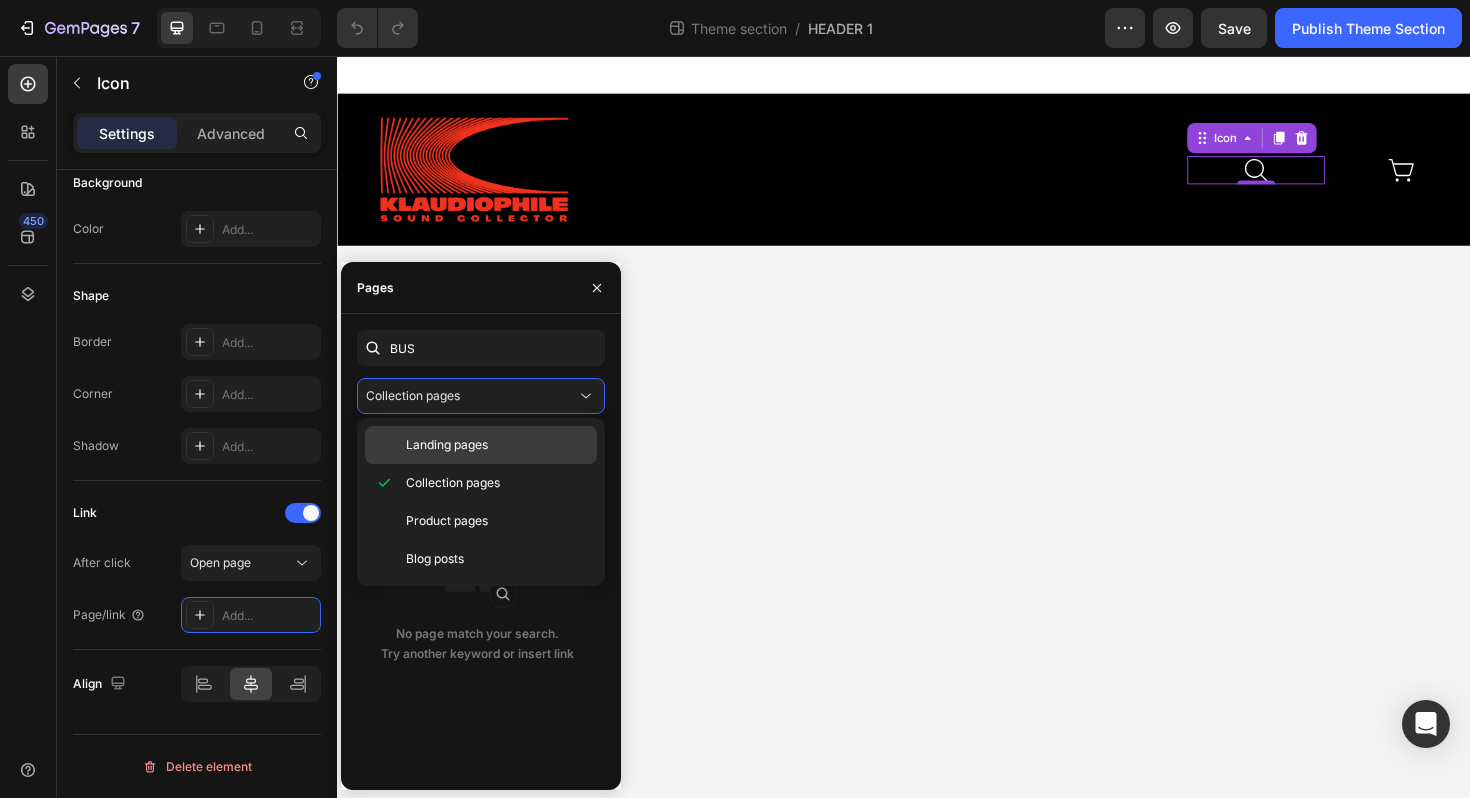 click on "Landing pages" 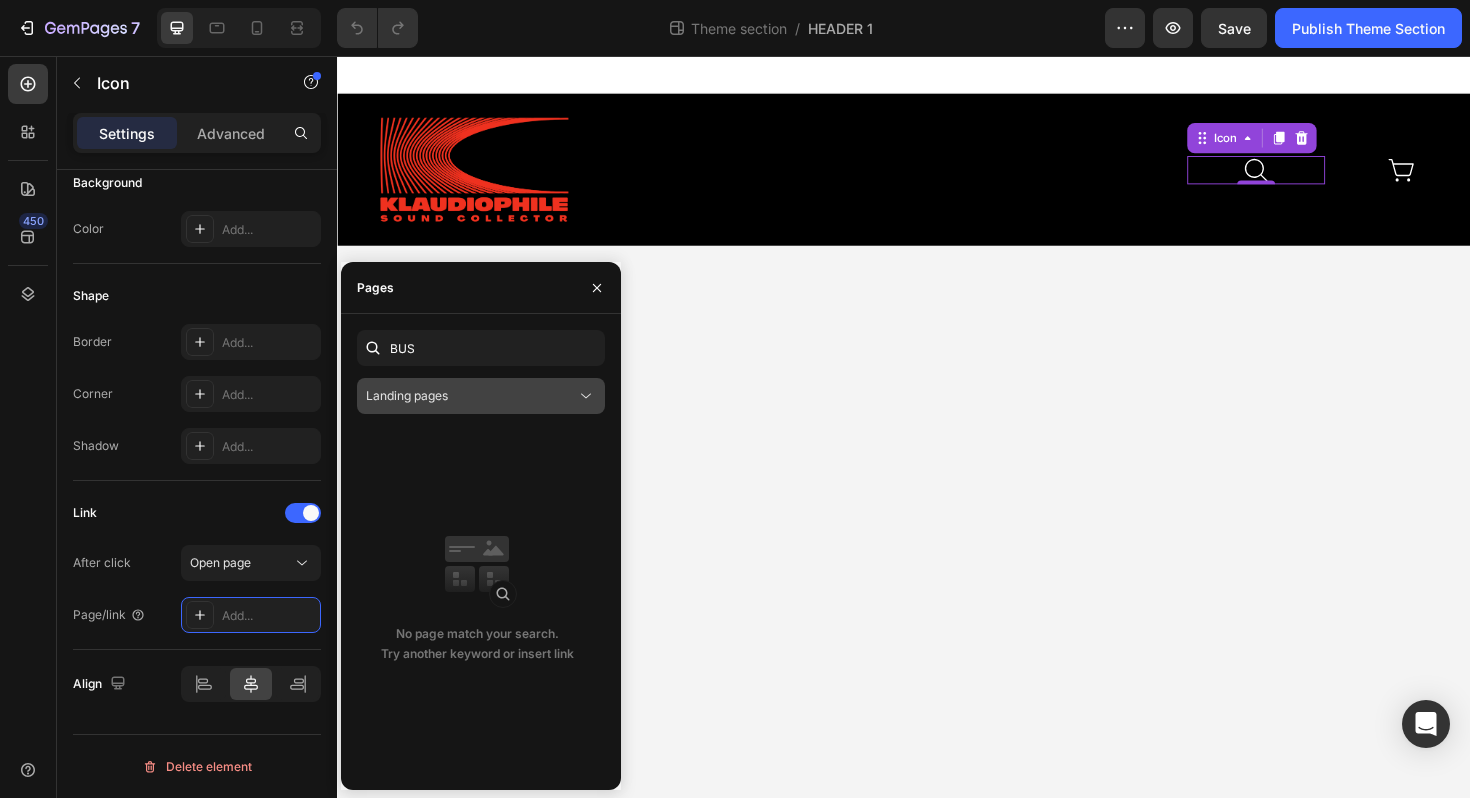 click on "Landing pages" 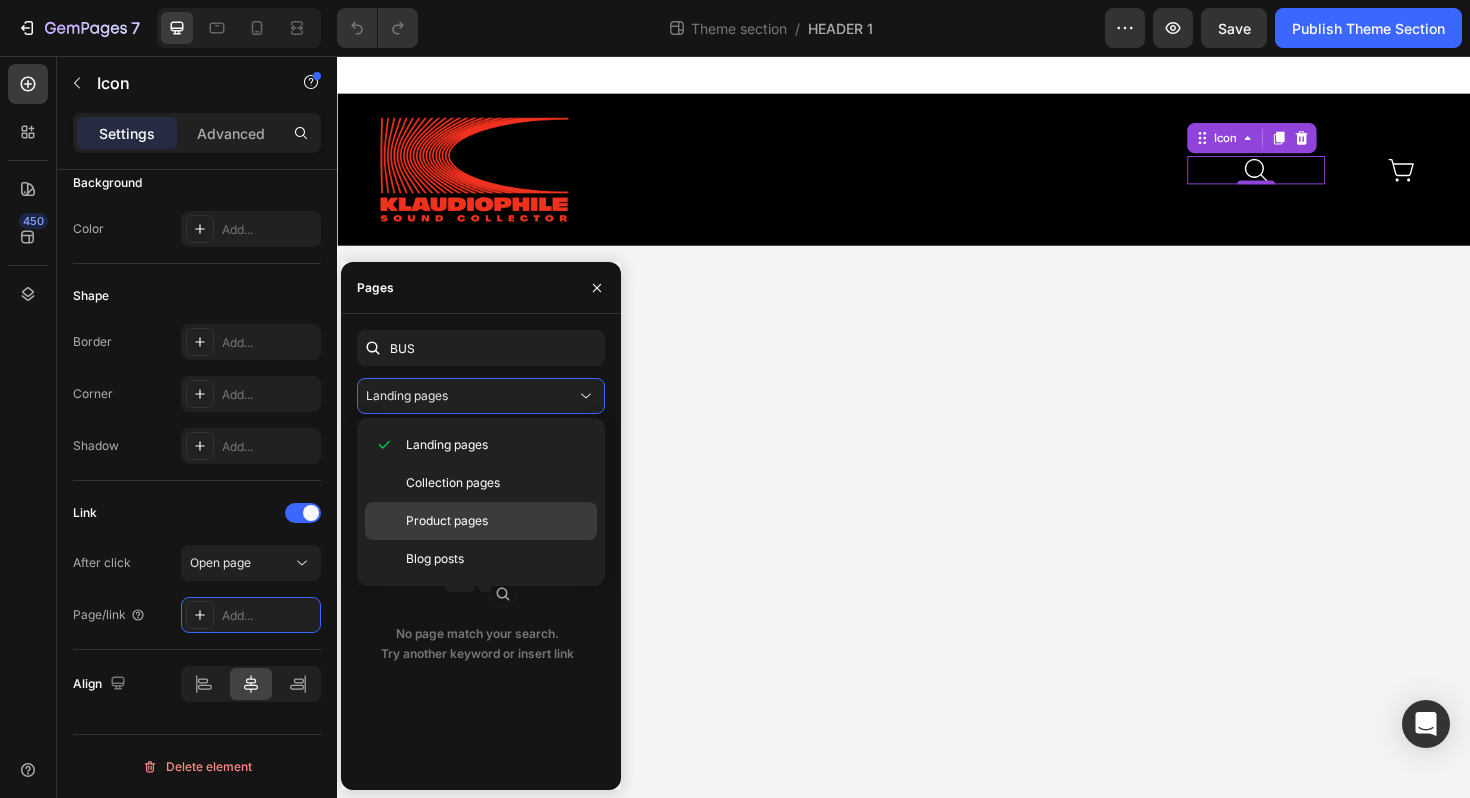click on "Product pages" at bounding box center (497, 521) 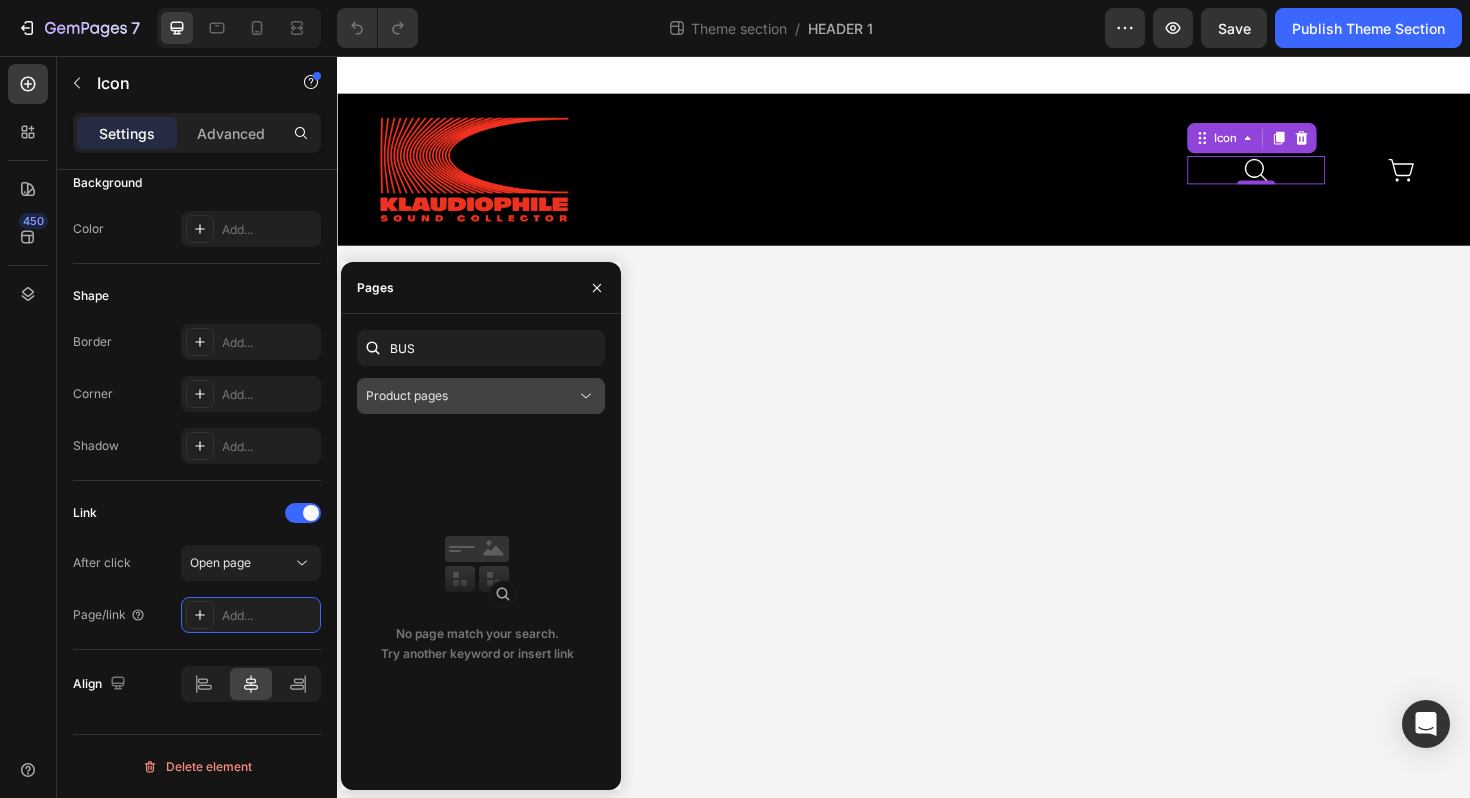 click on "Product pages" at bounding box center (471, 396) 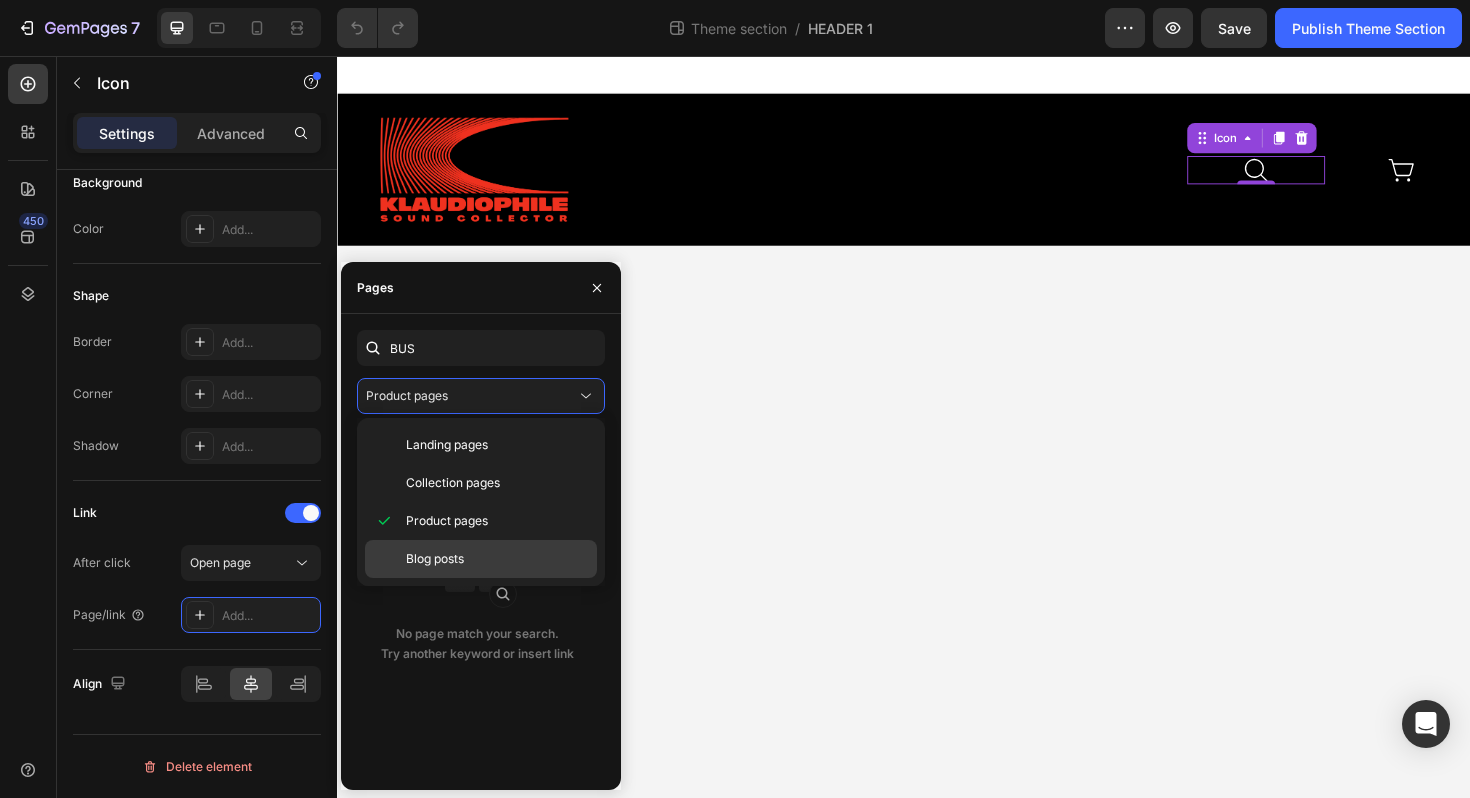 click on "Blog posts" at bounding box center [497, 559] 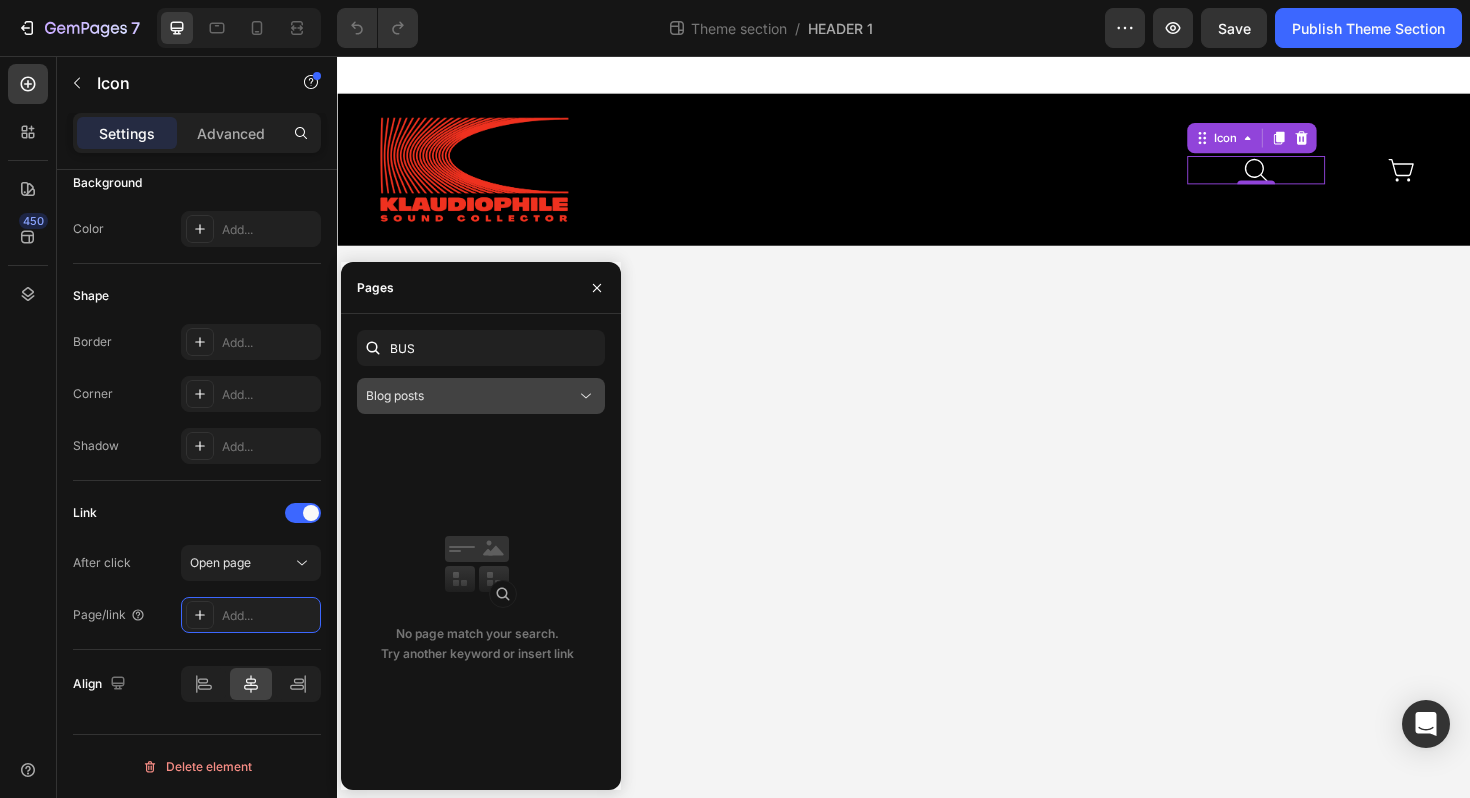 click 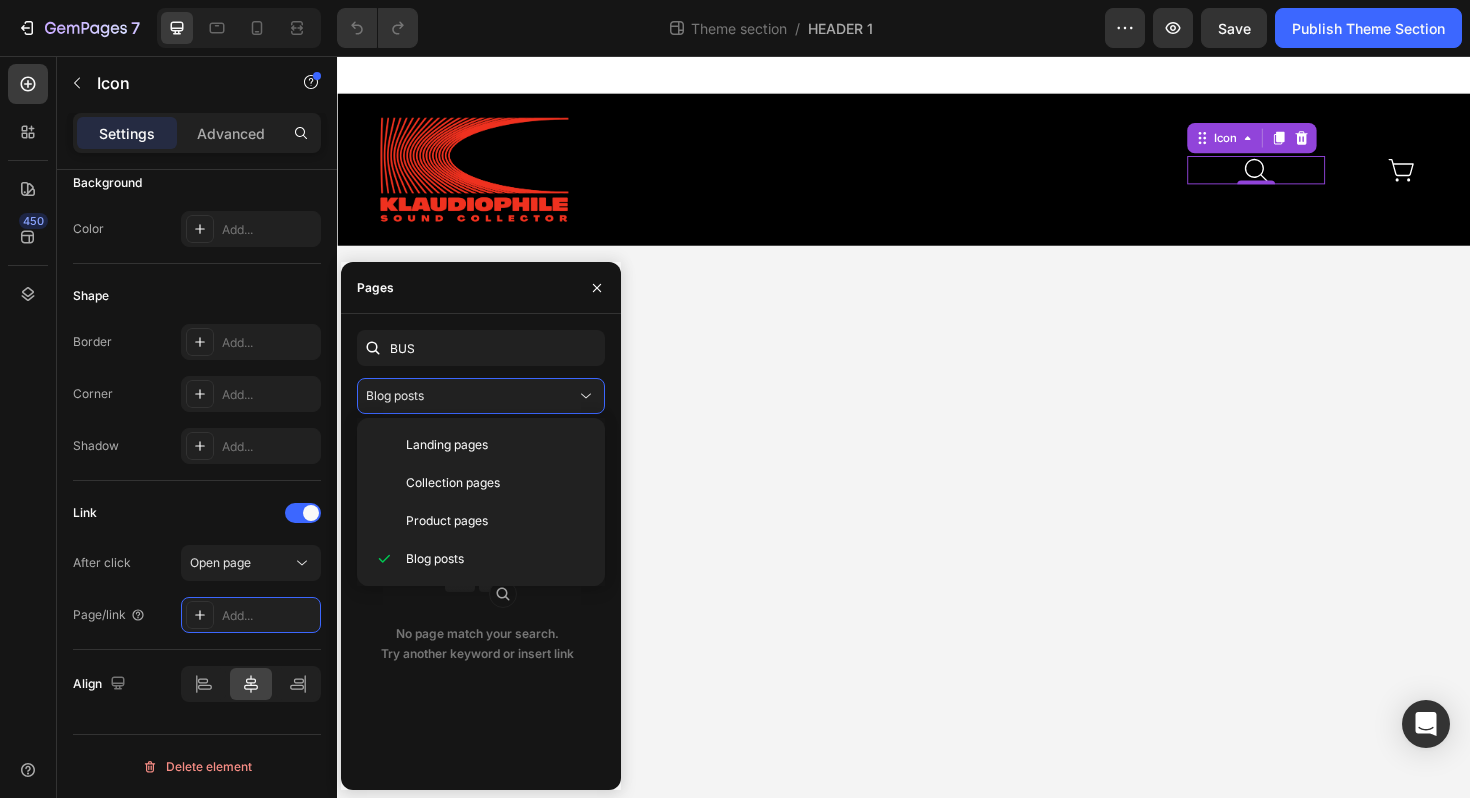 click on "BUS Blog posts  No page match your search.  Try another keyword or insert link" 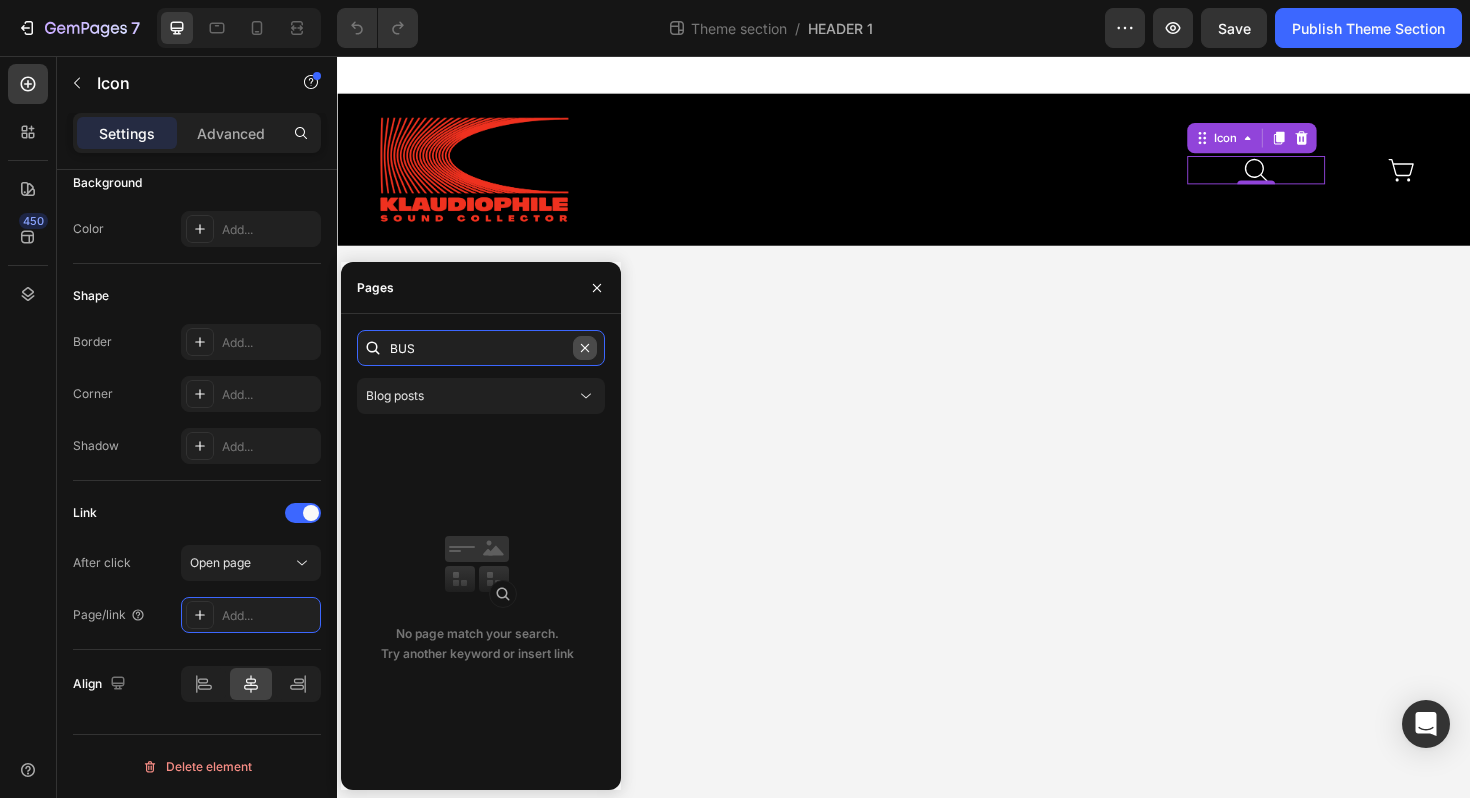 type 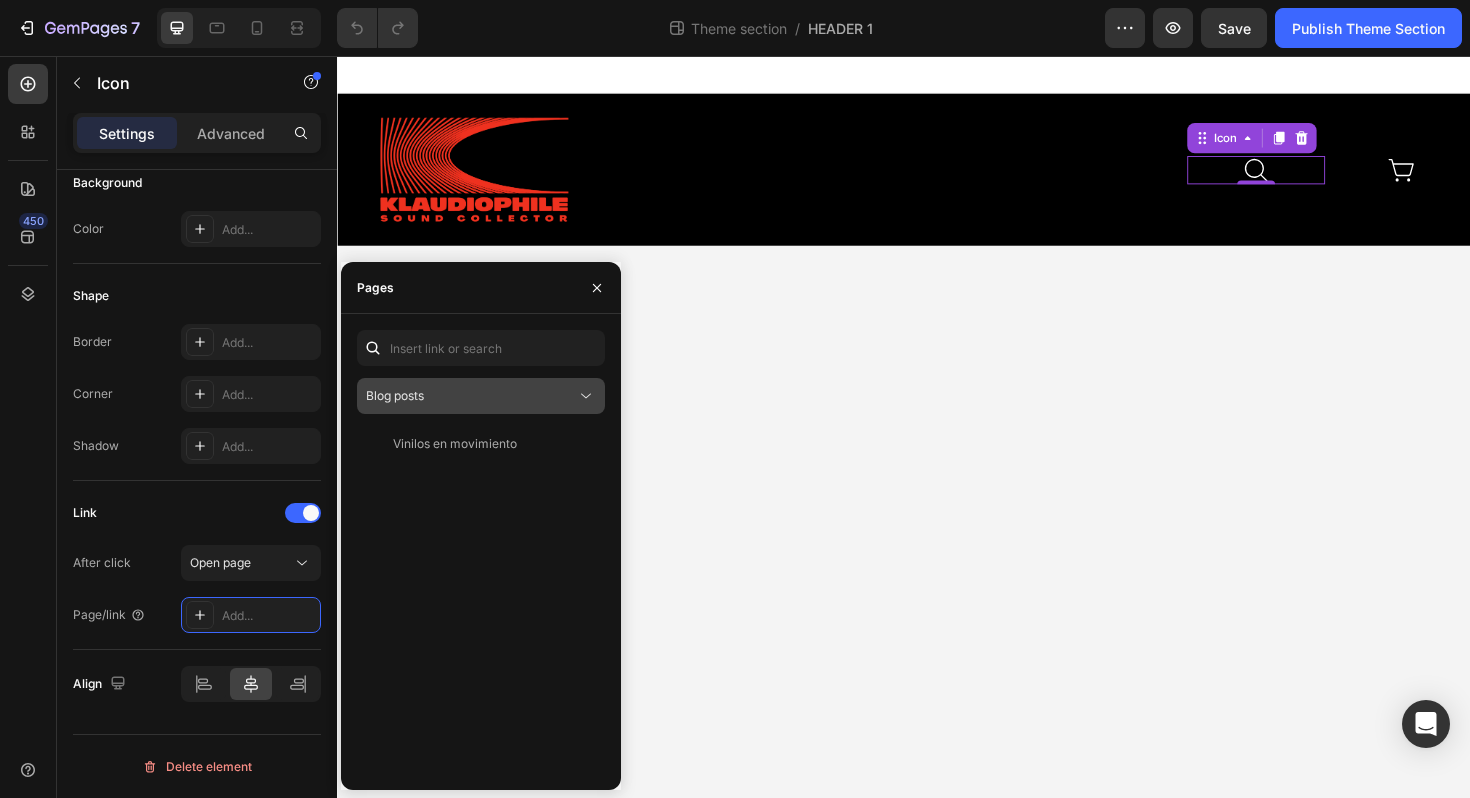 click on "Blog posts" at bounding box center [471, 396] 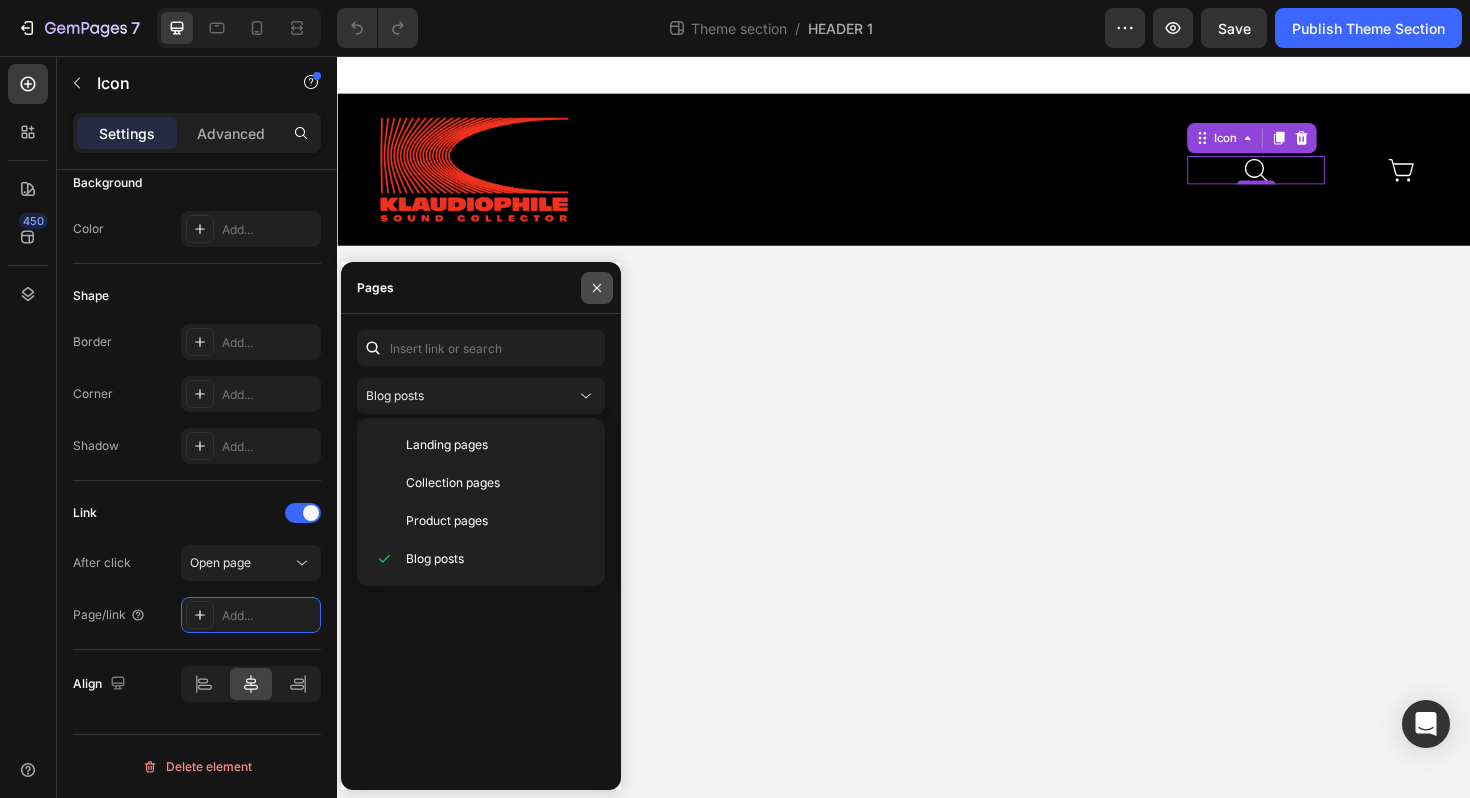 click 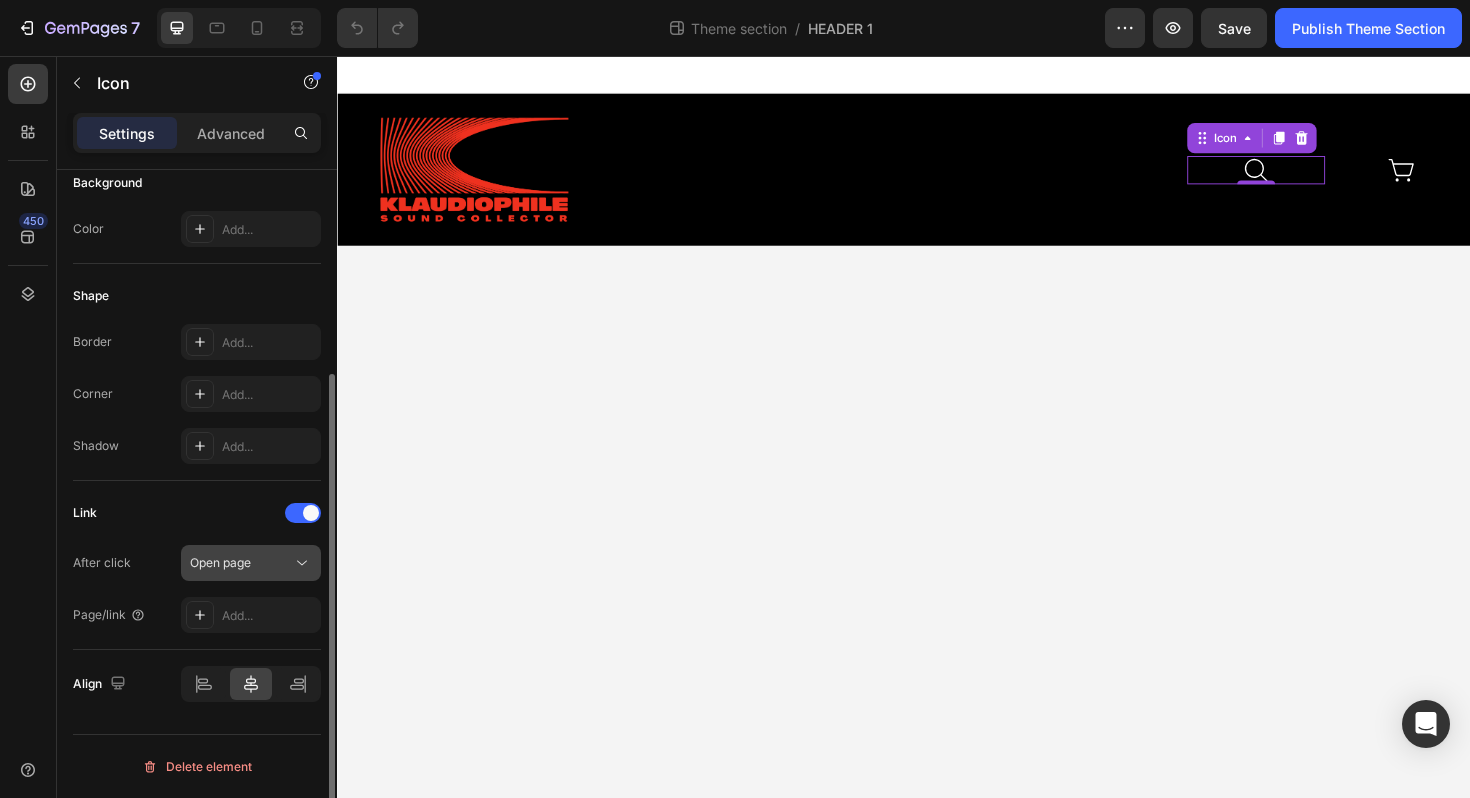 click on "Open page" at bounding box center (241, 563) 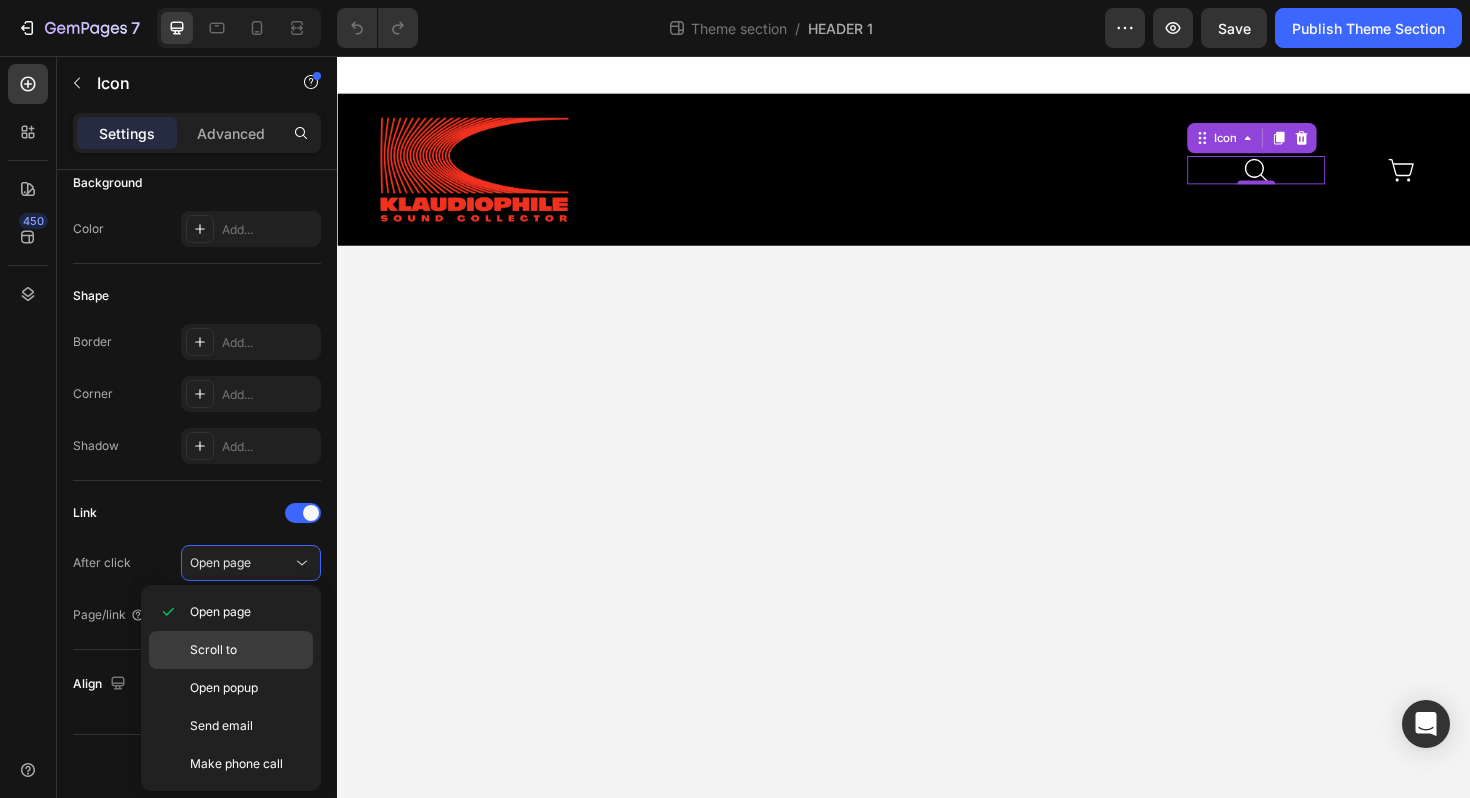 click on "Scroll to" 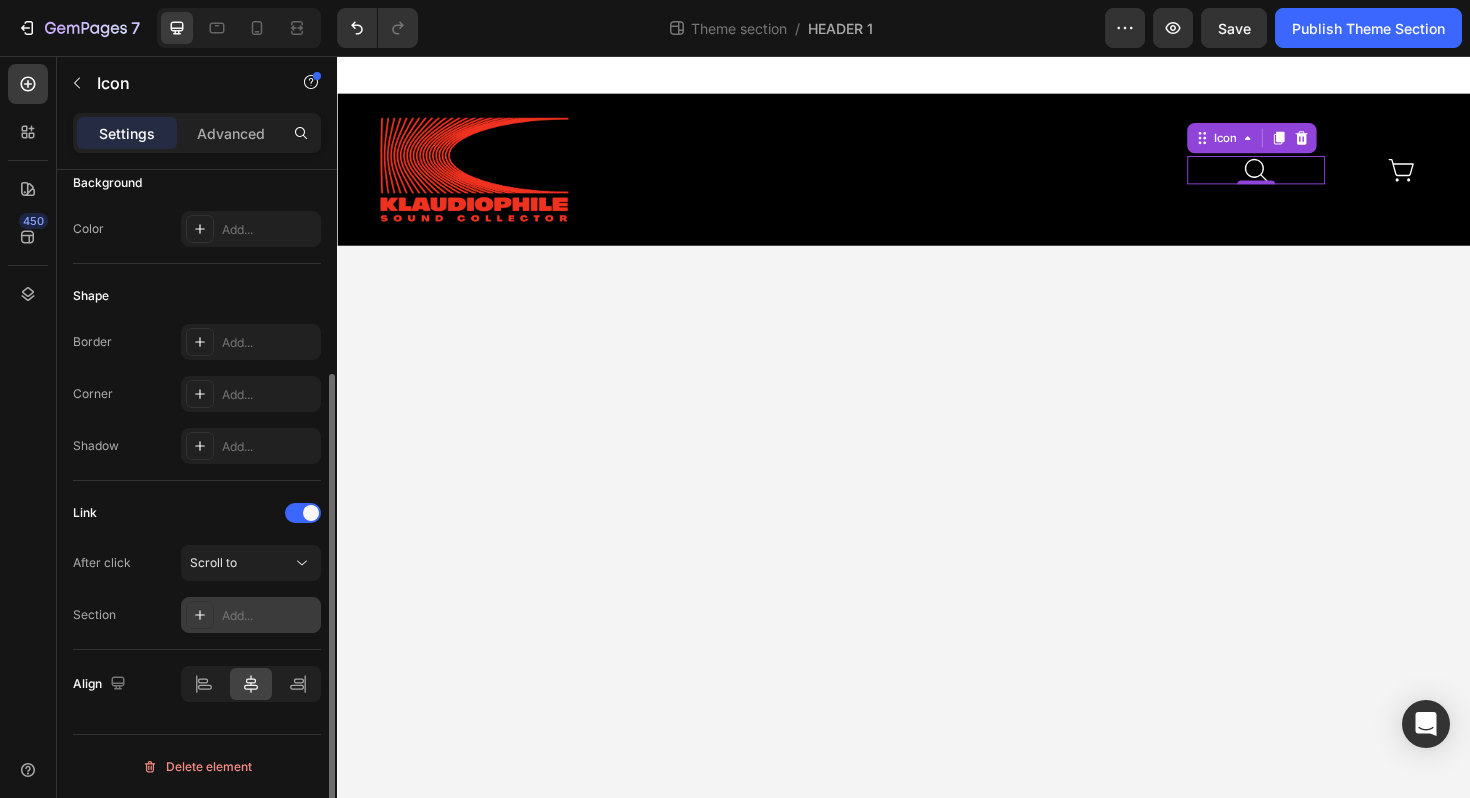 click on "Add..." at bounding box center [269, 616] 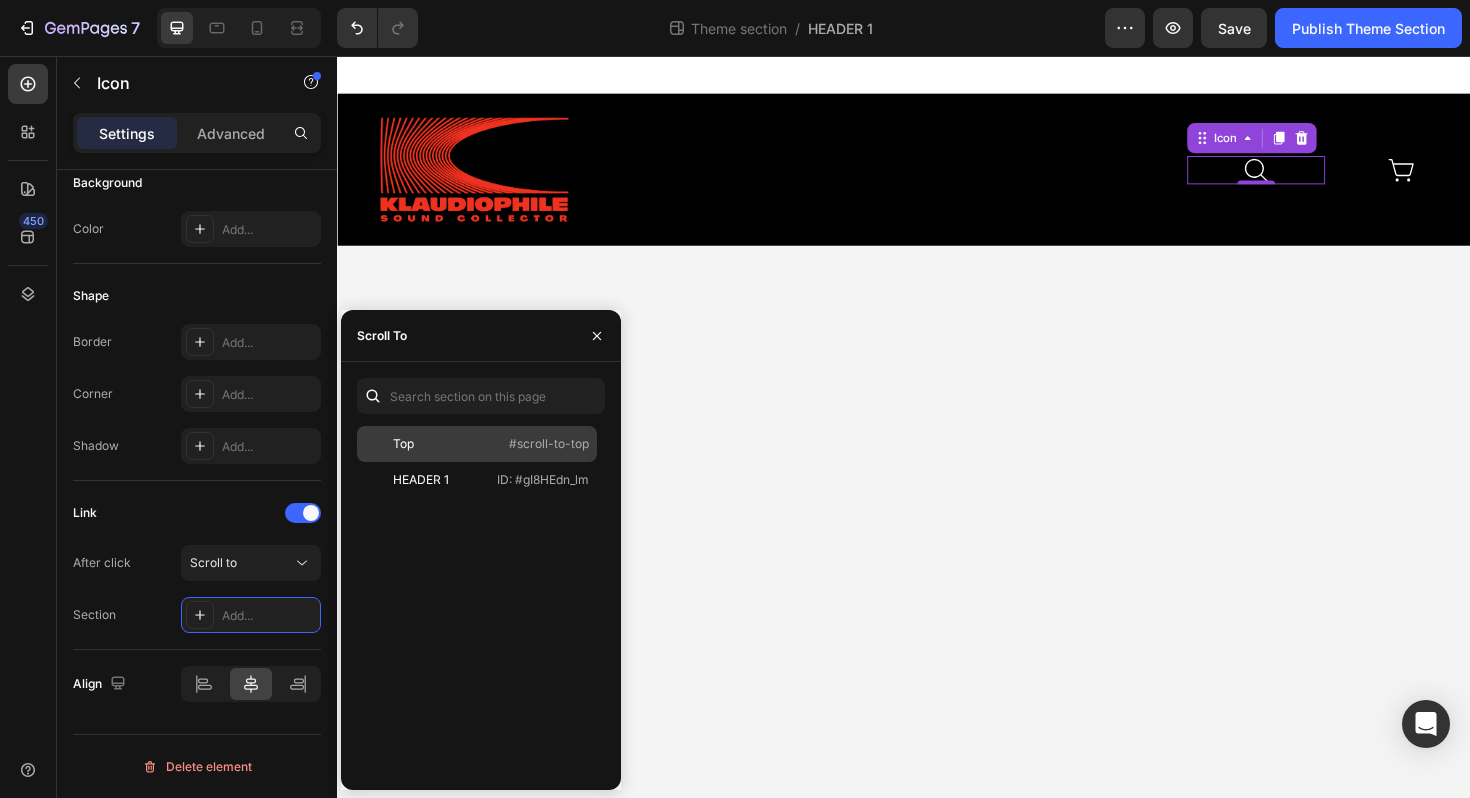 click on "Top   #scroll-to-top" 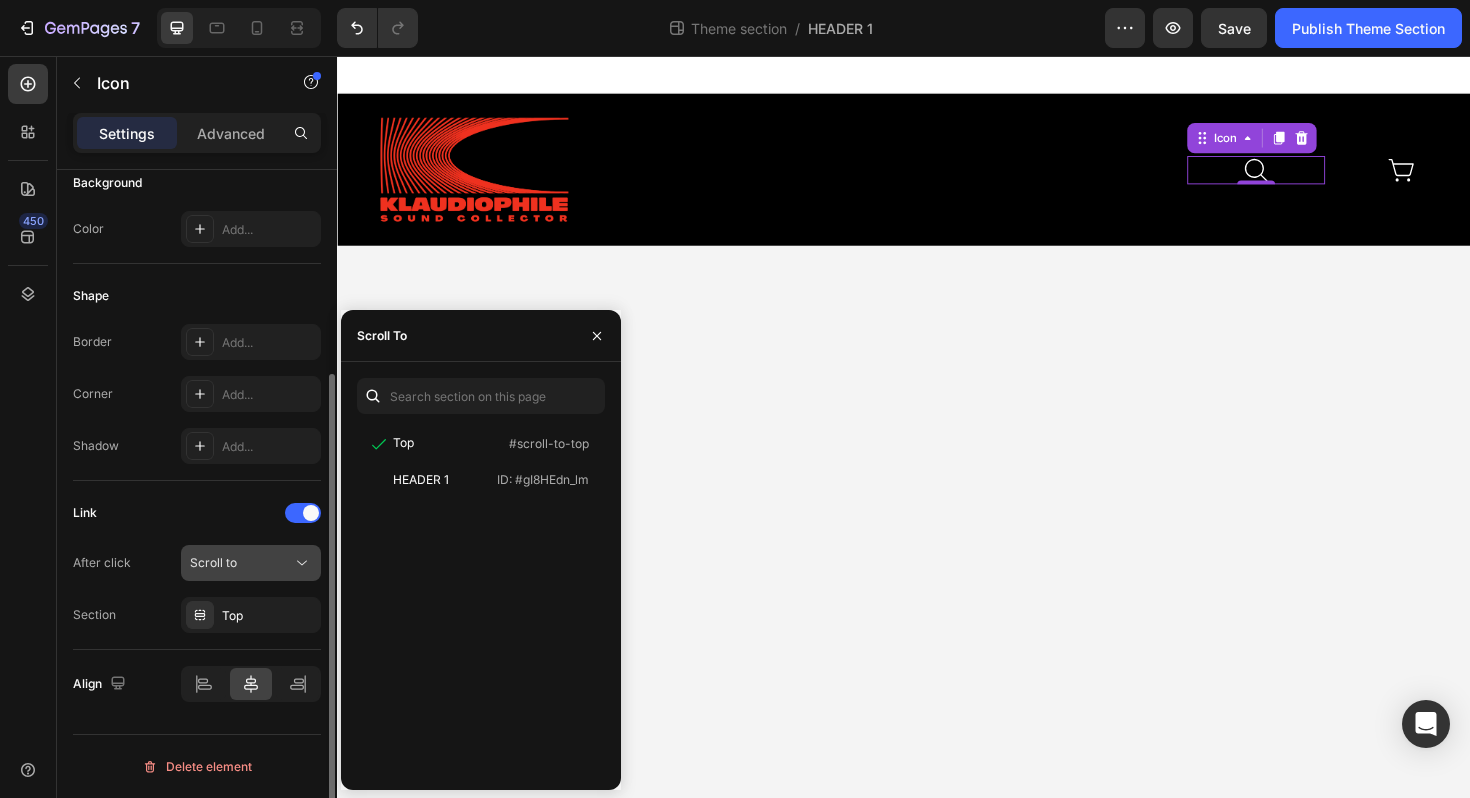 click on "Scroll to" 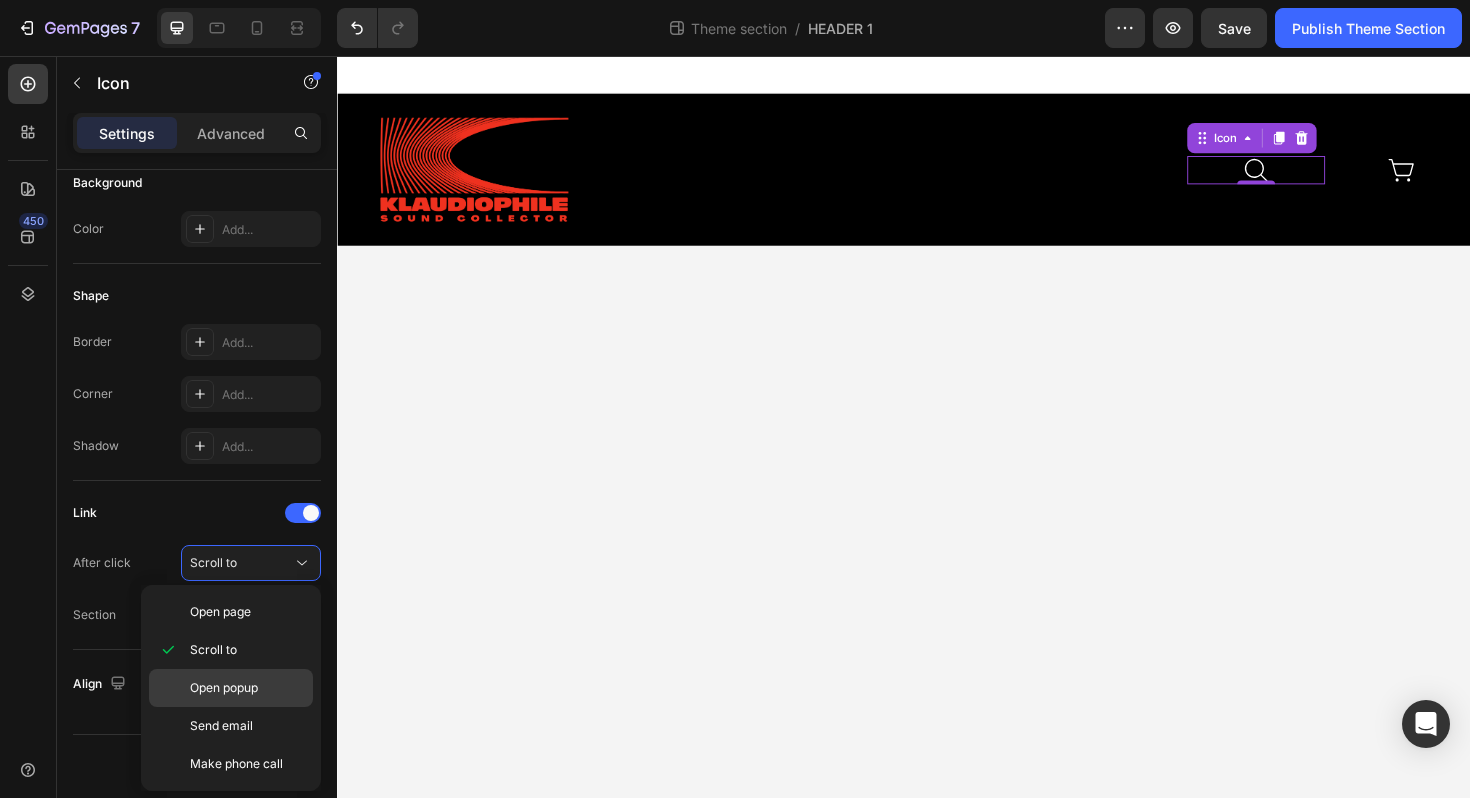 click on "Open popup" 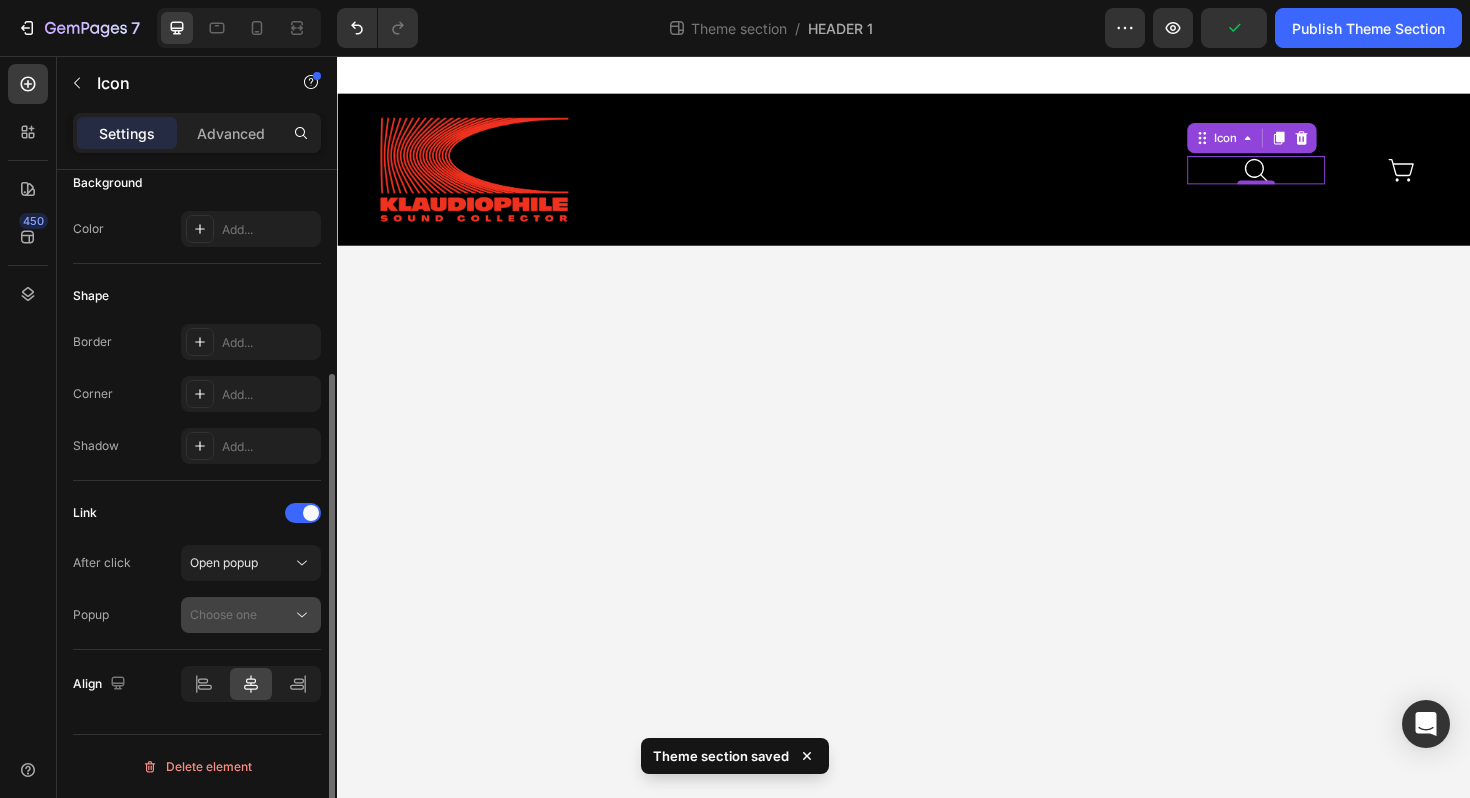 click 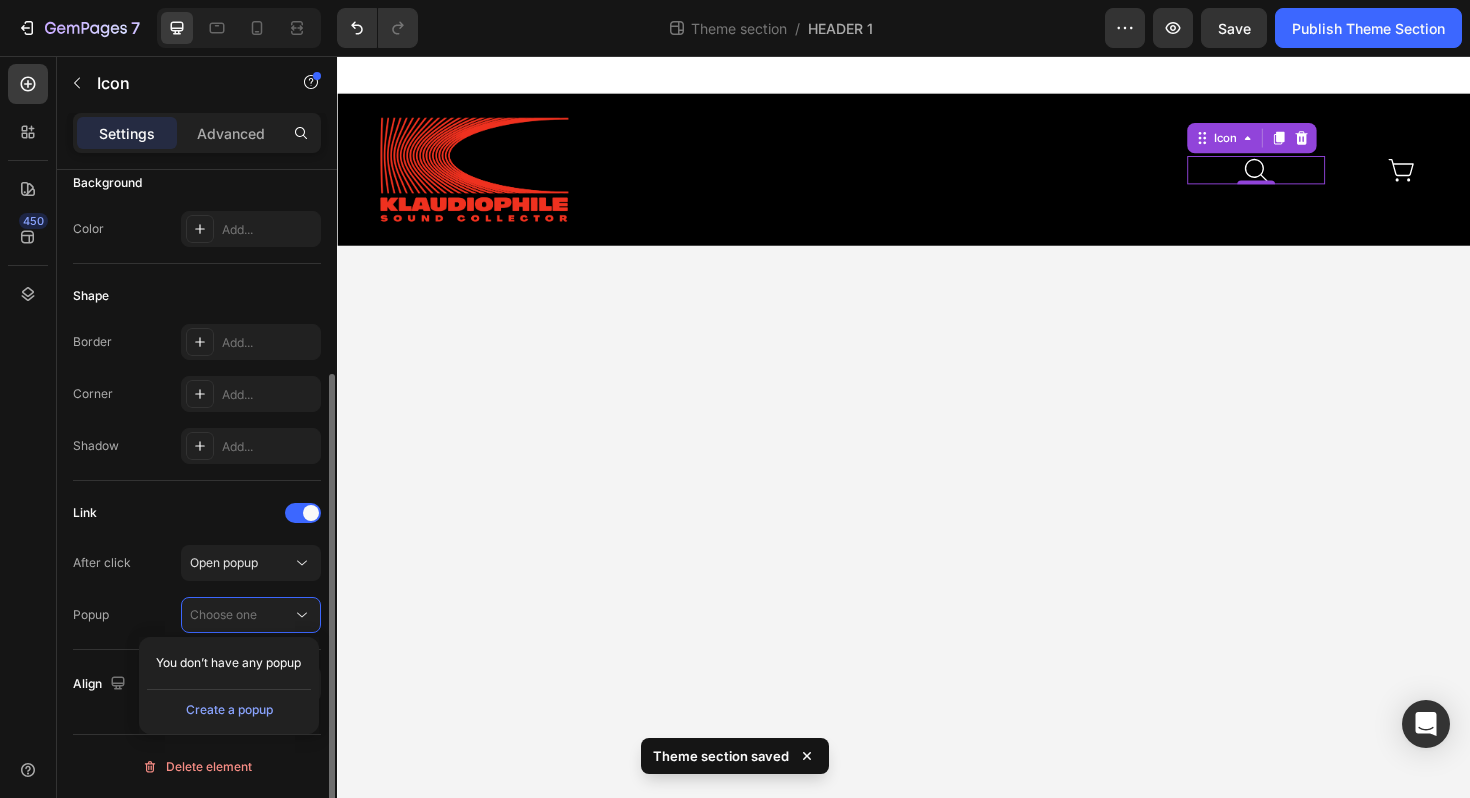click on "After click Open popup Popup Choose one" at bounding box center [197, 589] 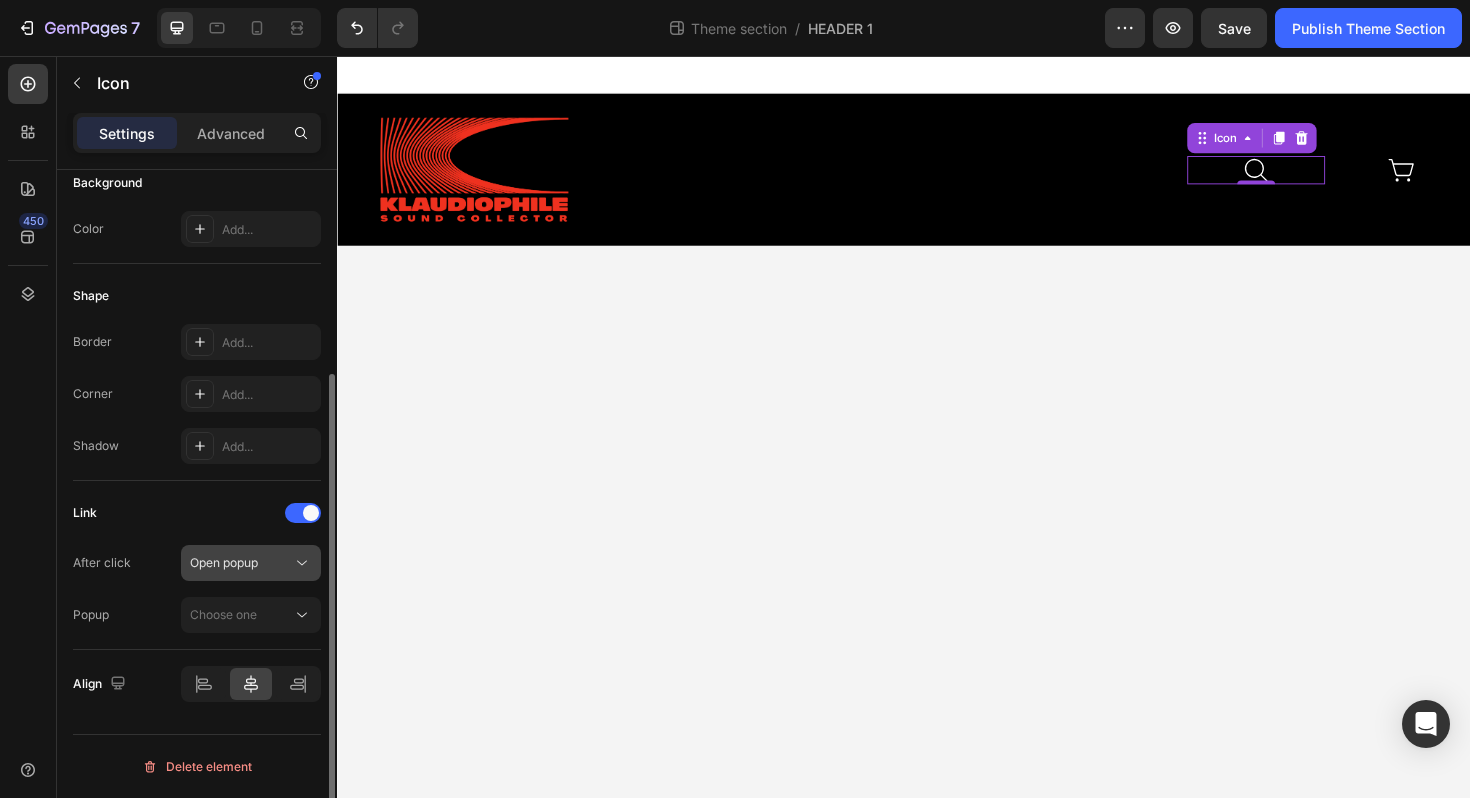 click 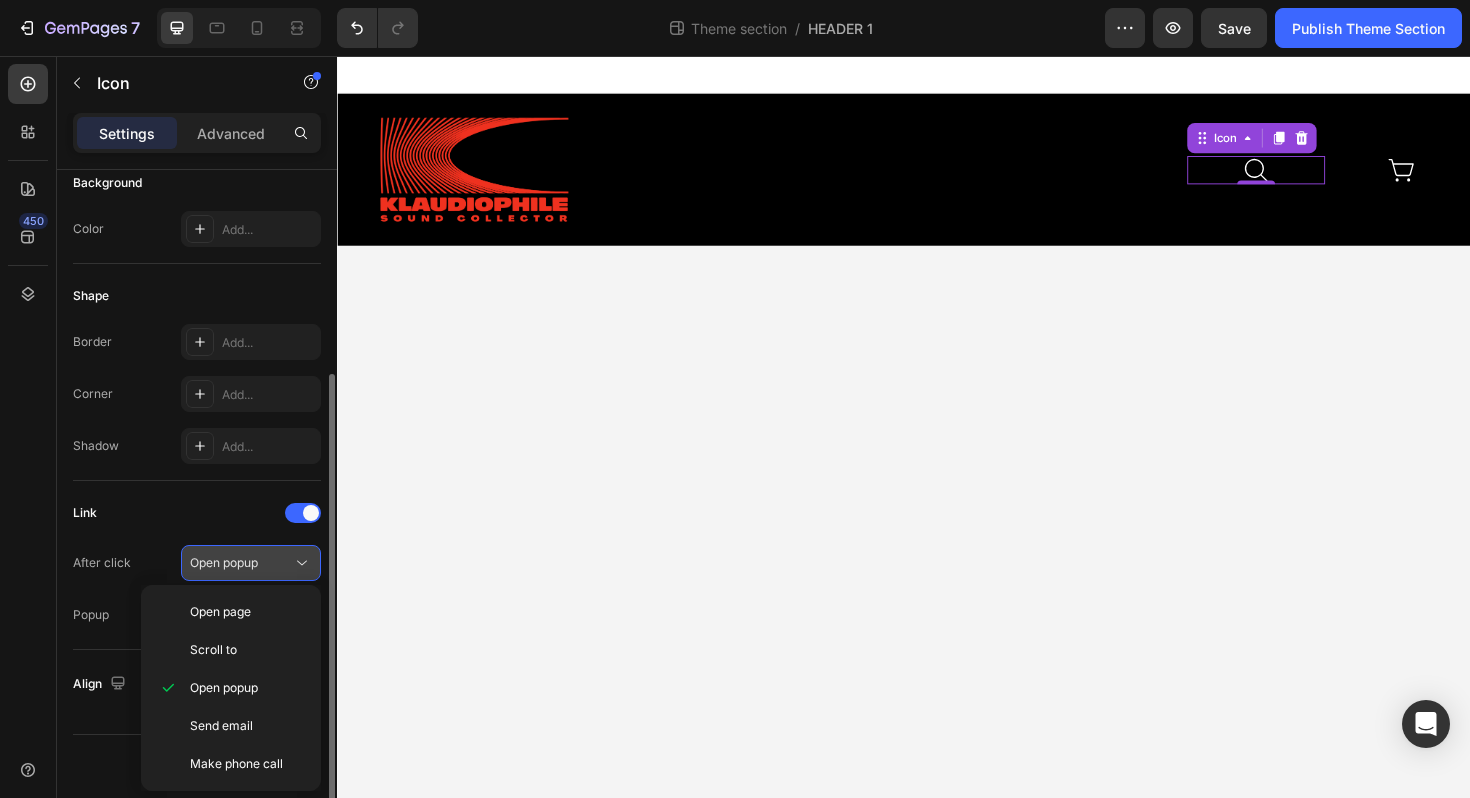 click on "Open popup" at bounding box center [241, 563] 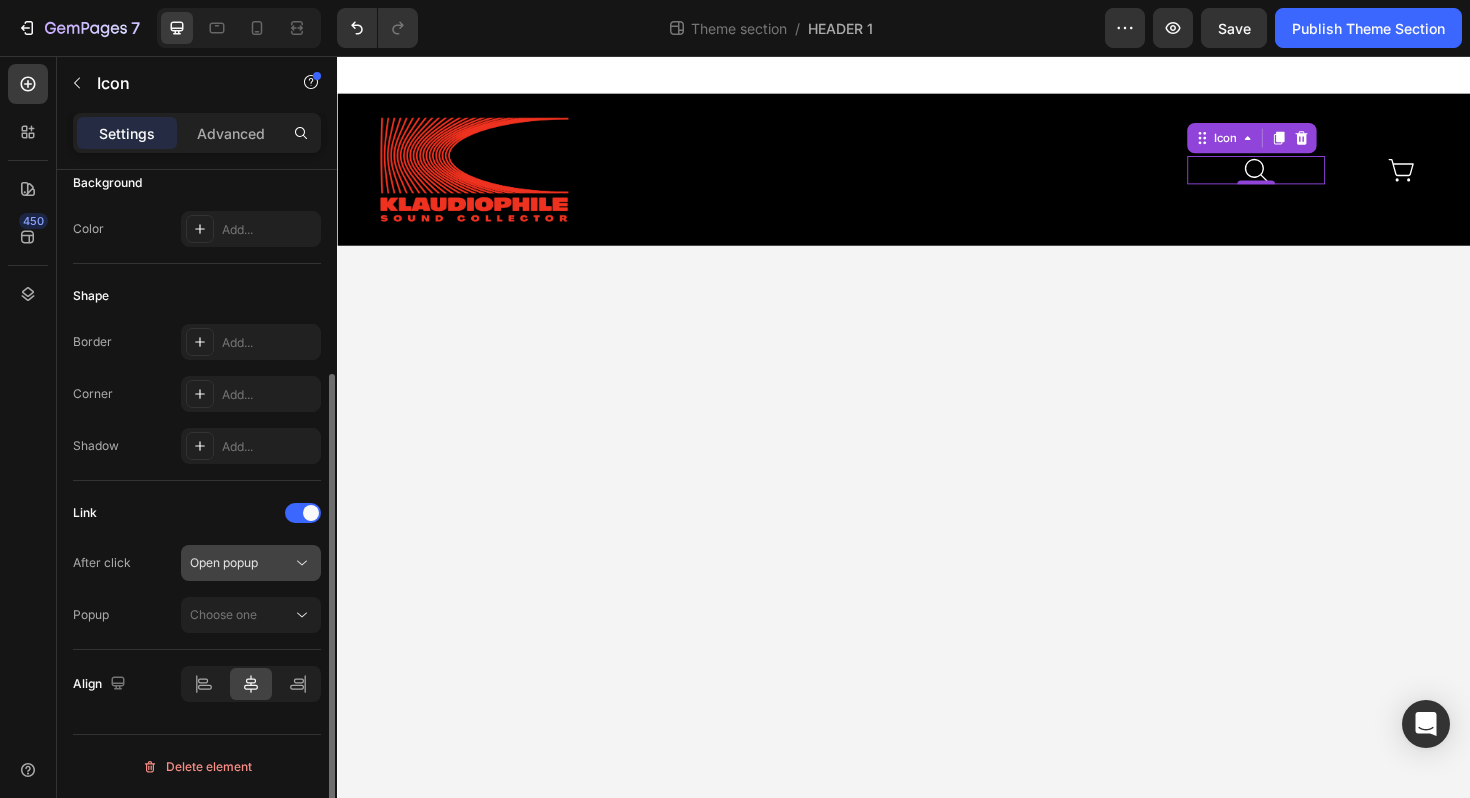 click on "Open popup" at bounding box center (241, 563) 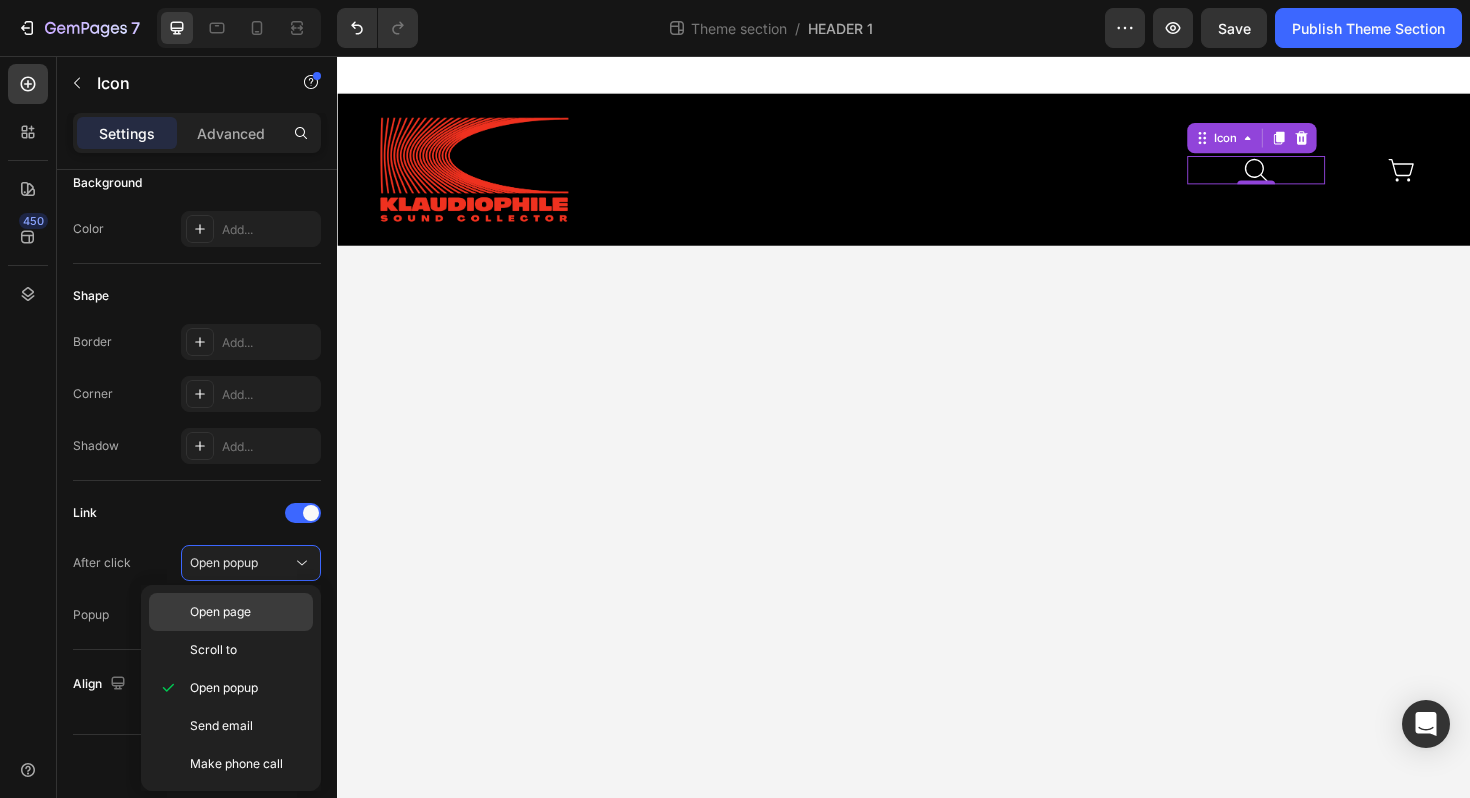 click on "Open page" at bounding box center [247, 612] 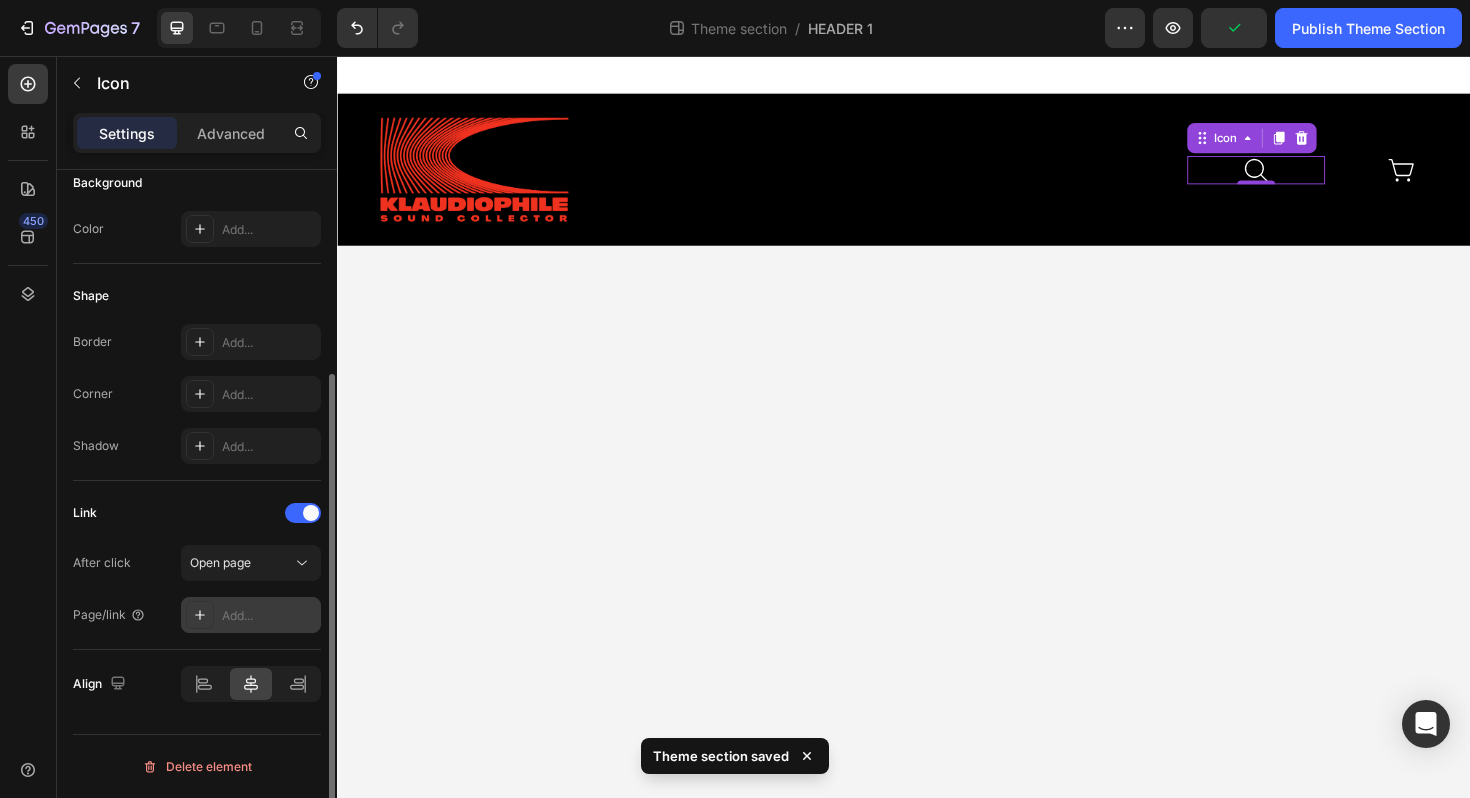 click on "Add..." at bounding box center [269, 616] 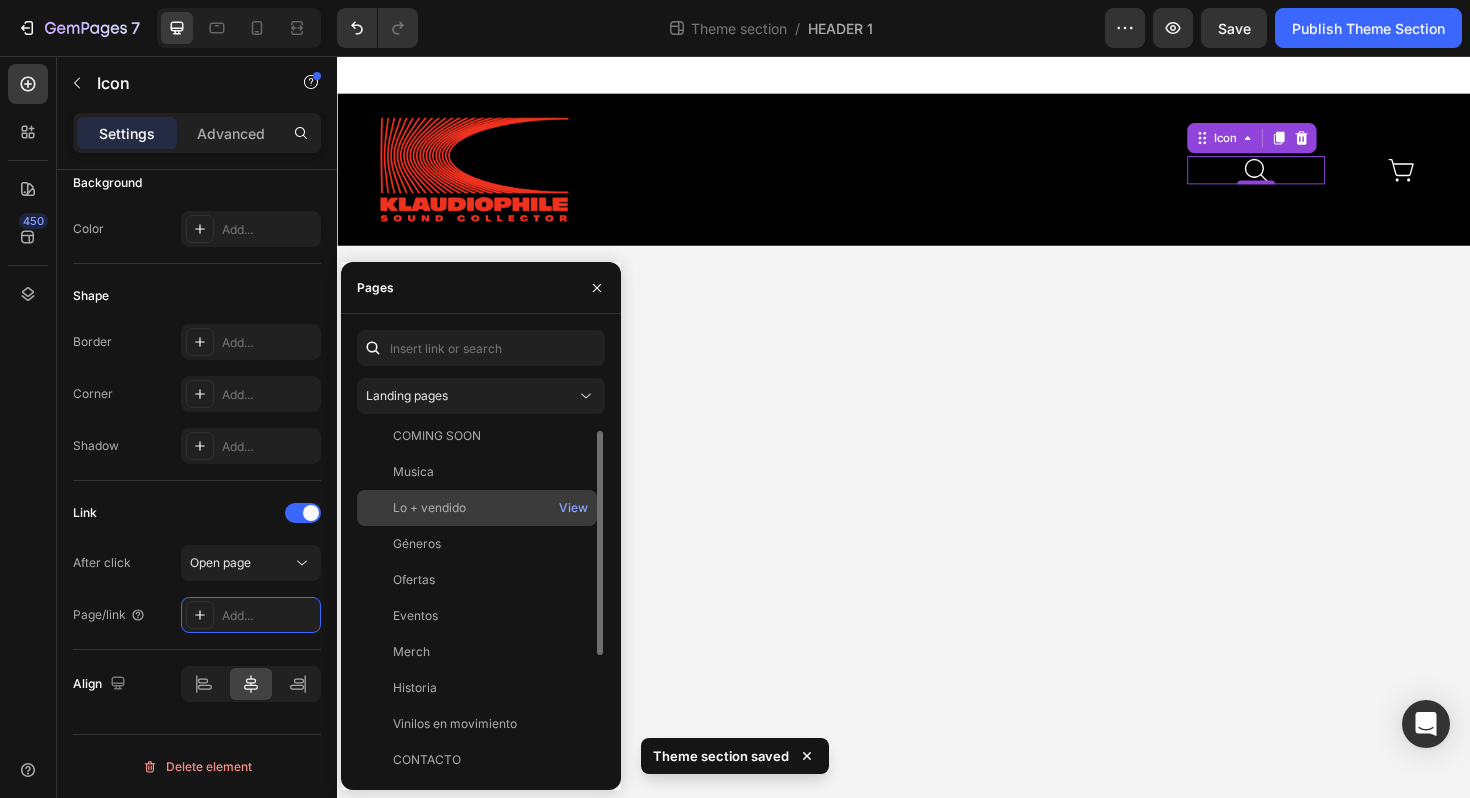 scroll, scrollTop: 0, scrollLeft: 0, axis: both 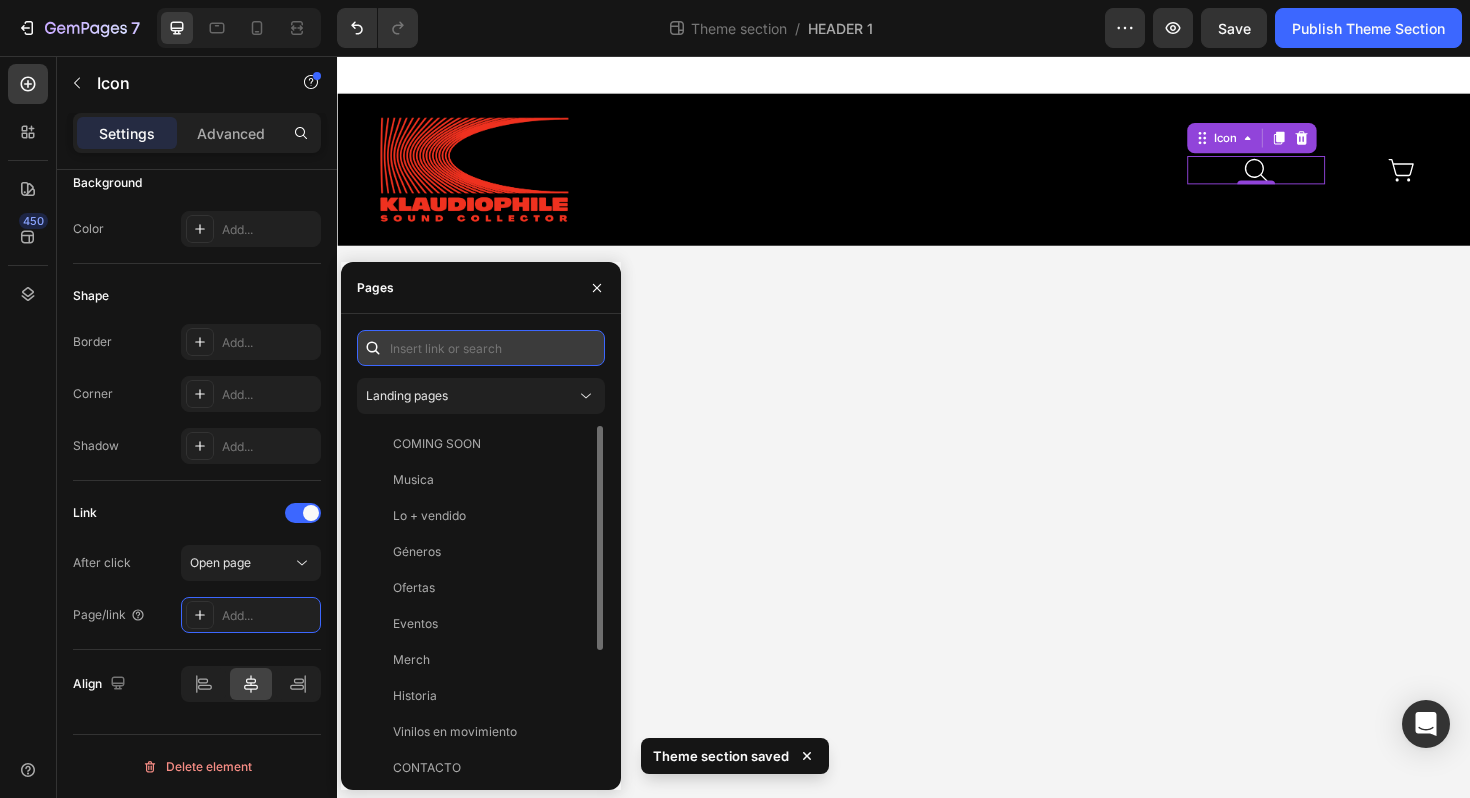 click at bounding box center [481, 348] 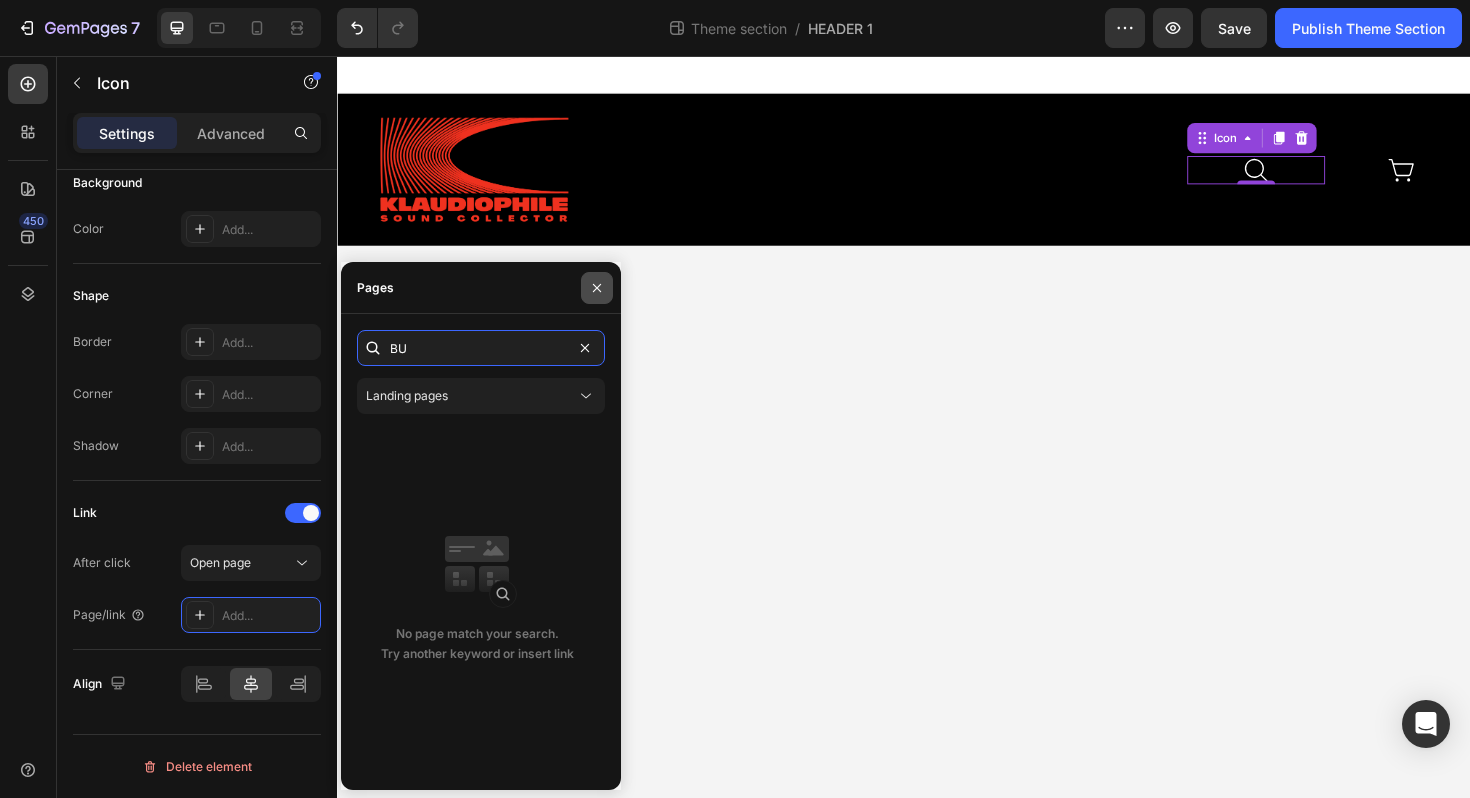 type on "BU" 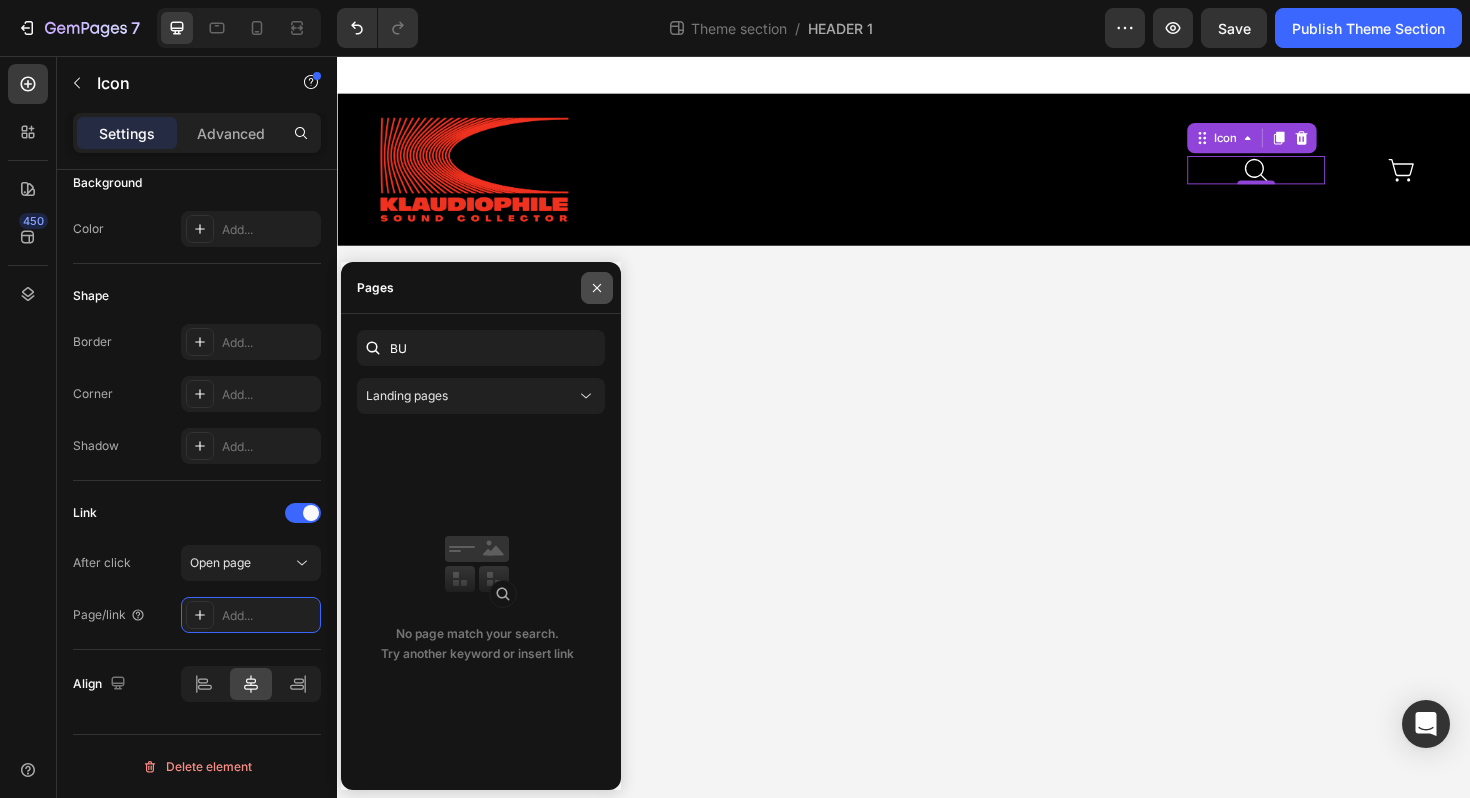 click 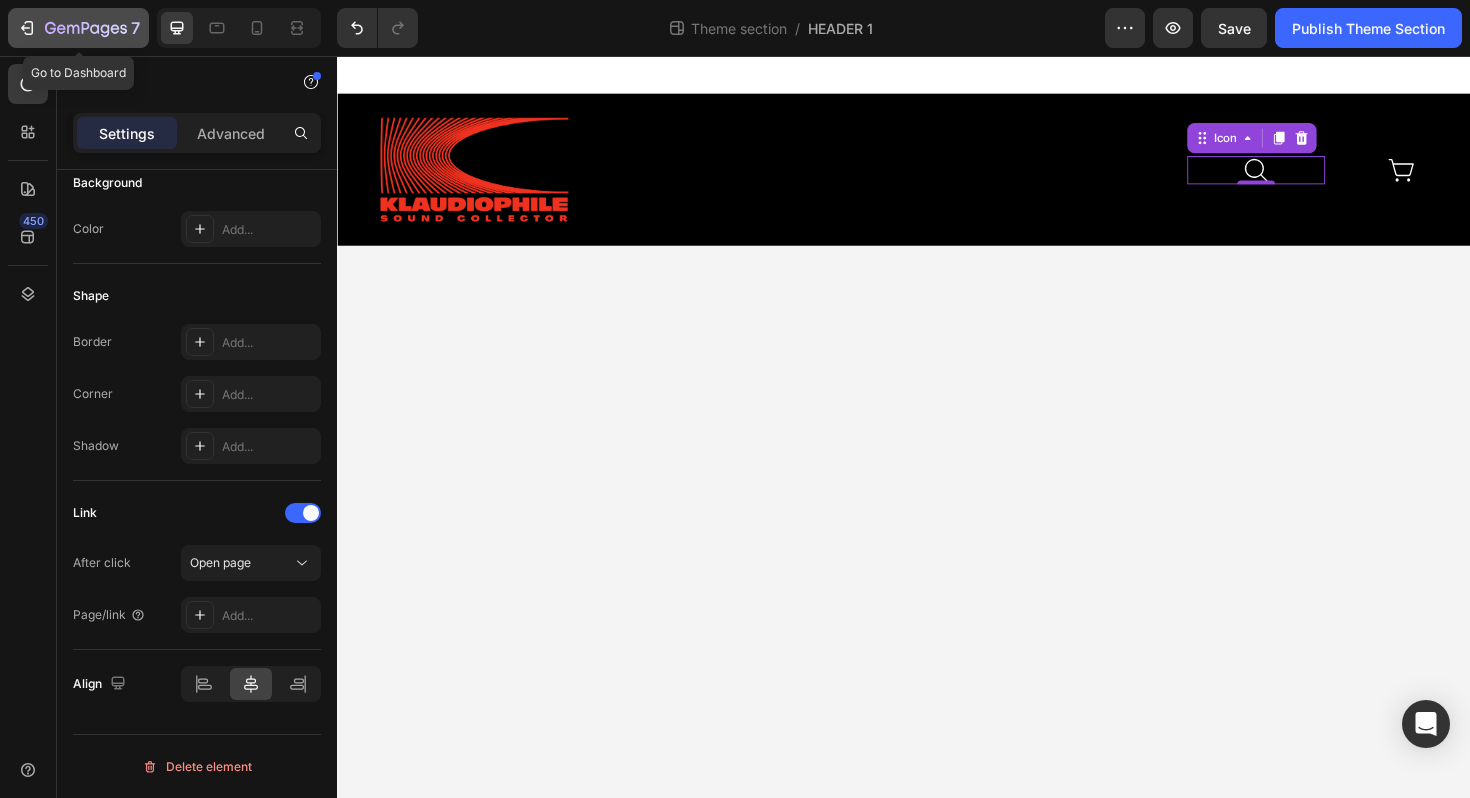 click 